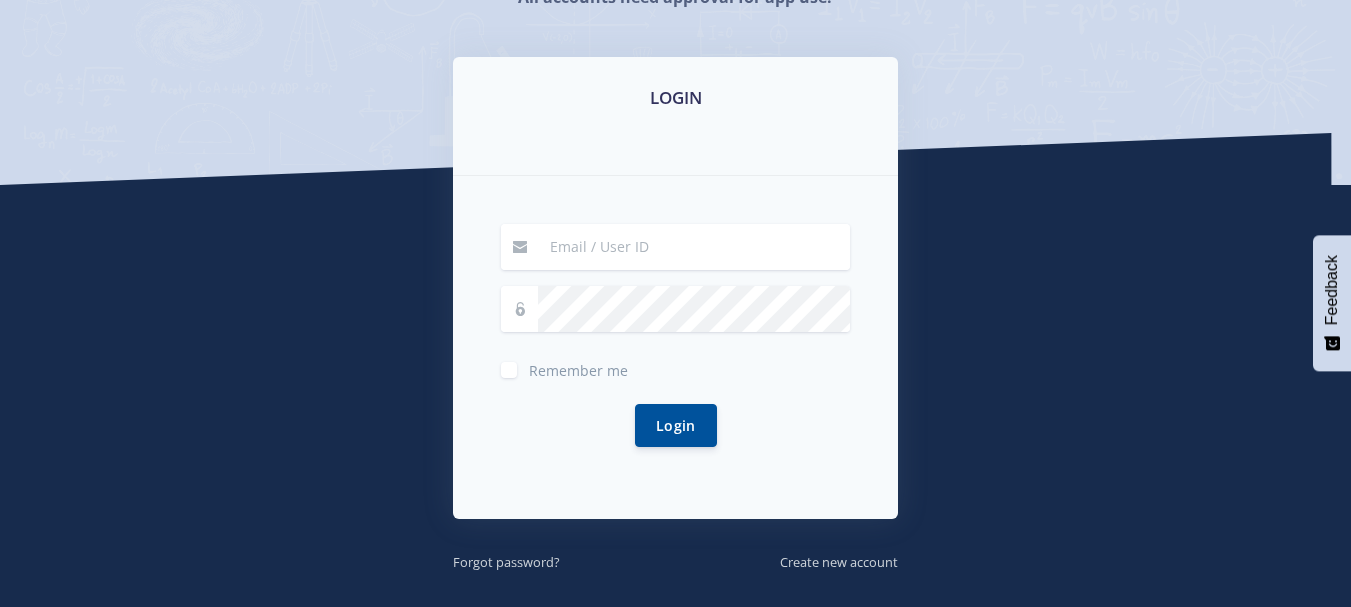 scroll, scrollTop: 300, scrollLeft: 0, axis: vertical 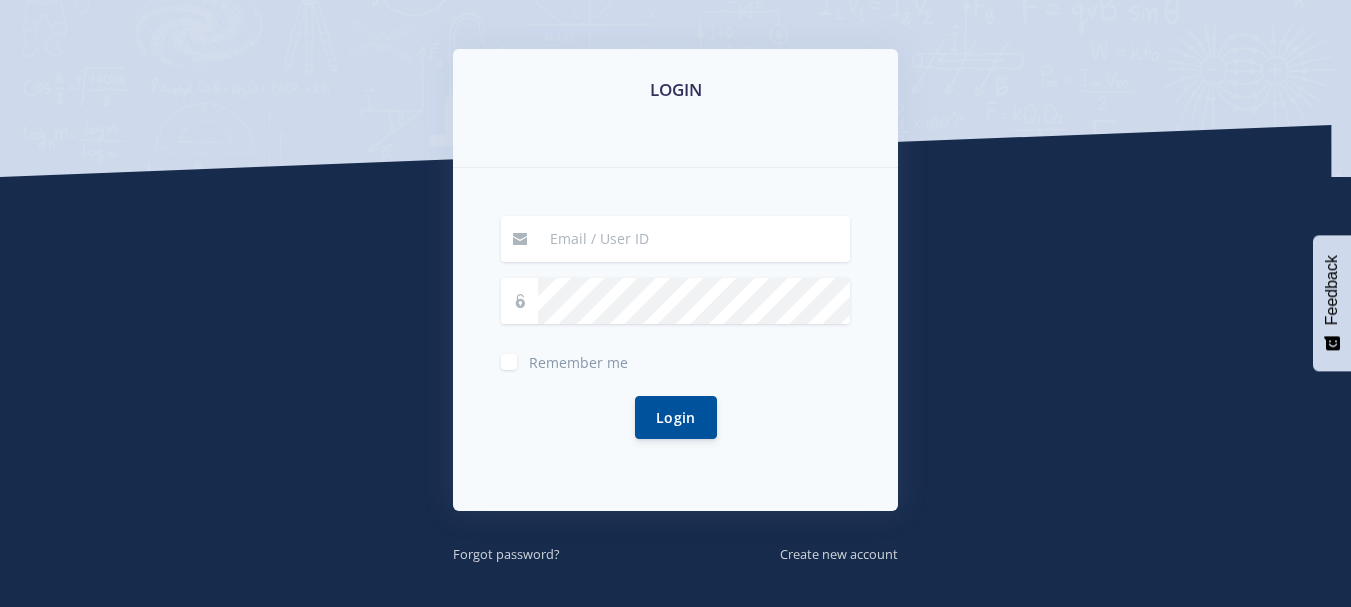 click at bounding box center [694, 239] 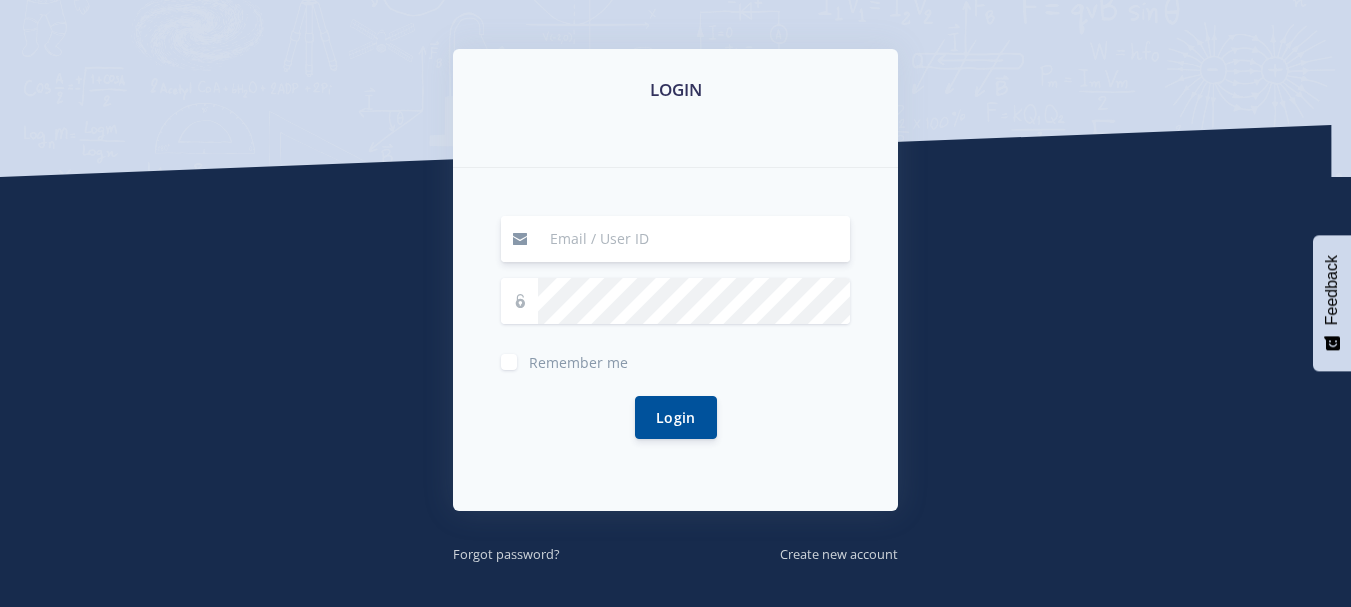type on "randhir@salog.co.za" 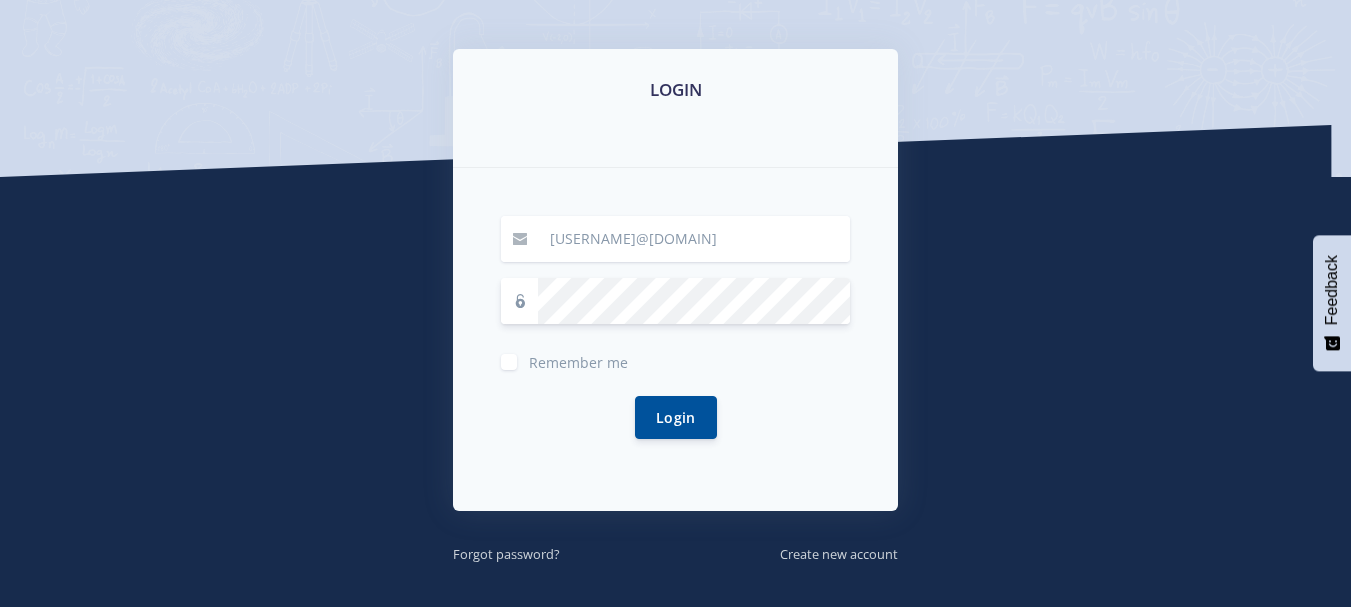 click on "Login" at bounding box center [676, 417] 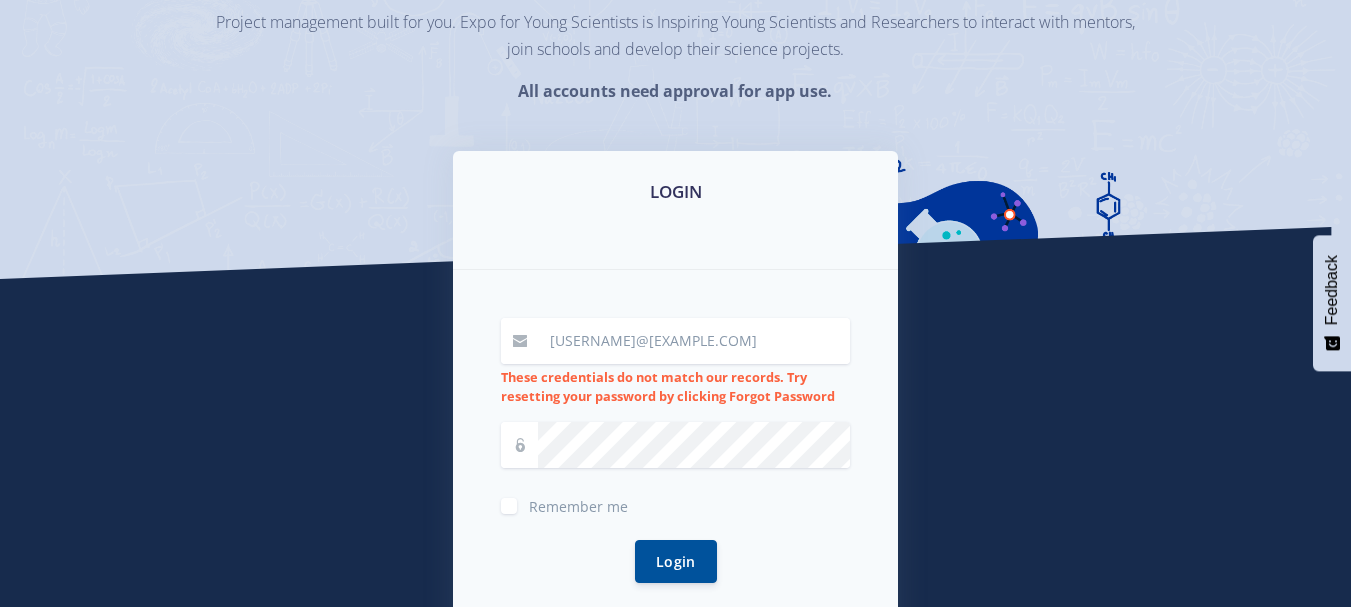 scroll, scrollTop: 200, scrollLeft: 0, axis: vertical 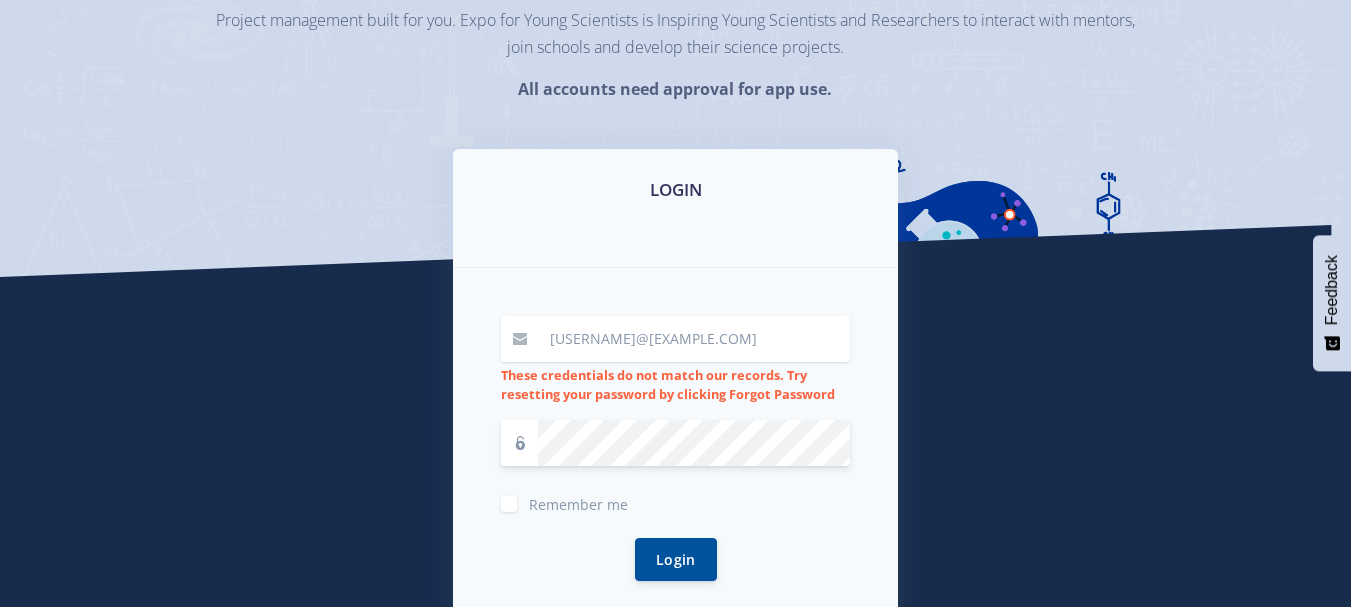 click on "Login" at bounding box center (676, 559) 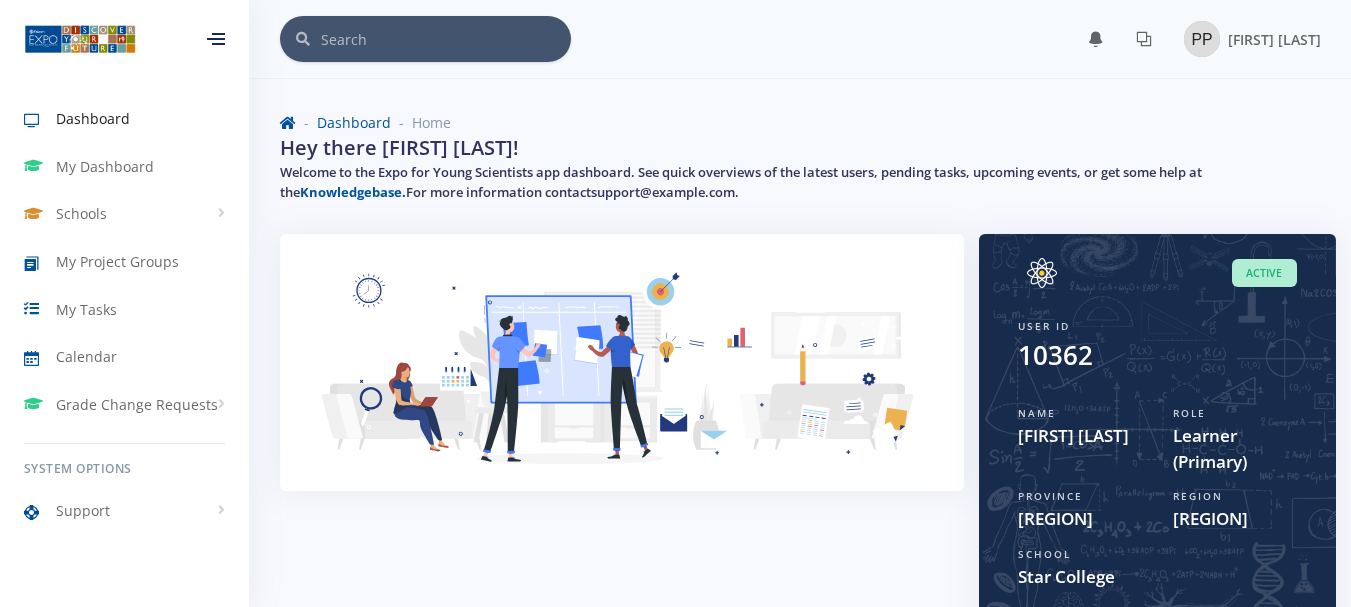 scroll, scrollTop: 0, scrollLeft: 0, axis: both 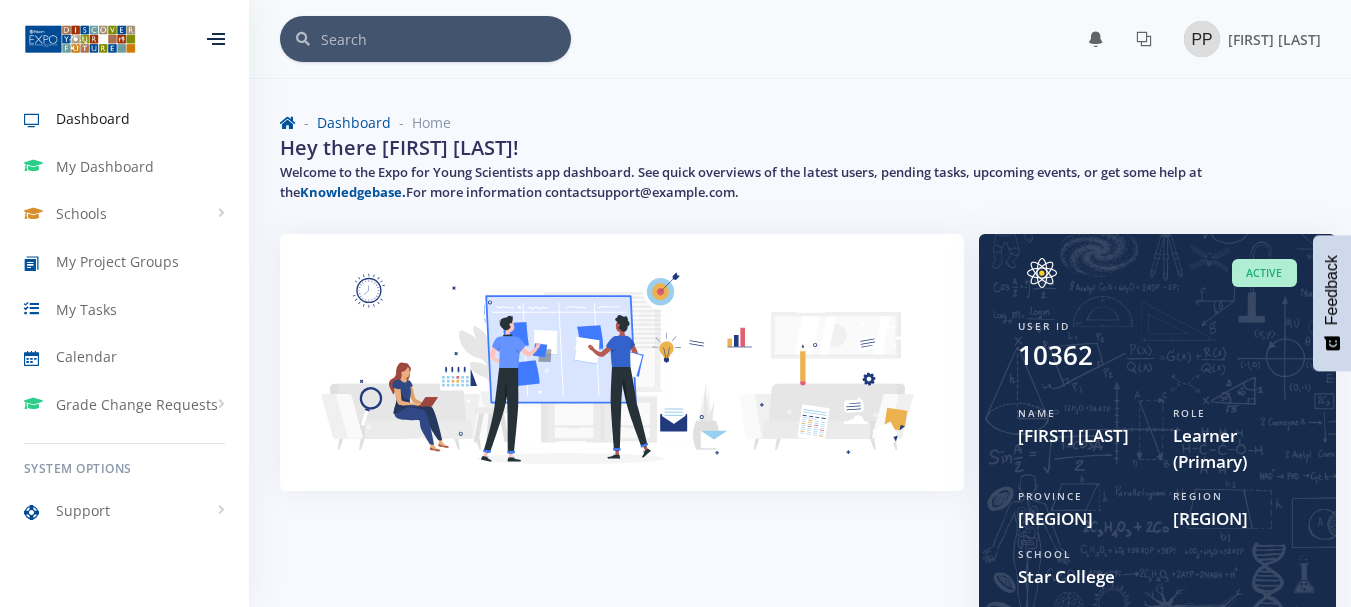 click on "Dashboard" at bounding box center [93, 118] 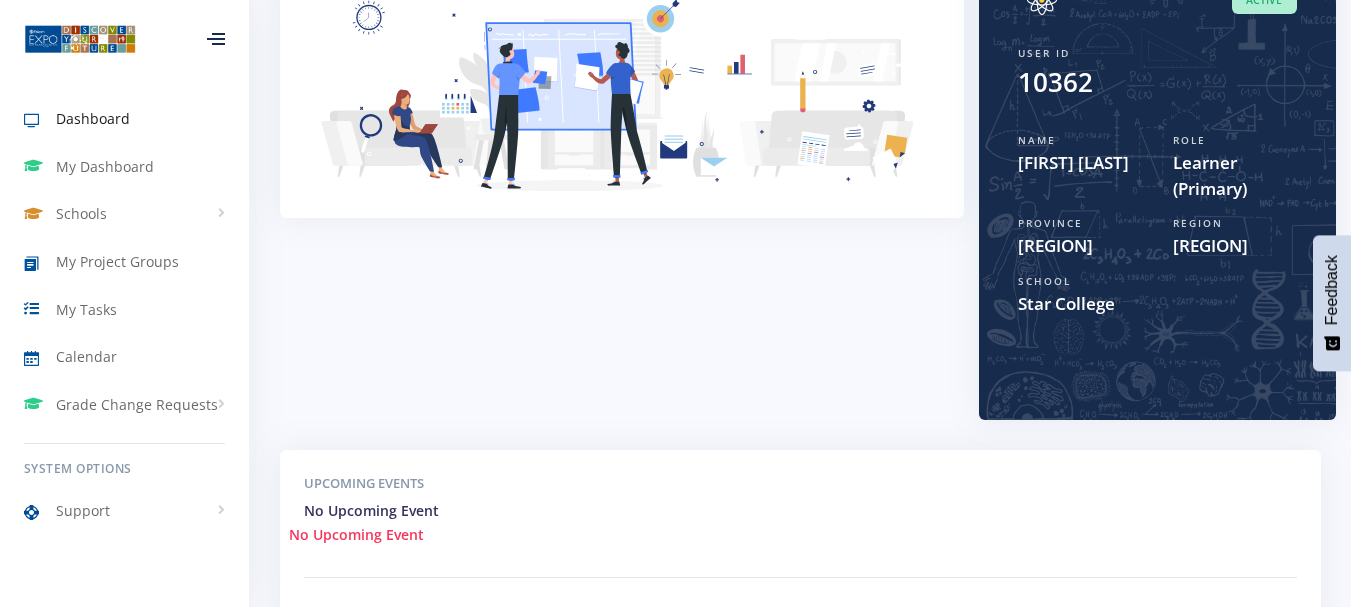 scroll, scrollTop: 300, scrollLeft: 0, axis: vertical 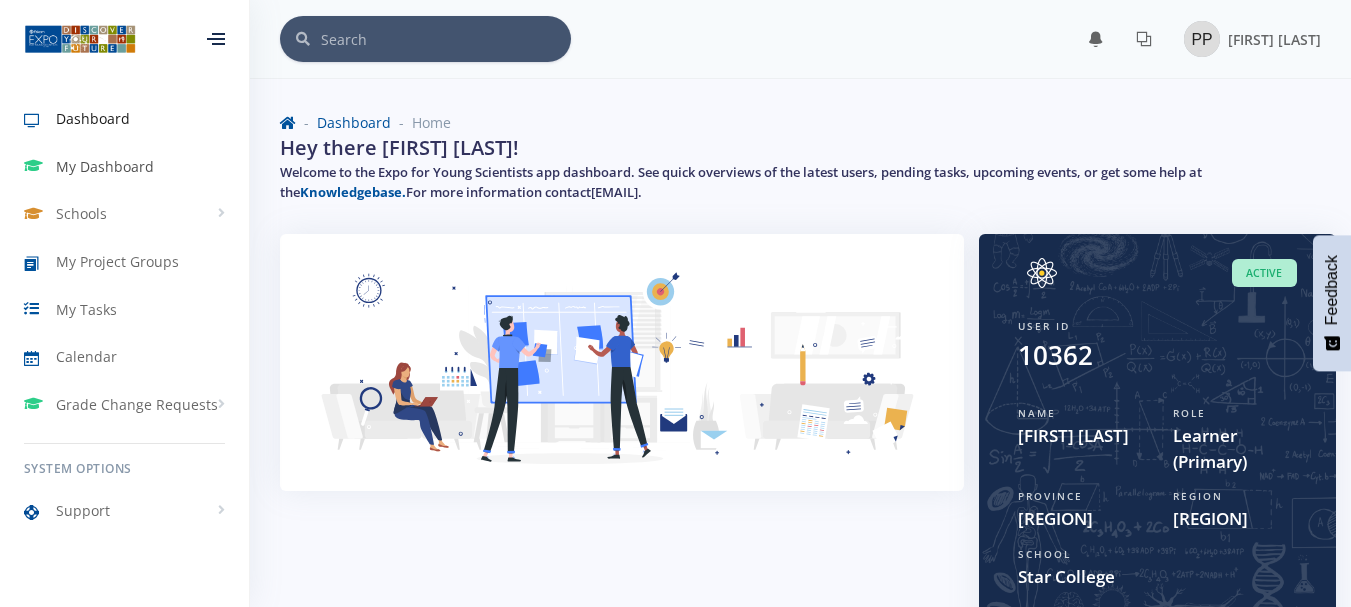 click on "My Dashboard" at bounding box center (105, 166) 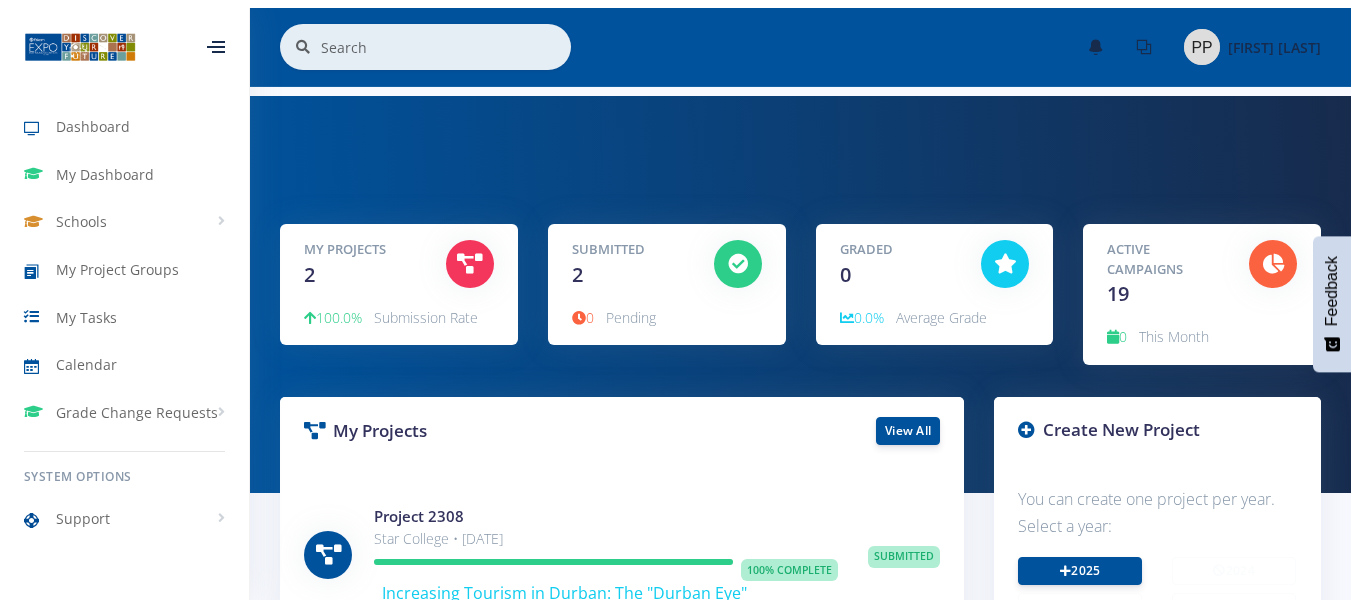 scroll, scrollTop: 0, scrollLeft: 0, axis: both 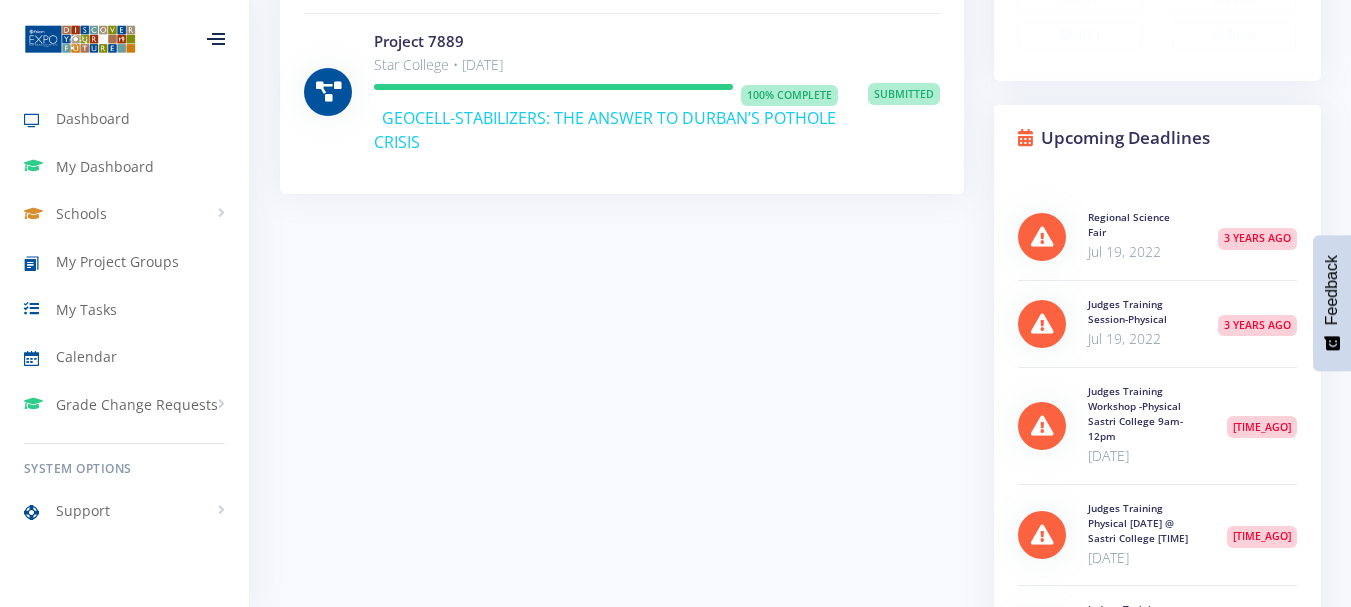 click at bounding box center (328, 92) 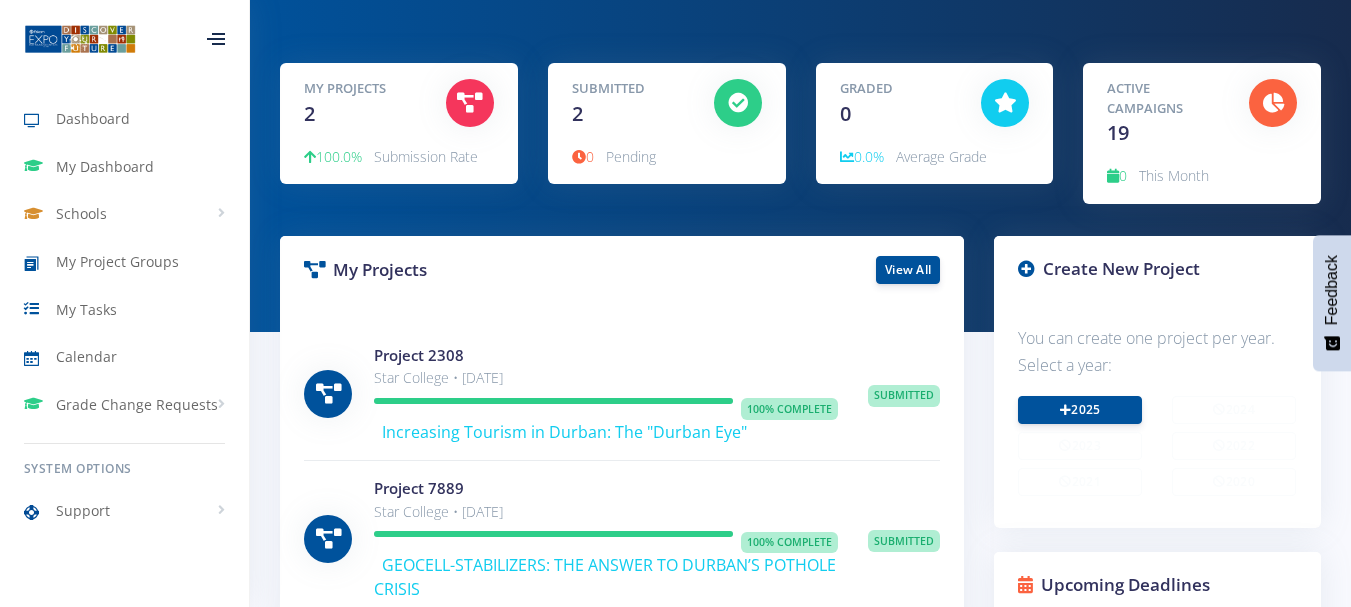scroll, scrollTop: 200, scrollLeft: 0, axis: vertical 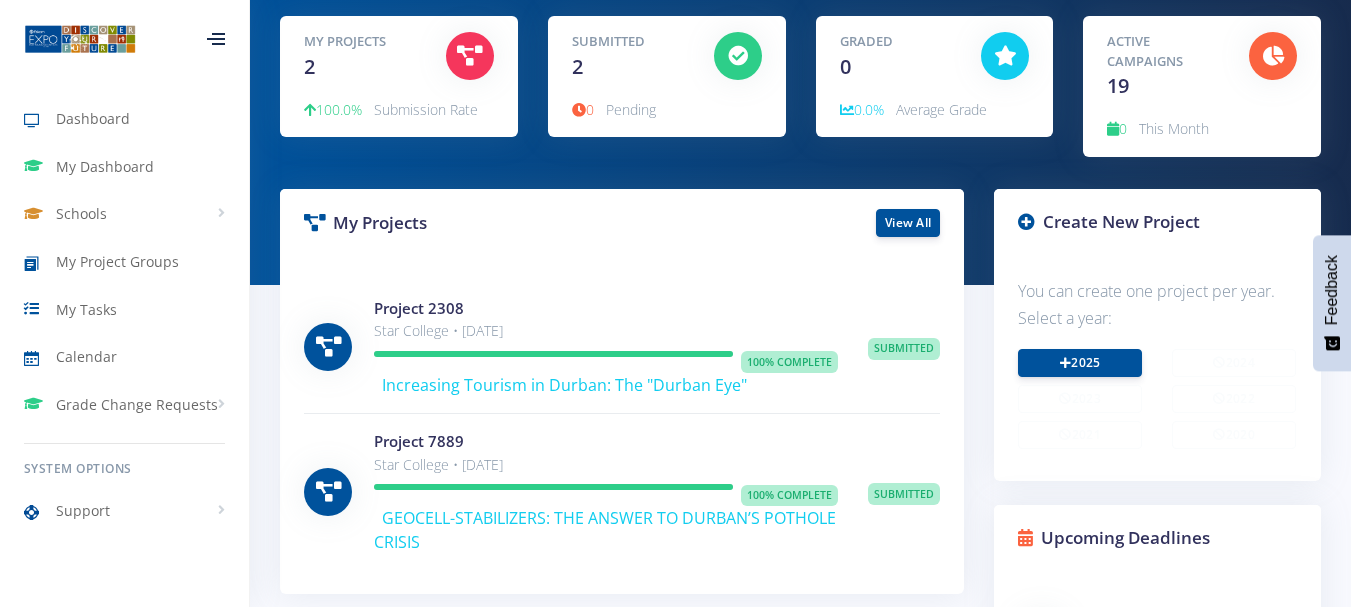 click at bounding box center (738, 56) 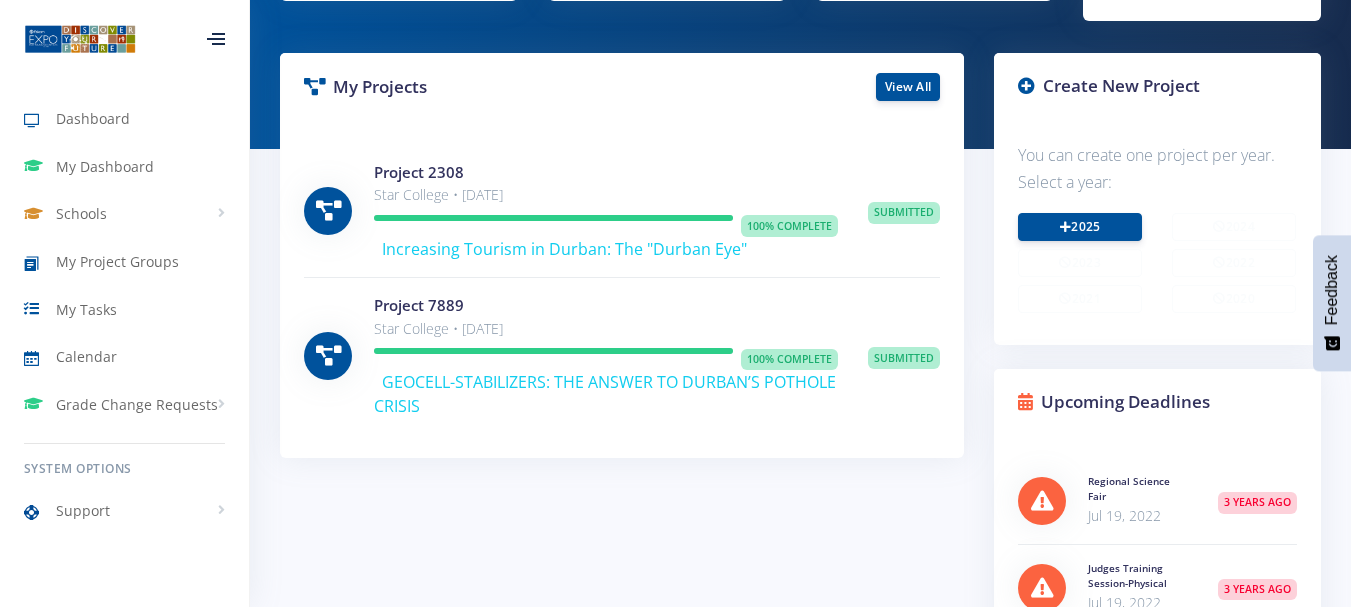 scroll, scrollTop: 300, scrollLeft: 0, axis: vertical 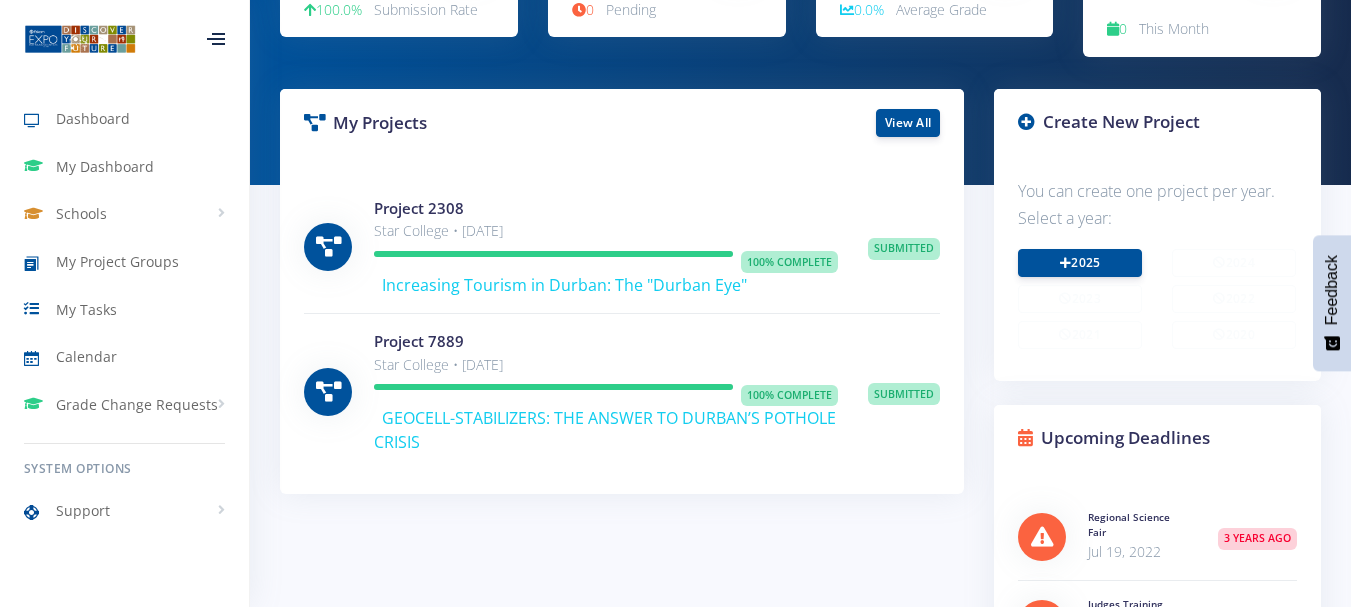 drag, startPoint x: 785, startPoint y: 389, endPoint x: 605, endPoint y: 343, distance: 185.78482 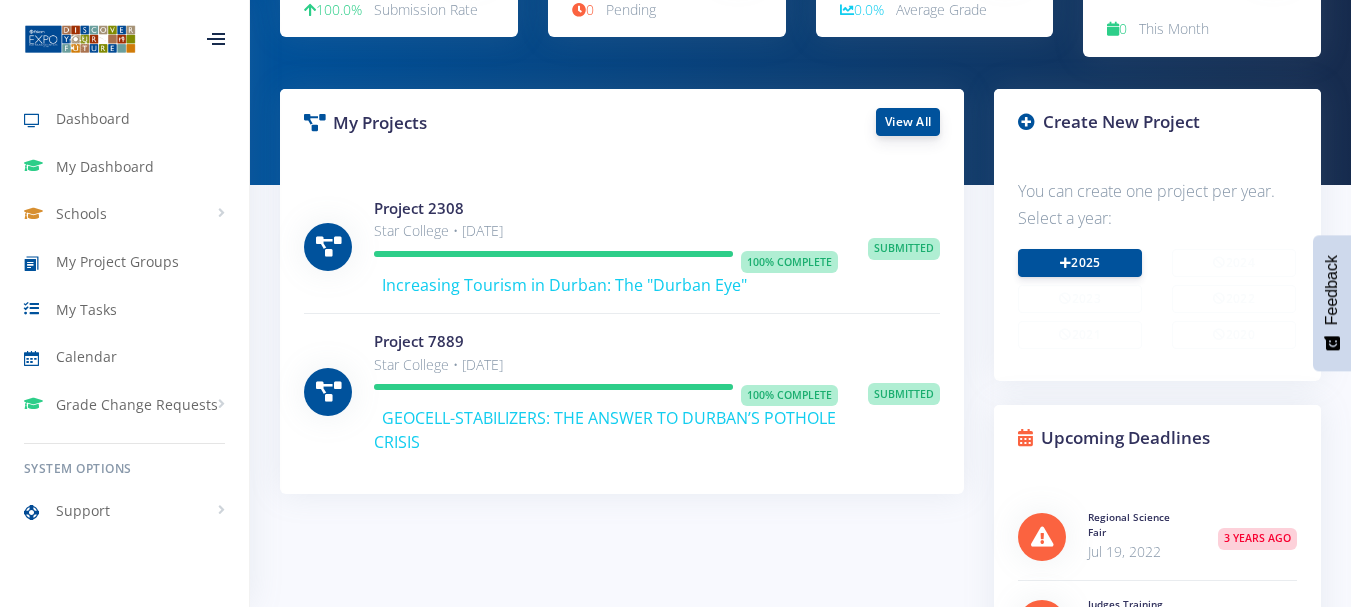 click on "View All" at bounding box center [908, 122] 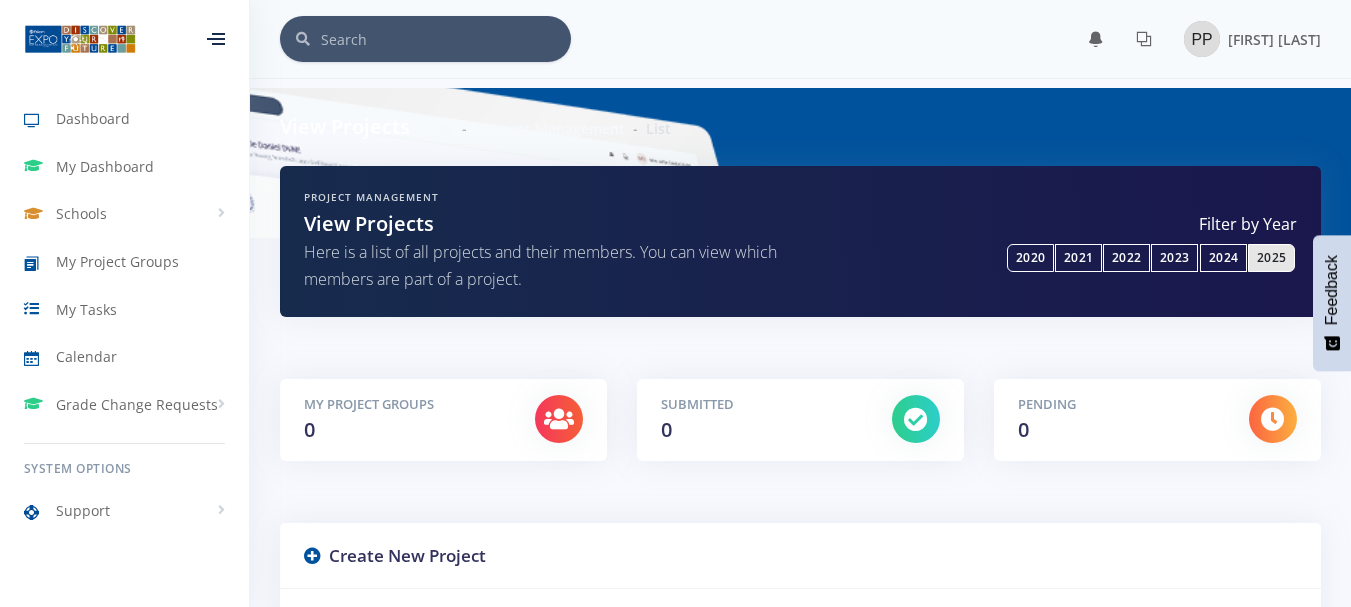 scroll, scrollTop: 0, scrollLeft: 0, axis: both 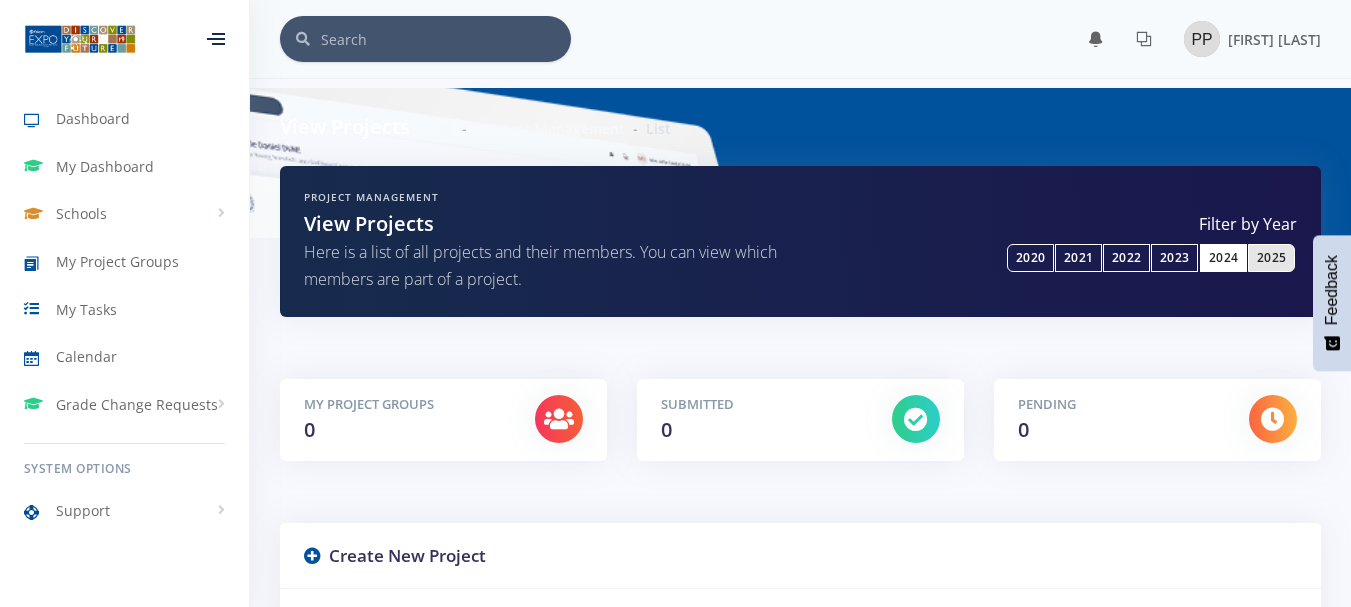 click on "2024" at bounding box center [1223, 258] 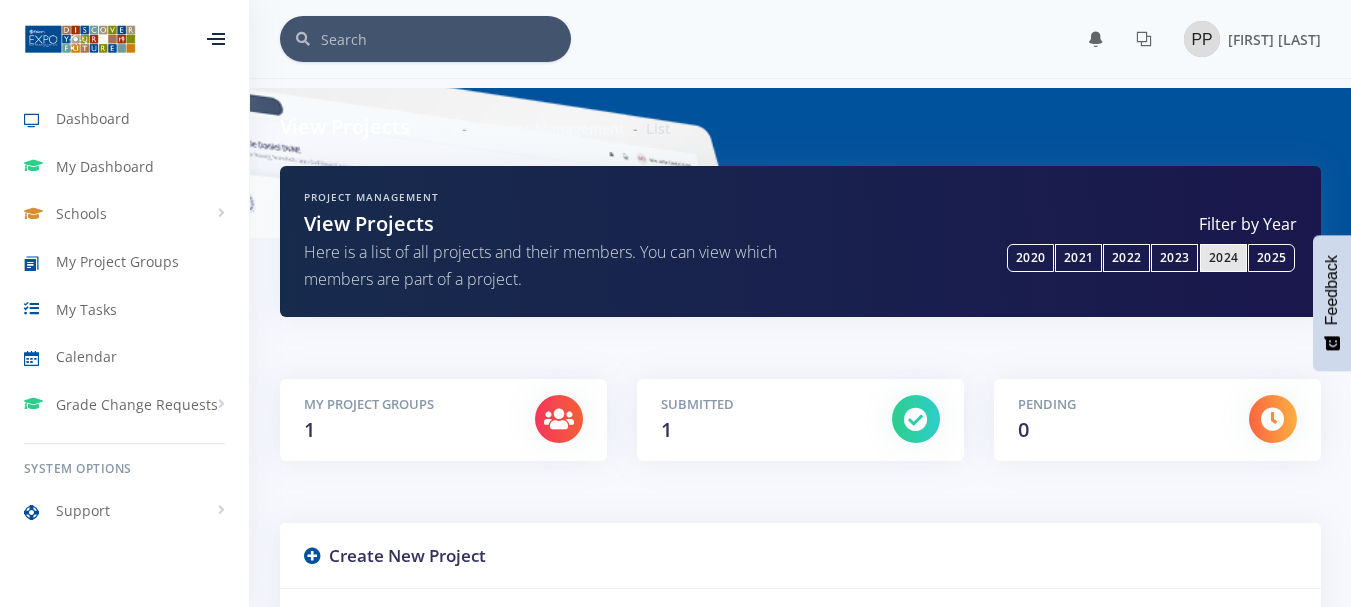 scroll, scrollTop: 0, scrollLeft: 0, axis: both 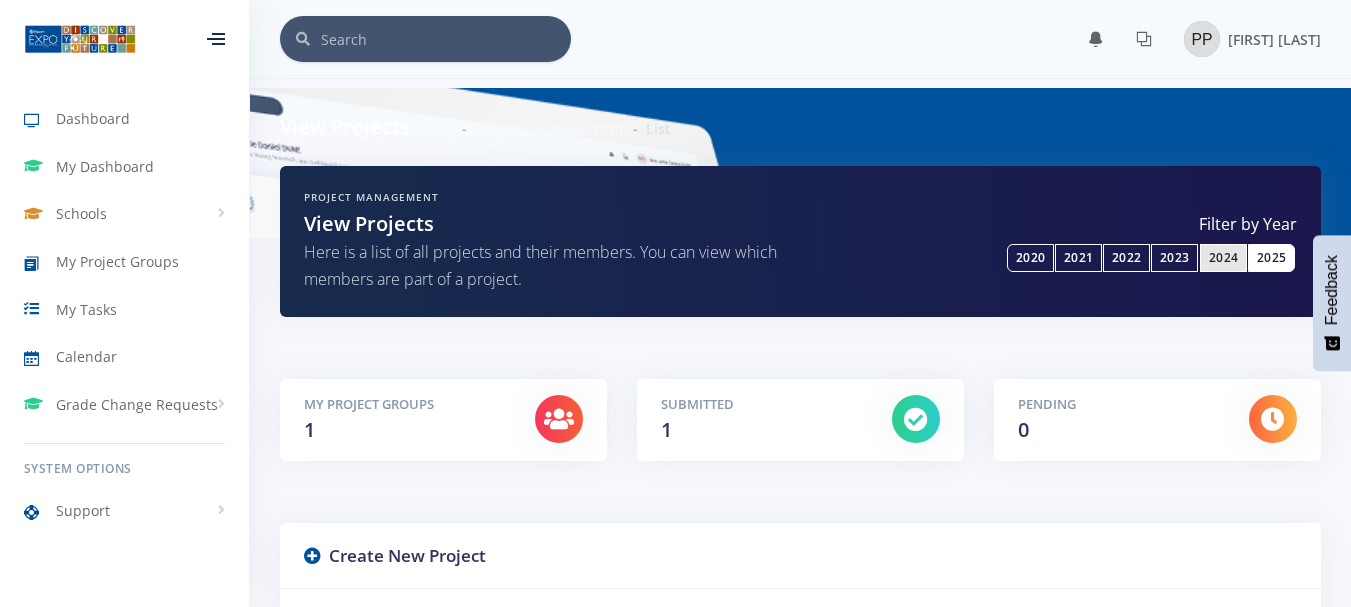 click on "2025" at bounding box center (1271, 258) 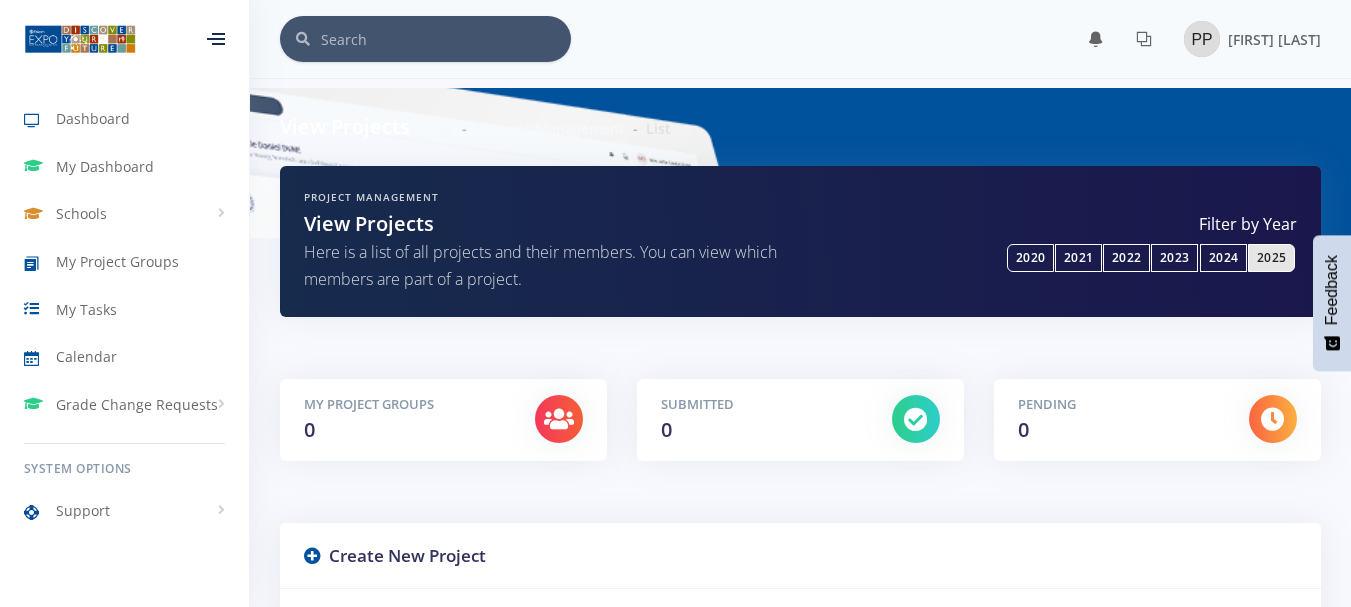 scroll, scrollTop: 0, scrollLeft: 0, axis: both 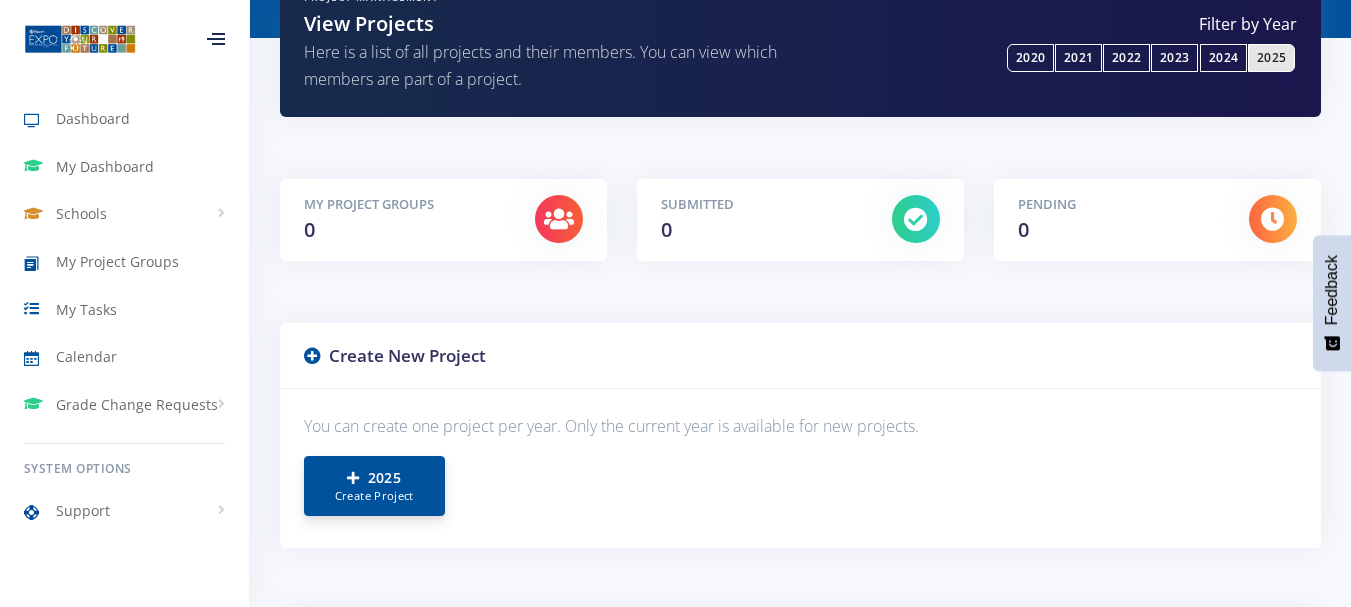 click on "2025
Create Project" at bounding box center [374, 486] 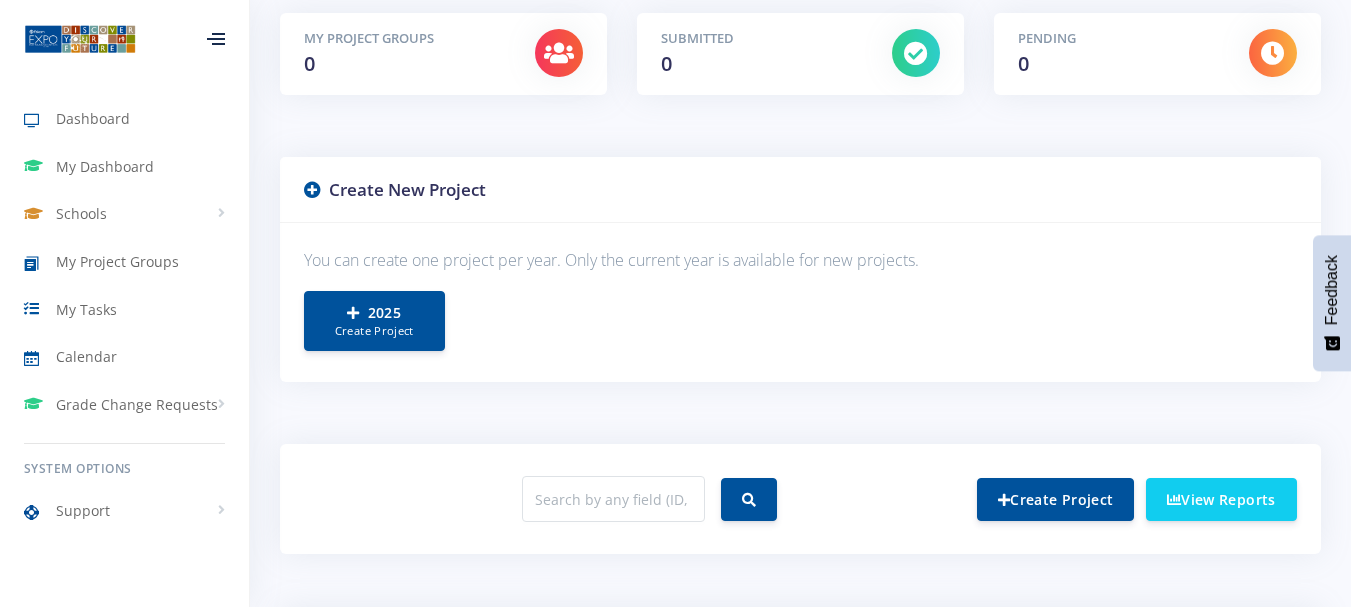 scroll, scrollTop: 500, scrollLeft: 0, axis: vertical 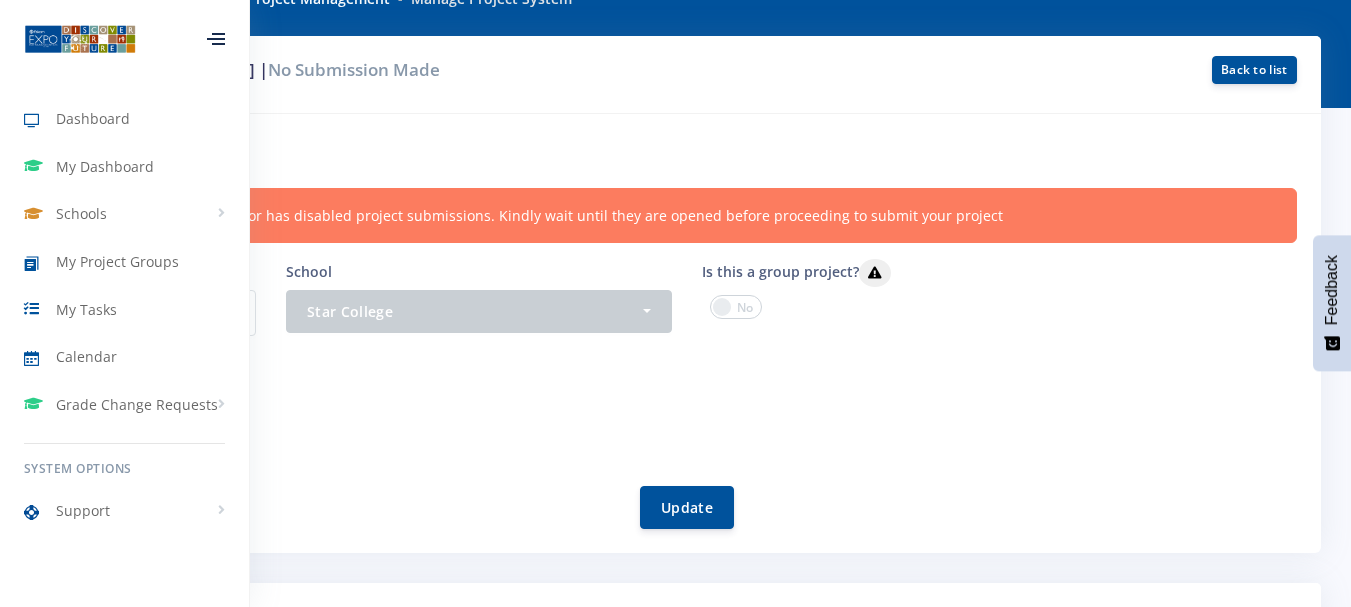 click on "Project by:
[FIRST] [LAST]
|
No Submission Made" at bounding box center [463, 70] 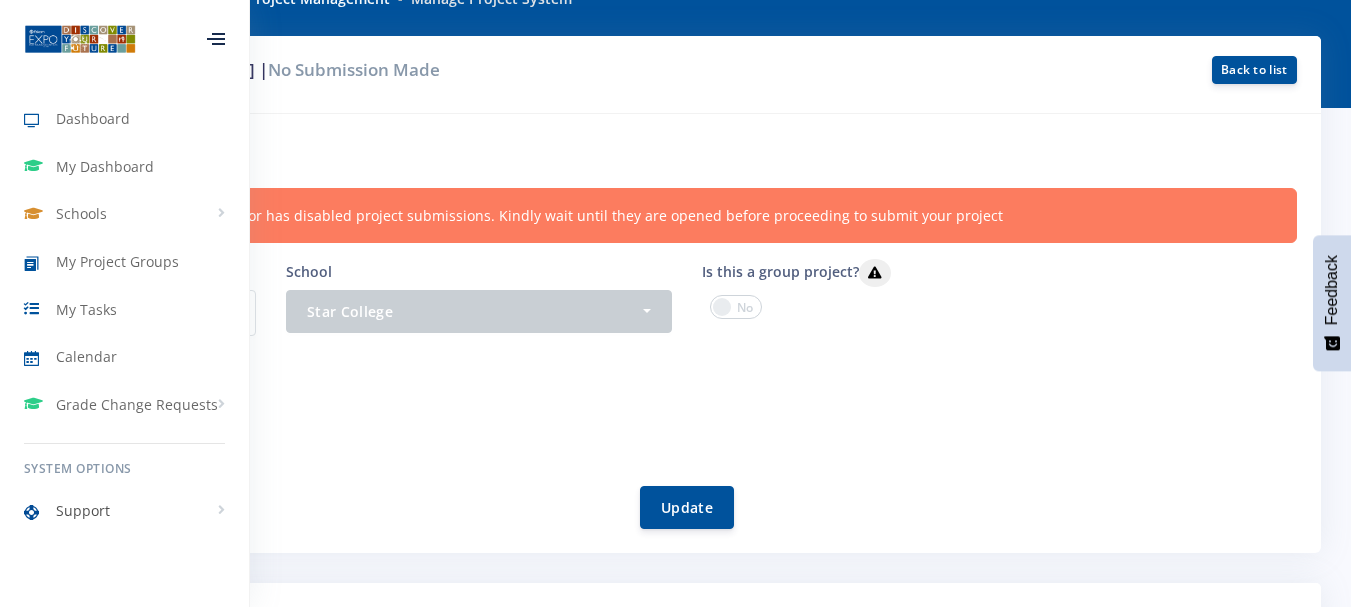 click on "Support" at bounding box center (124, 511) 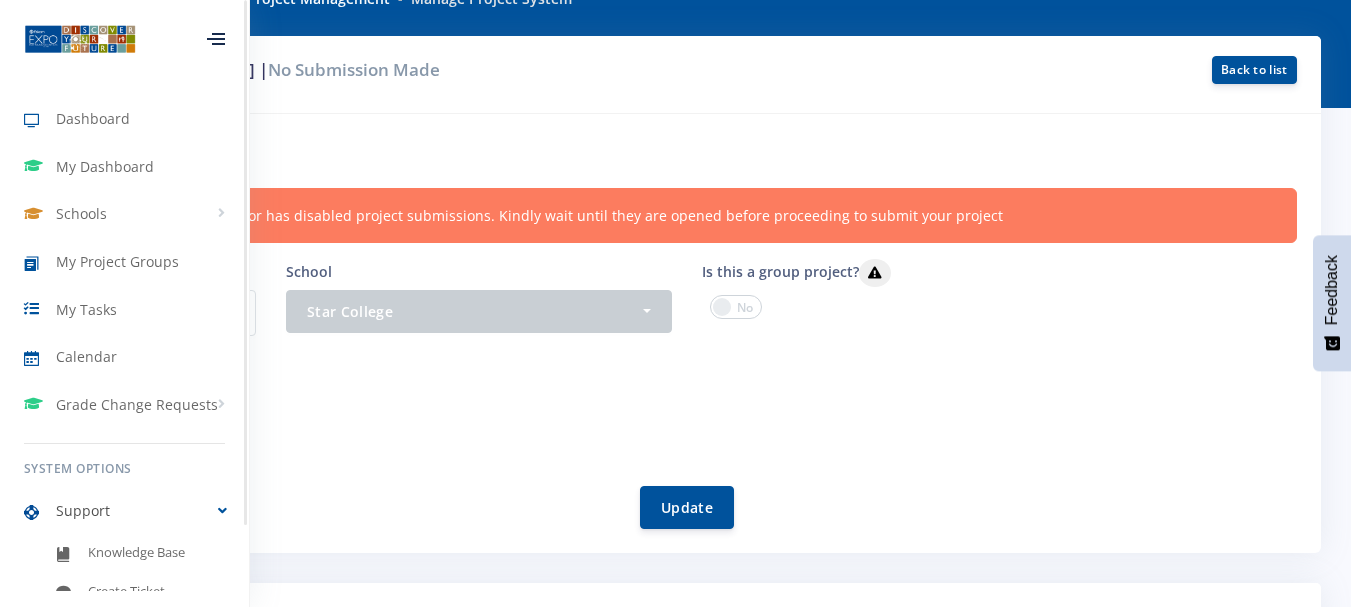 click on "Support" at bounding box center (124, 511) 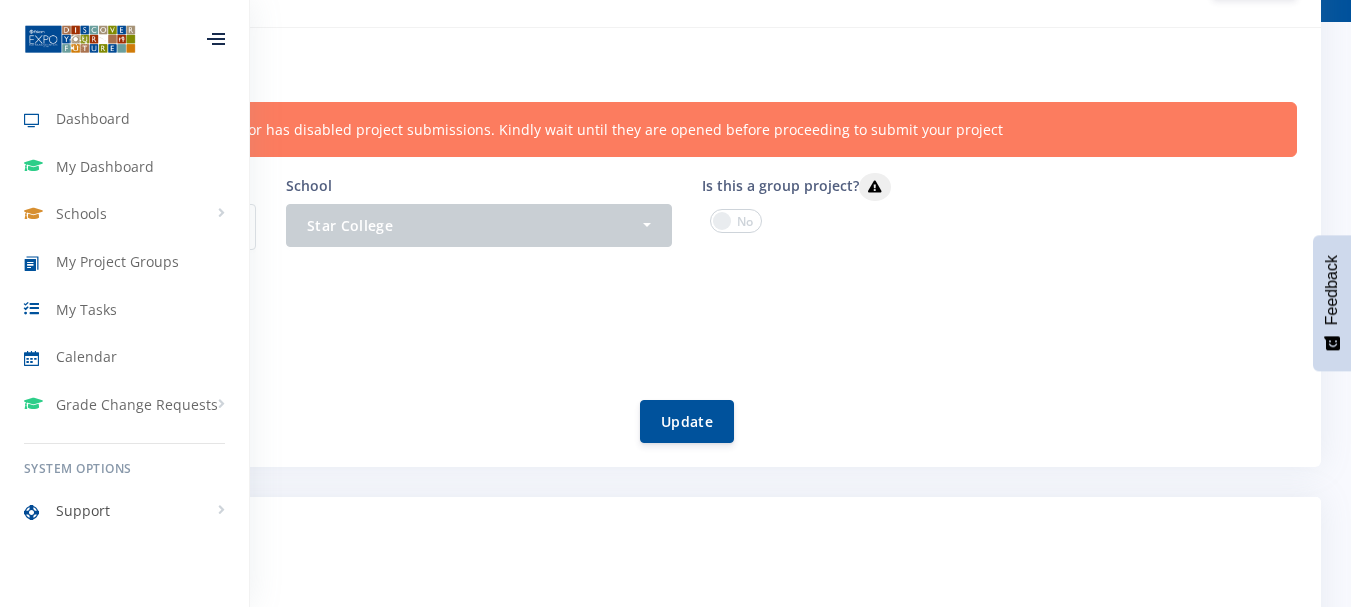 scroll, scrollTop: 400, scrollLeft: 0, axis: vertical 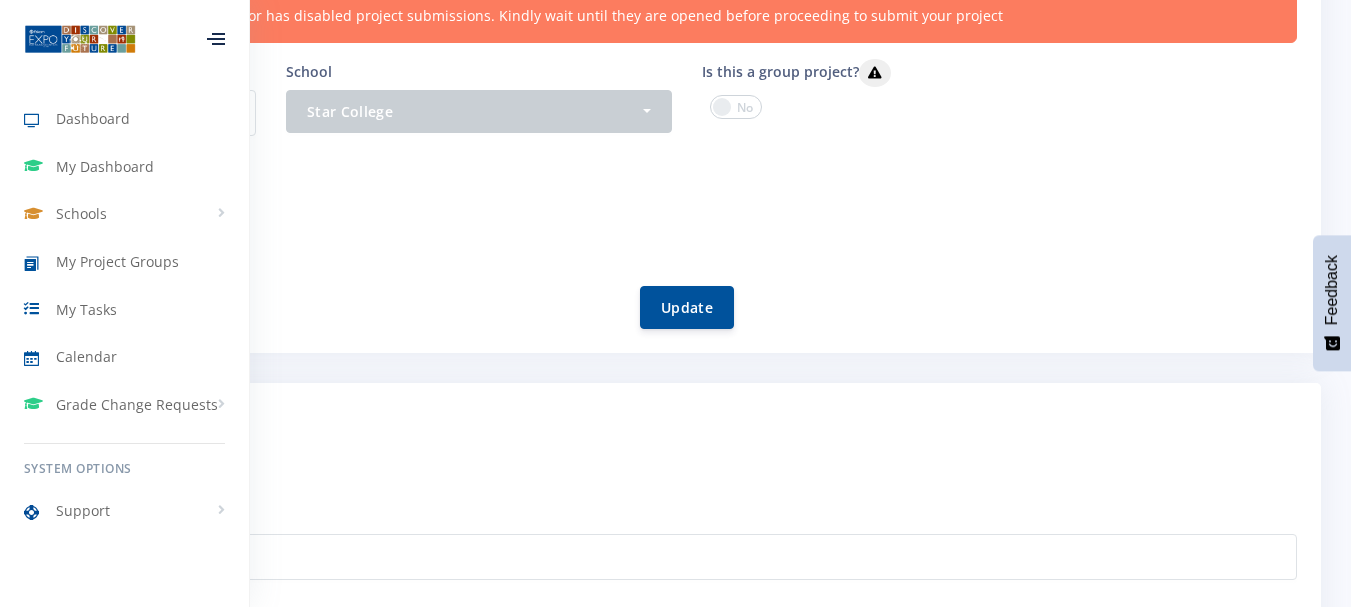click on "Setup your Project" at bounding box center (675, 466) 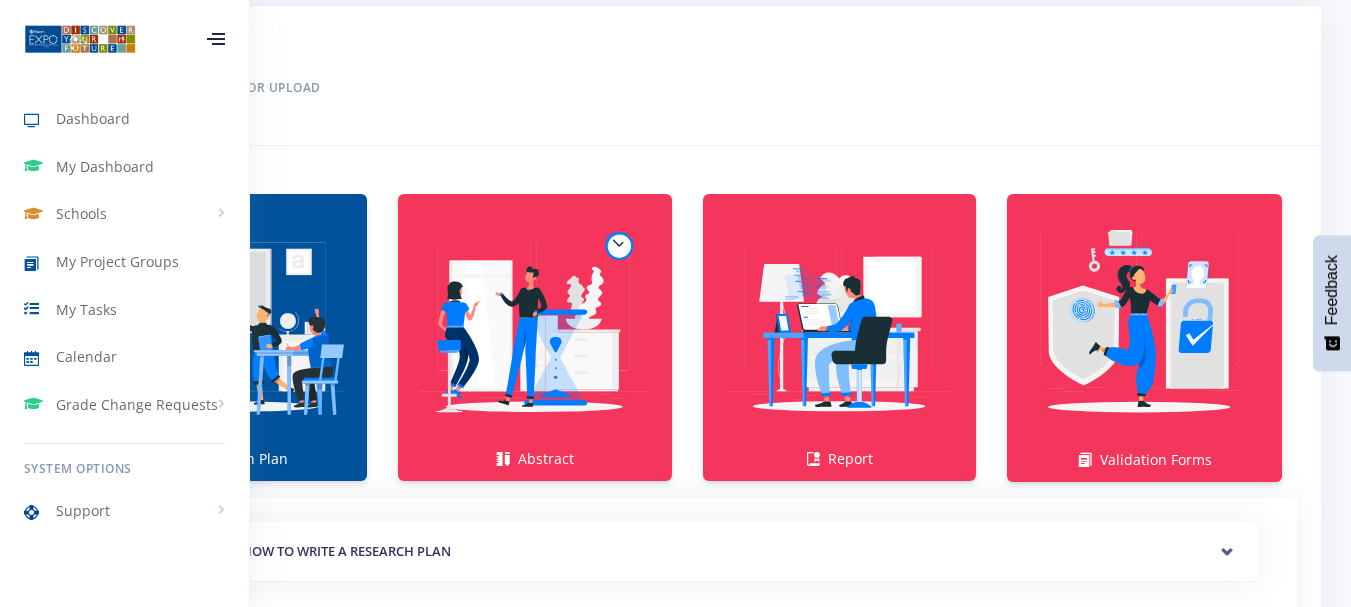 scroll, scrollTop: 1300, scrollLeft: 0, axis: vertical 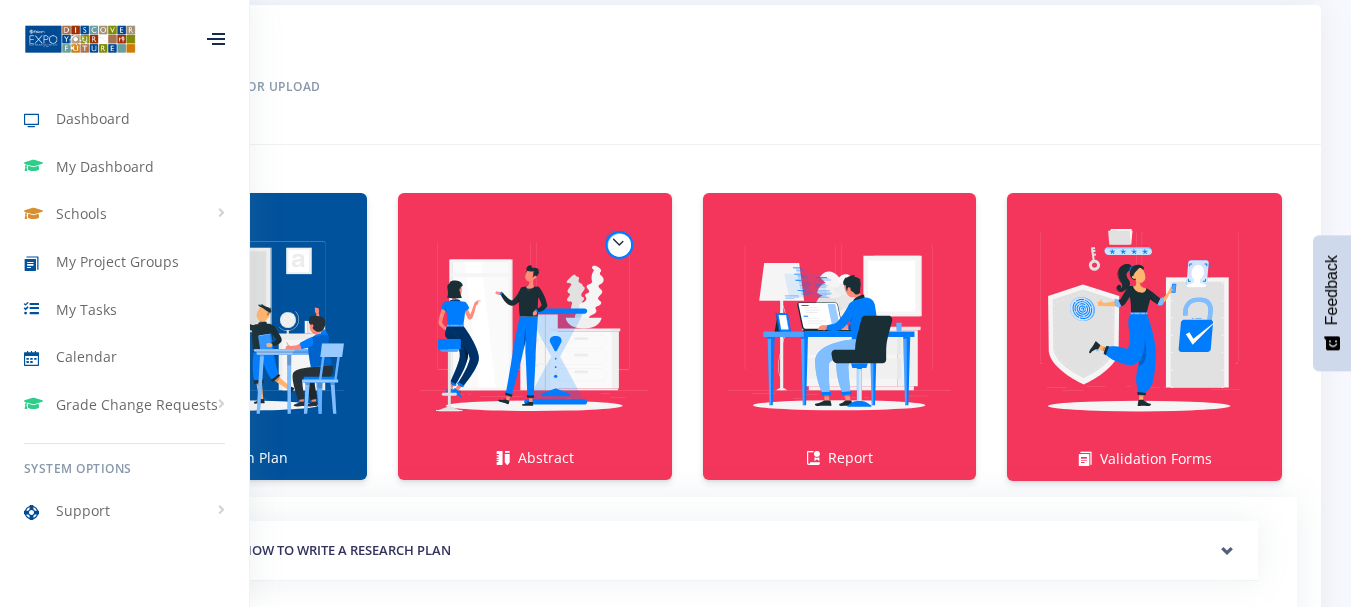 click at bounding box center (216, 39) 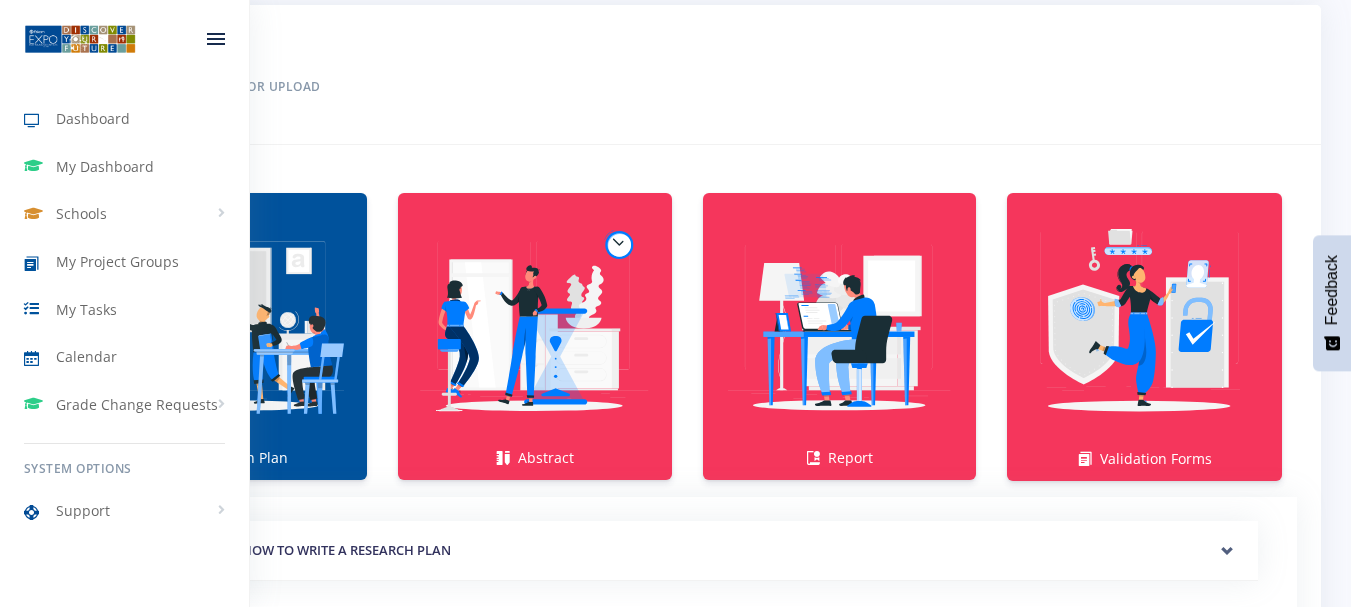 click at bounding box center [216, 39] 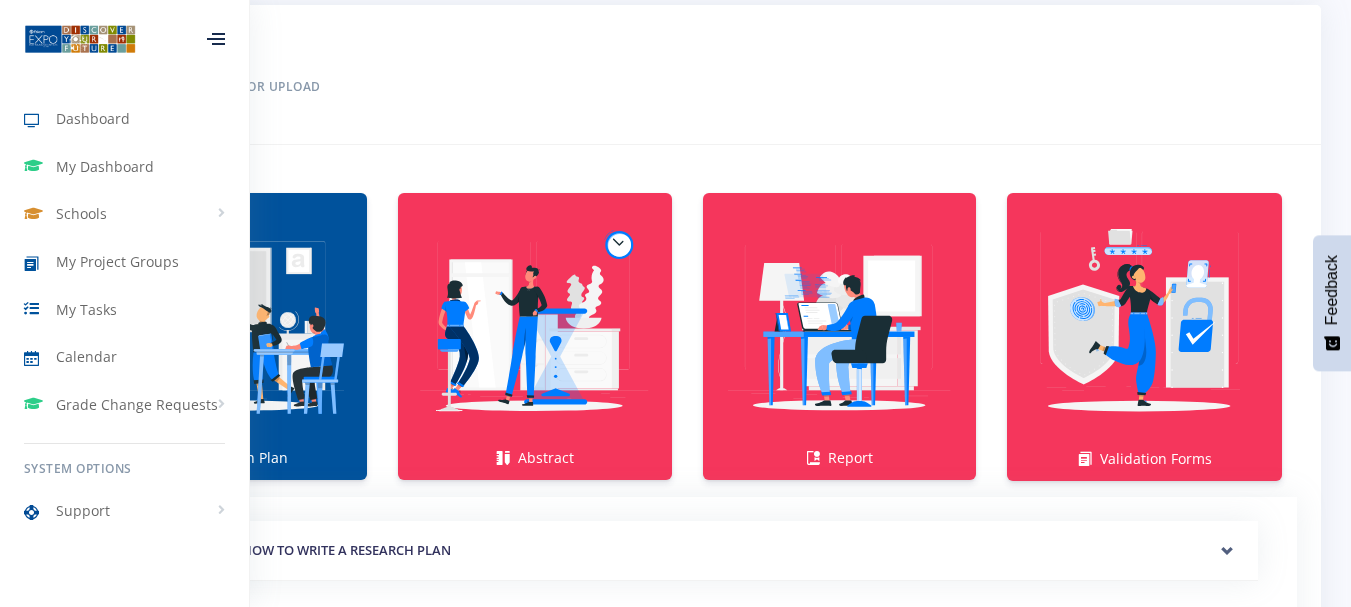 click on "Project Step II" at bounding box center [675, 38] 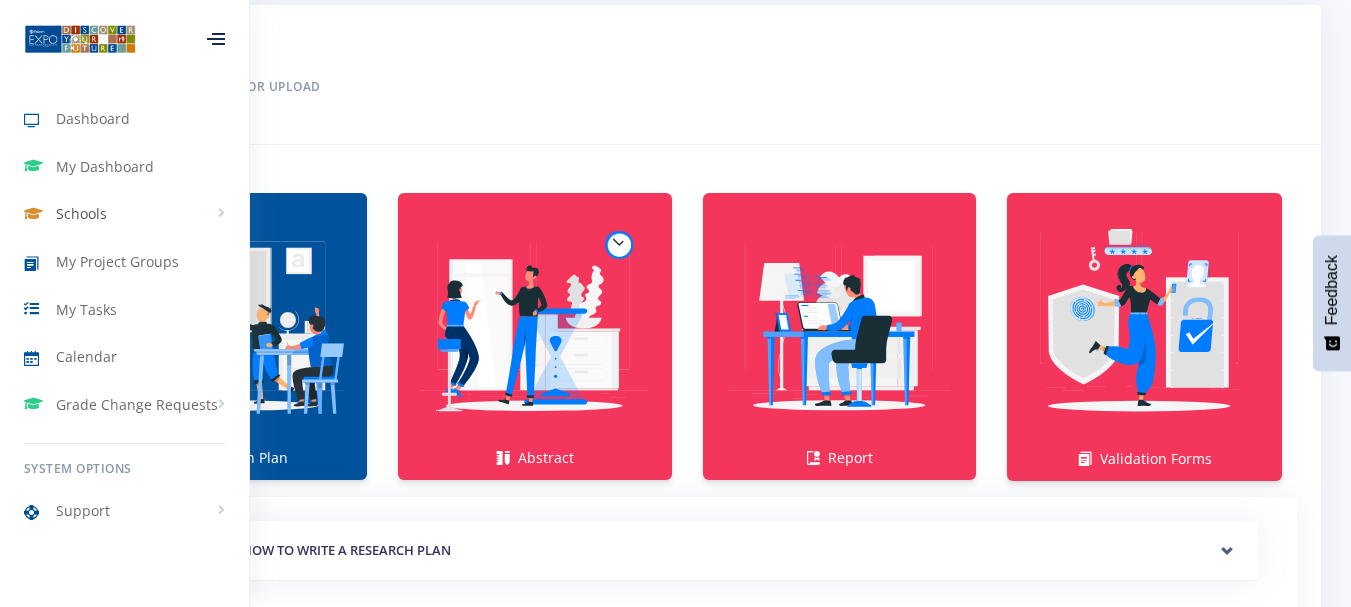 click on "Schools" at bounding box center (124, 214) 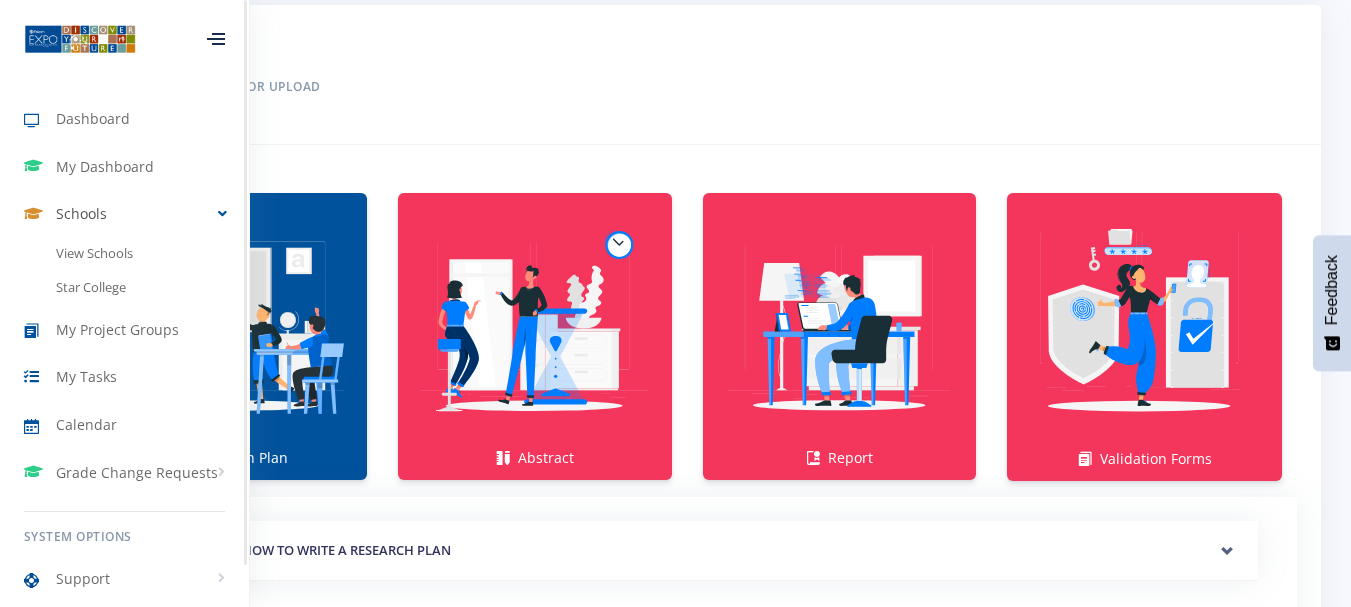 click on "Schools" at bounding box center (124, 214) 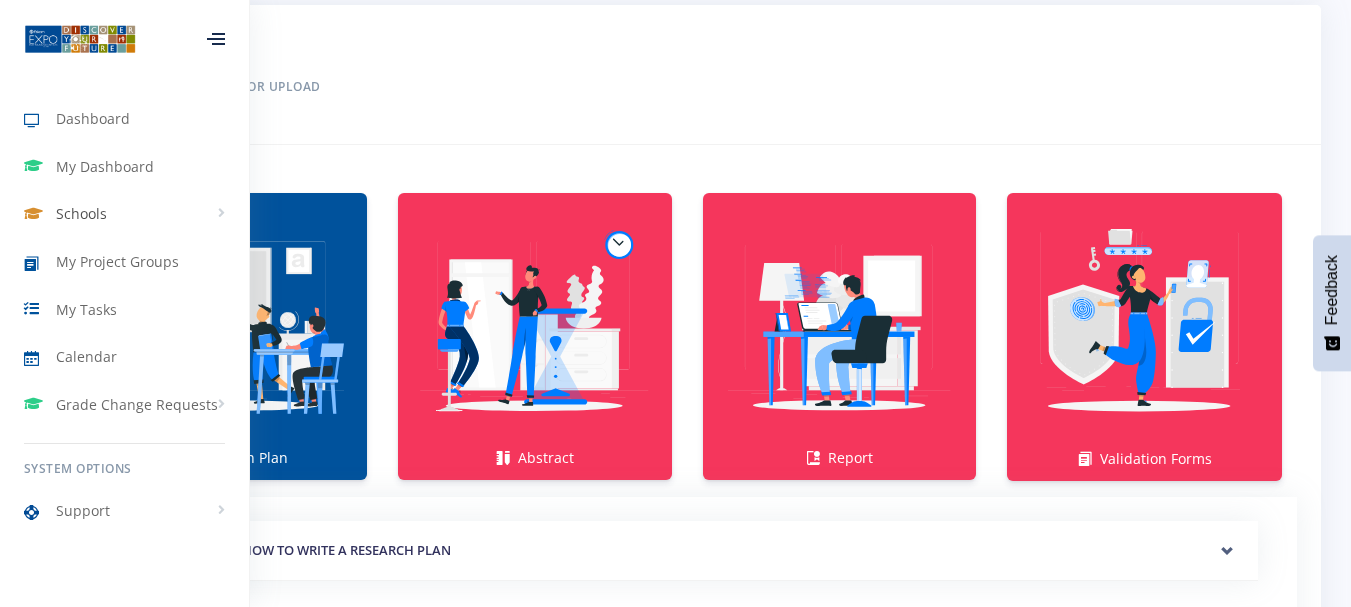 click on "Schools" at bounding box center (124, 214) 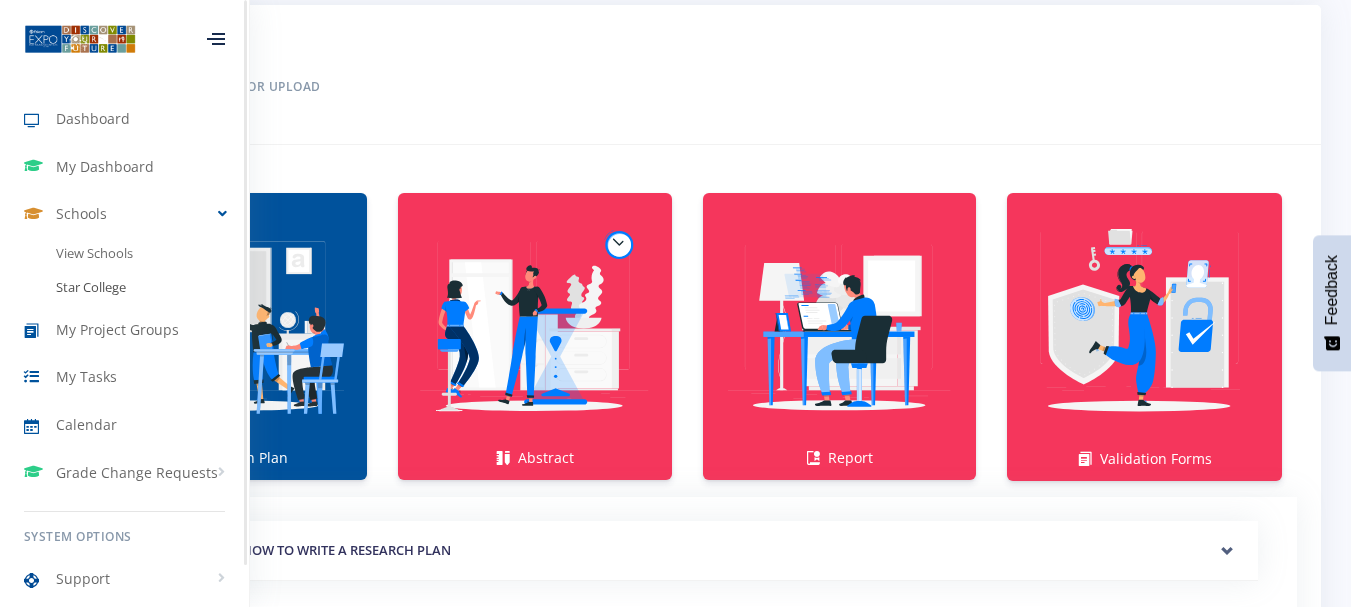click on "Star College" at bounding box center [124, 288] 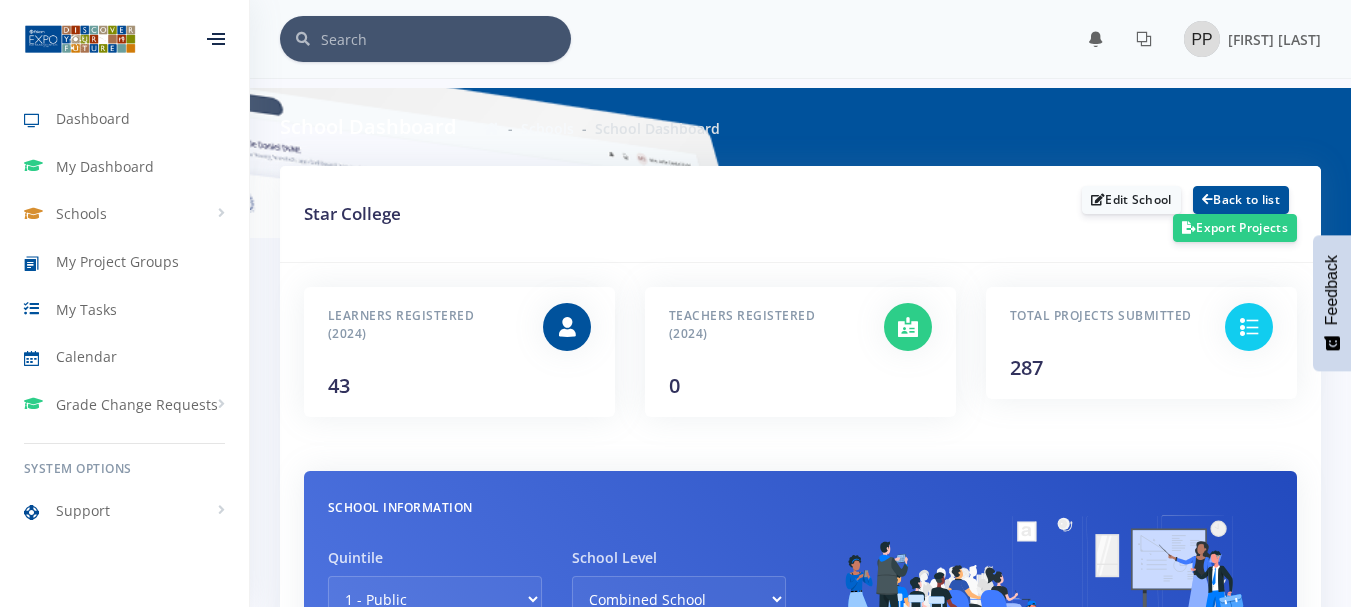 scroll, scrollTop: 0, scrollLeft: 0, axis: both 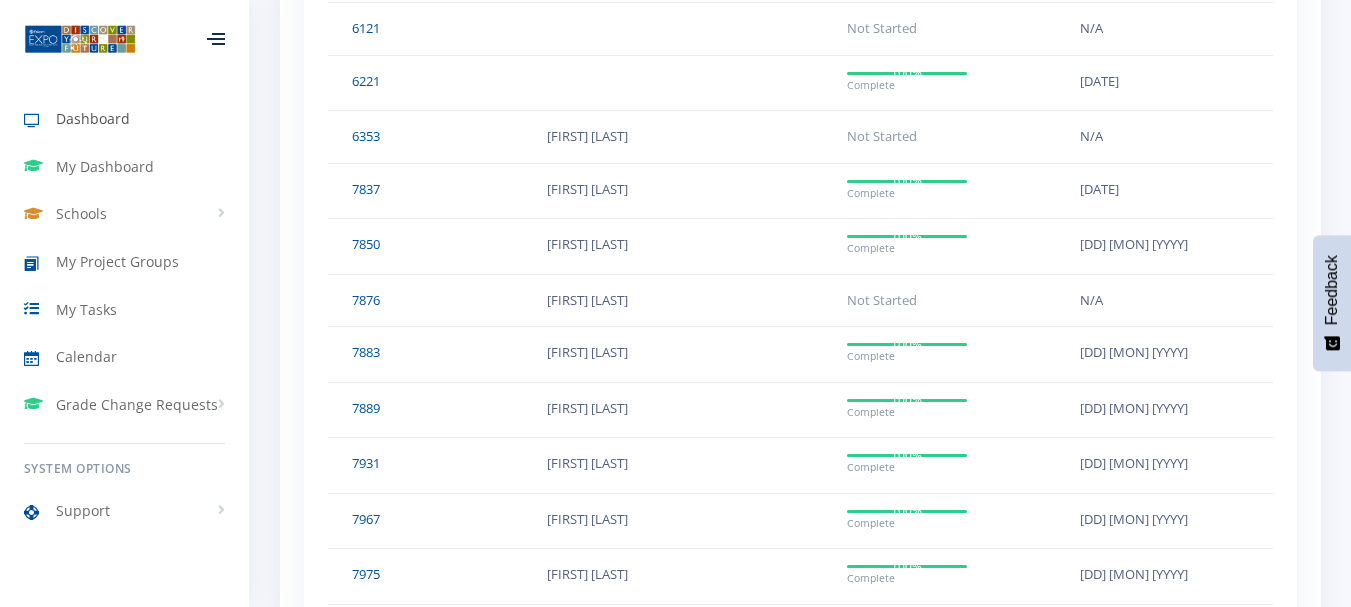 click on "Dashboard" at bounding box center [93, 118] 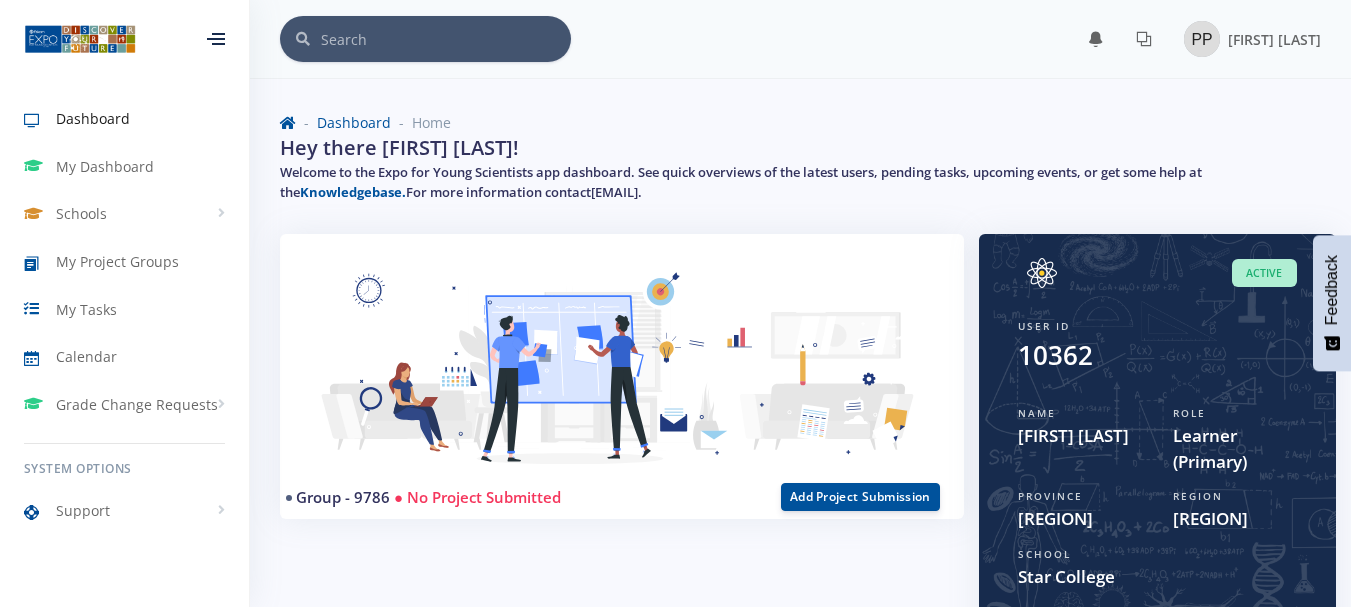 scroll, scrollTop: 0, scrollLeft: 0, axis: both 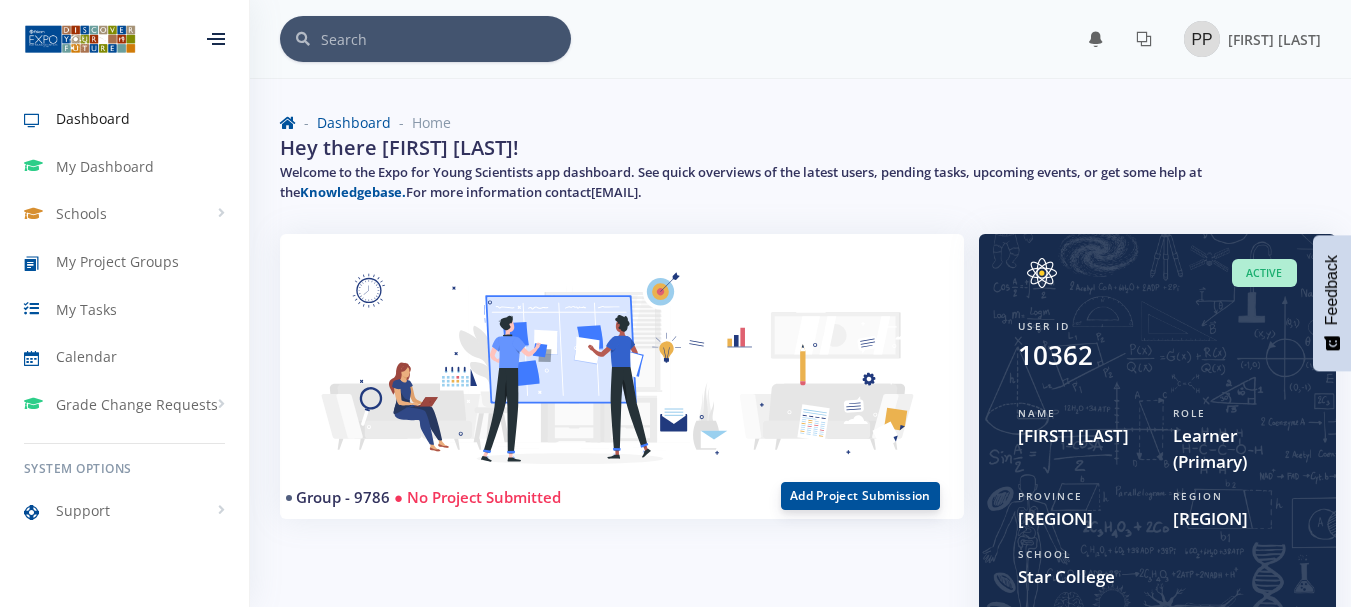 click on "Add Project
Submission" at bounding box center [860, 496] 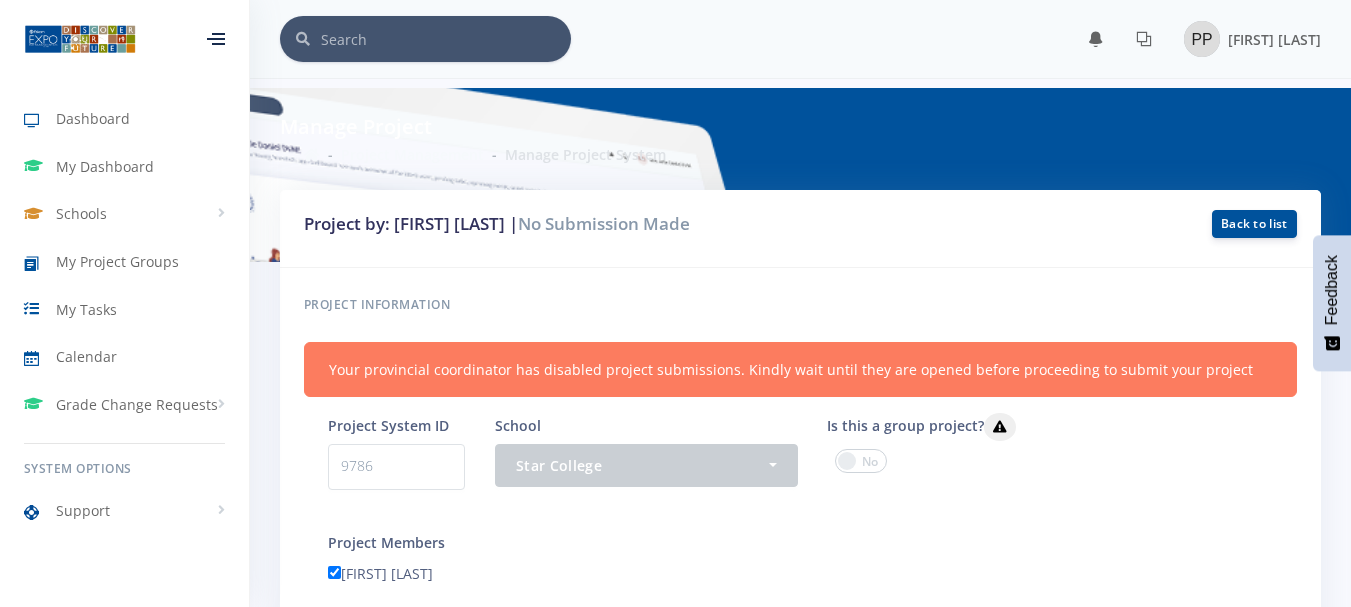 scroll, scrollTop: 0, scrollLeft: 0, axis: both 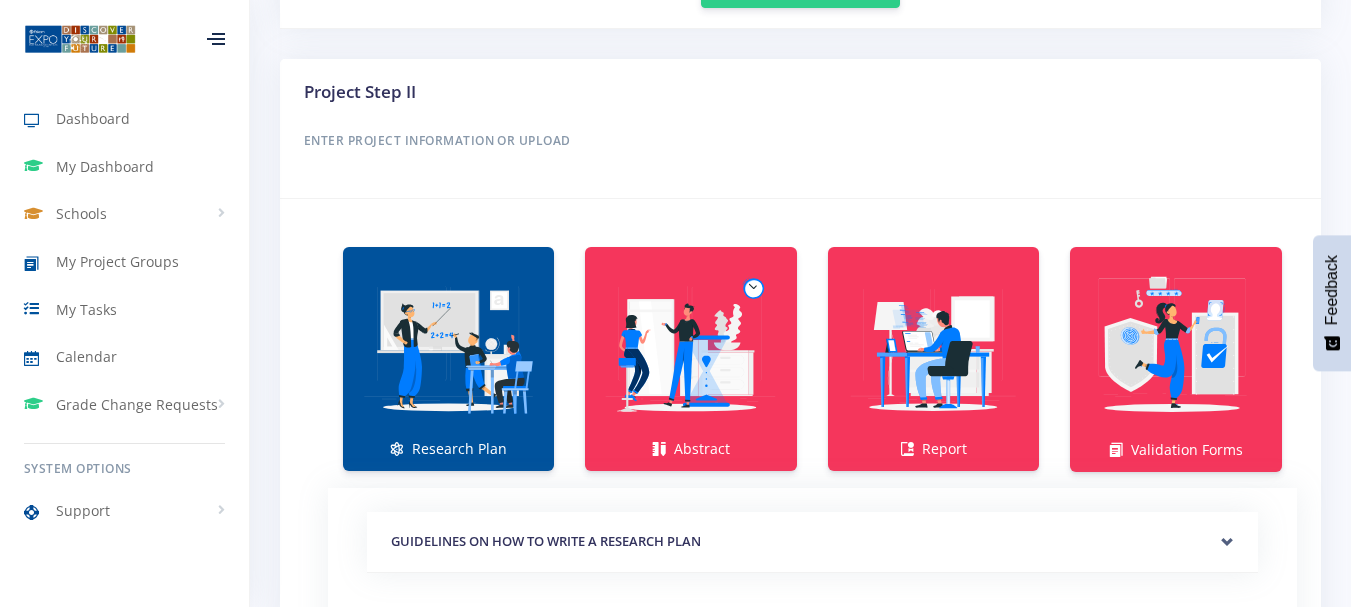 click at bounding box center [448, 348] 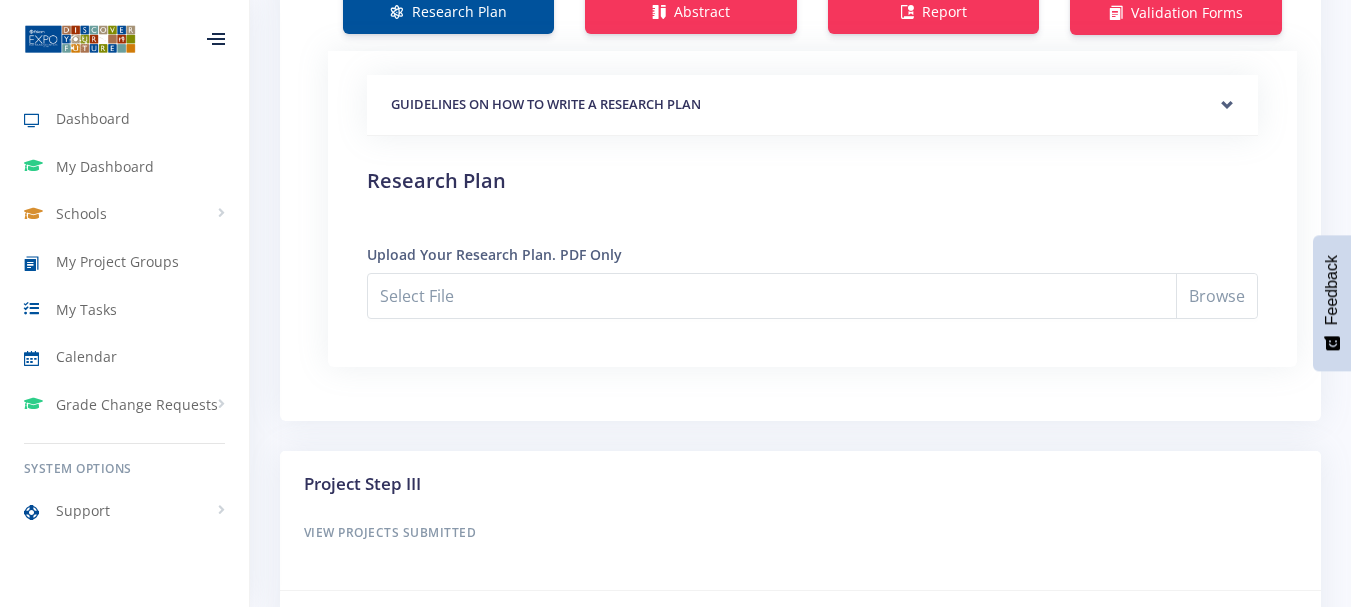 scroll, scrollTop: 1453, scrollLeft: 0, axis: vertical 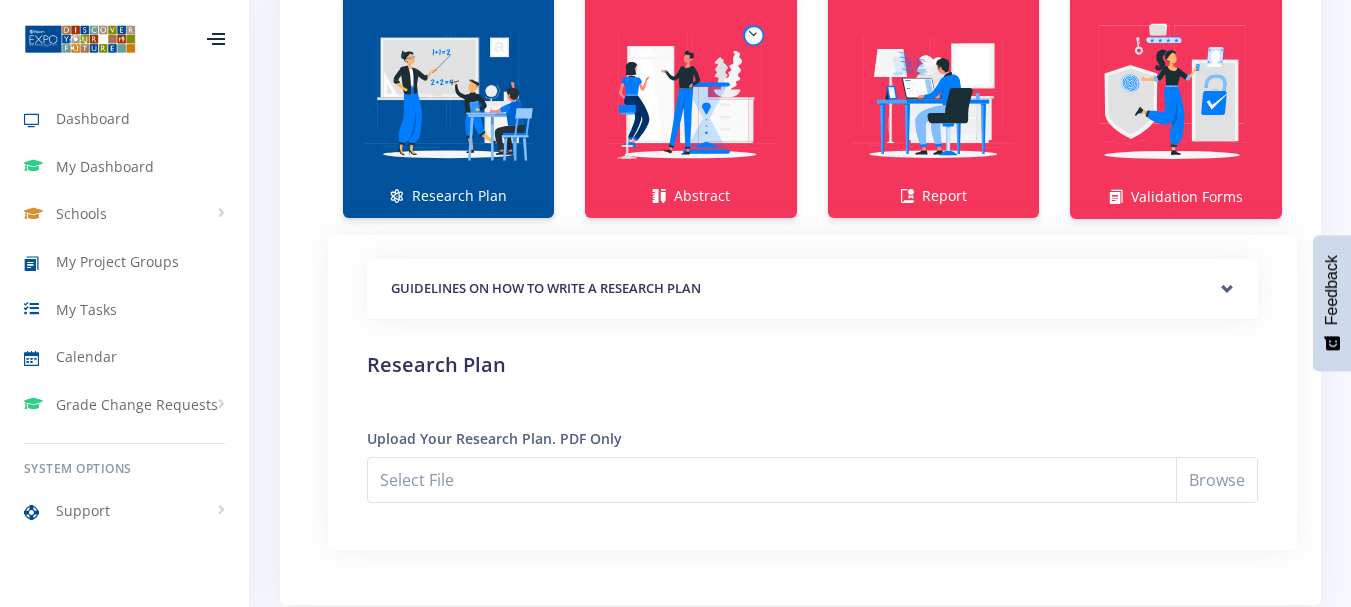 click at bounding box center (448, 95) 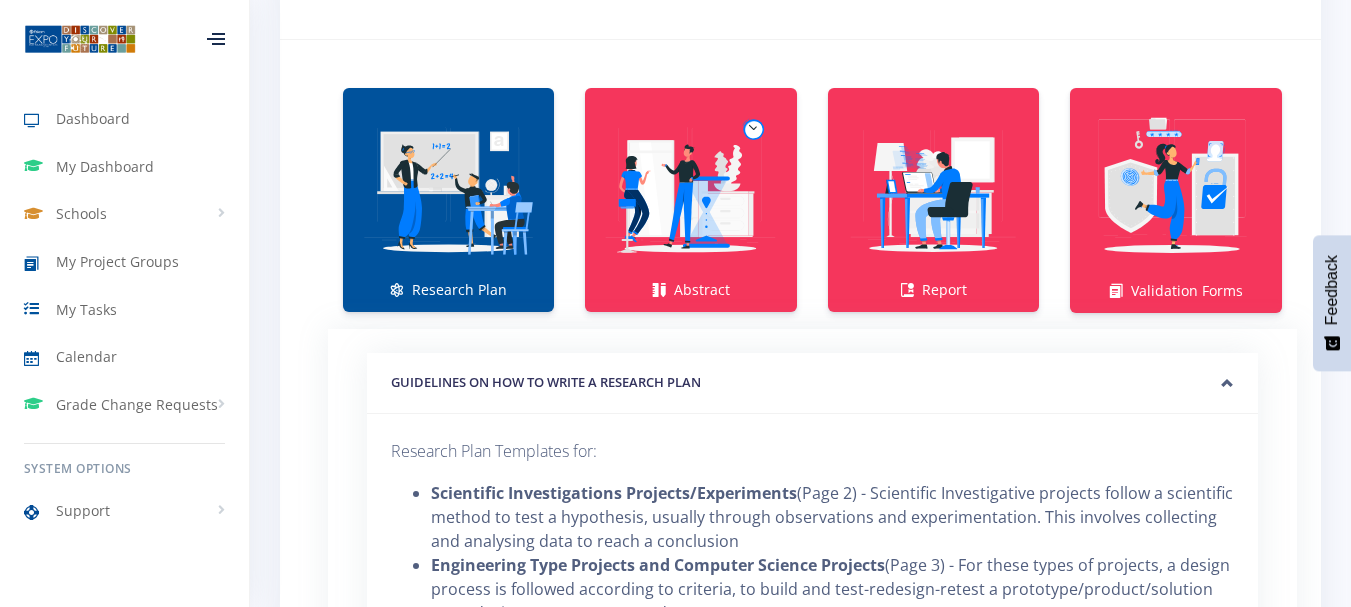 scroll, scrollTop: 1276, scrollLeft: 0, axis: vertical 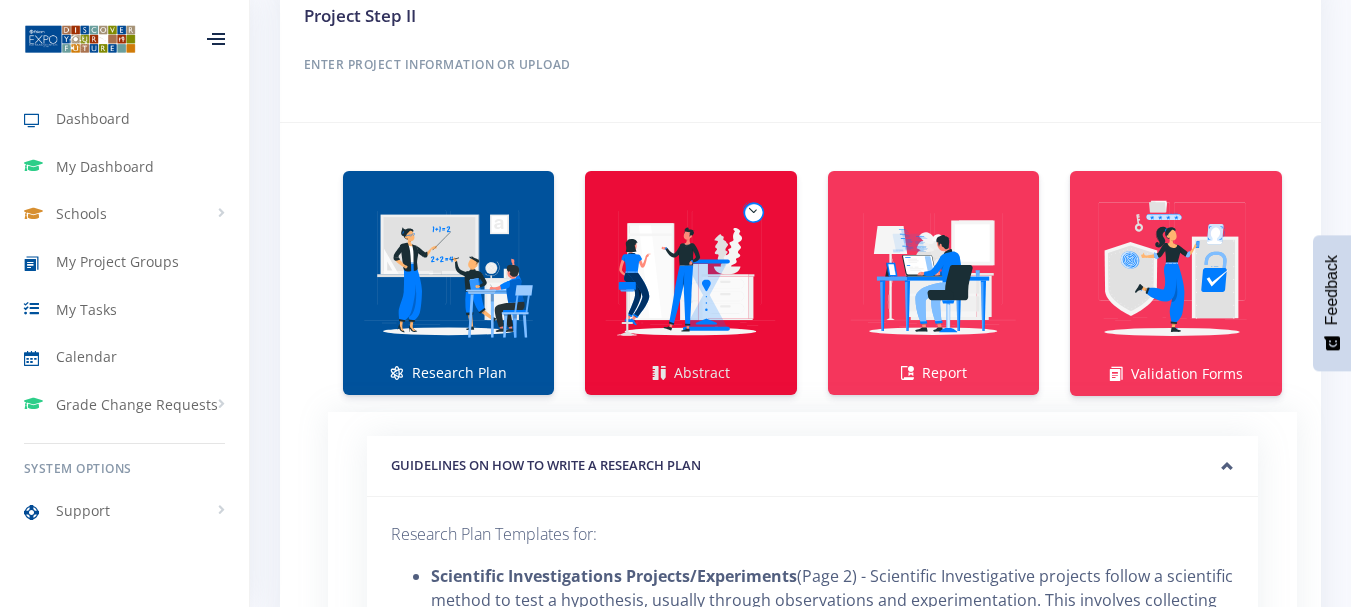 click at bounding box center (690, 272) 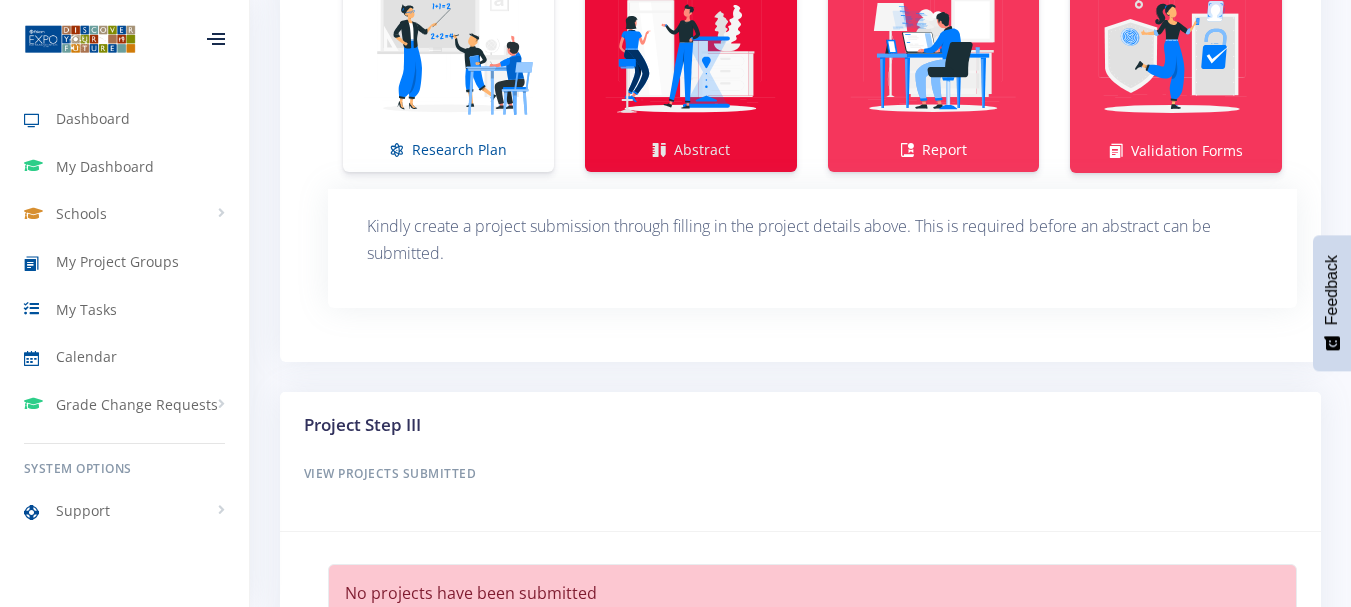scroll, scrollTop: 1256, scrollLeft: 0, axis: vertical 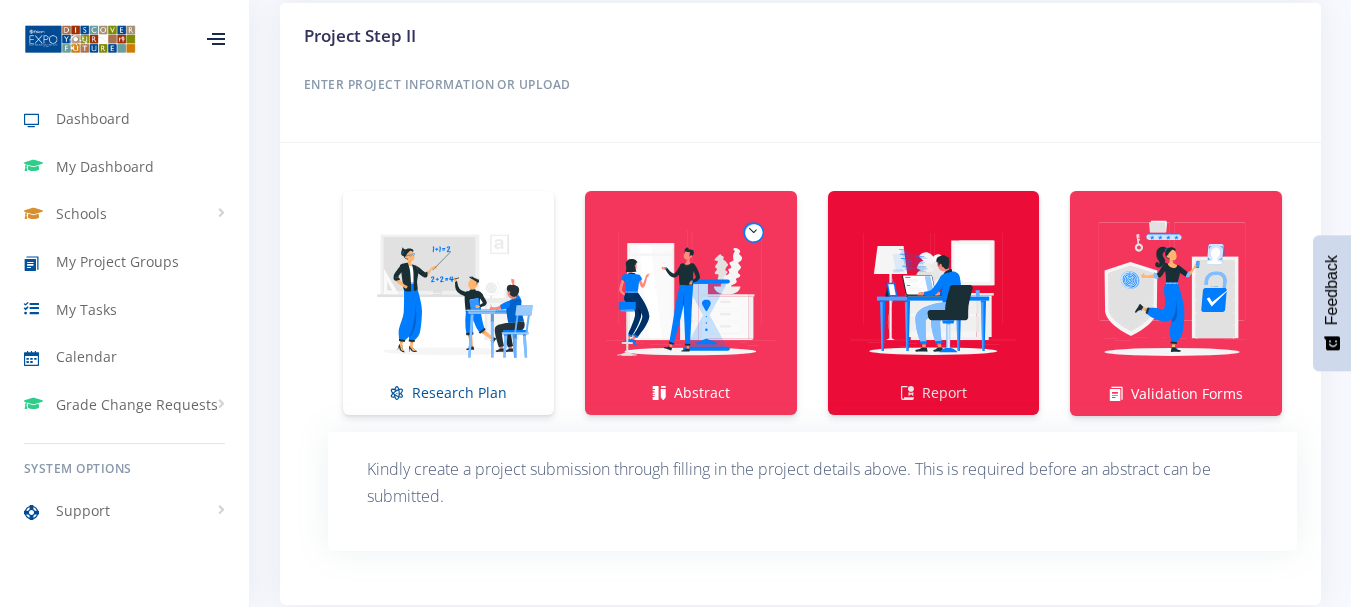 click at bounding box center (933, 292) 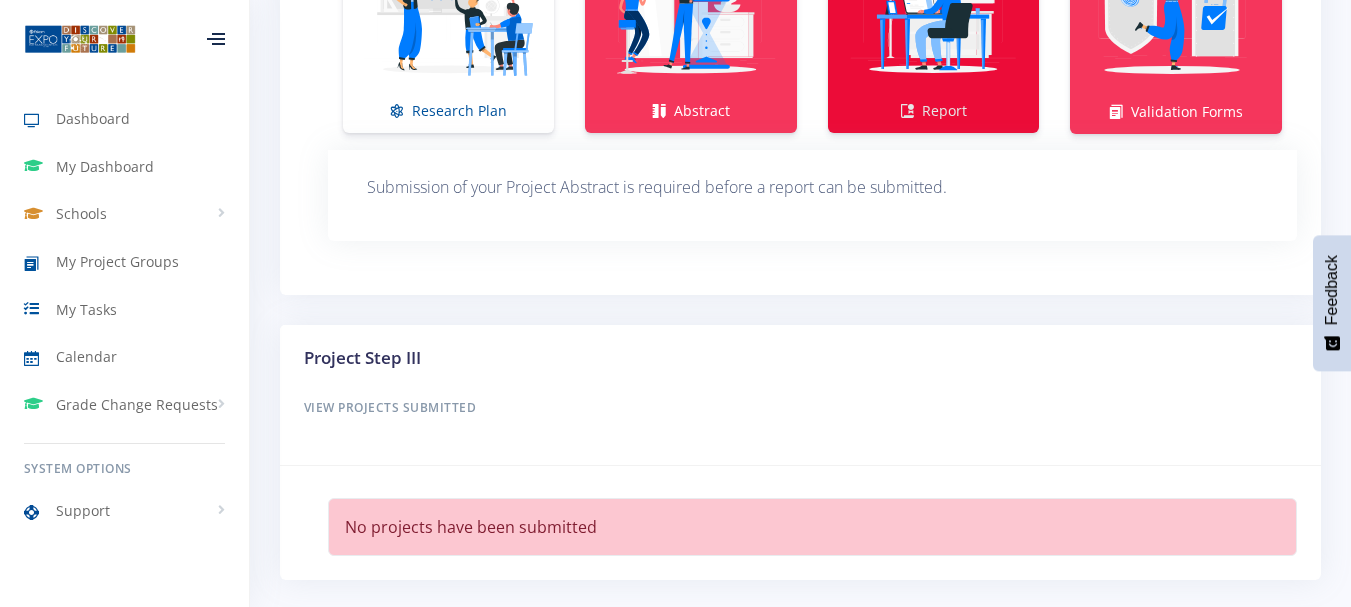 scroll, scrollTop: 1256, scrollLeft: 0, axis: vertical 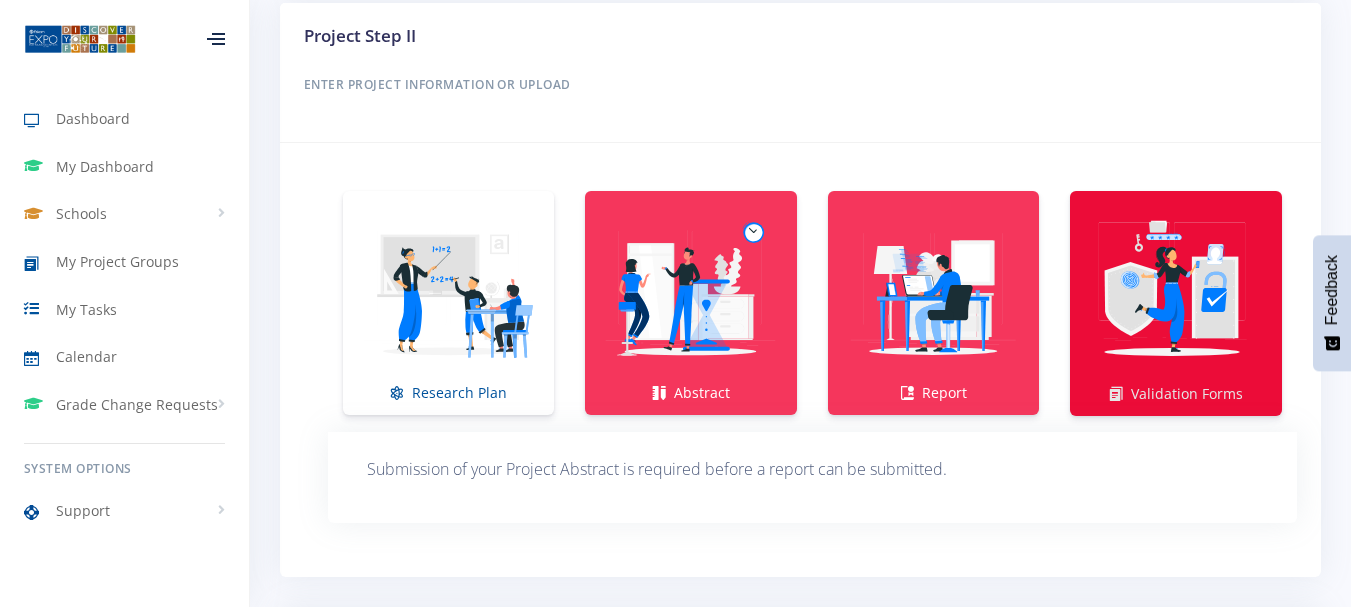 click at bounding box center (1176, 293) 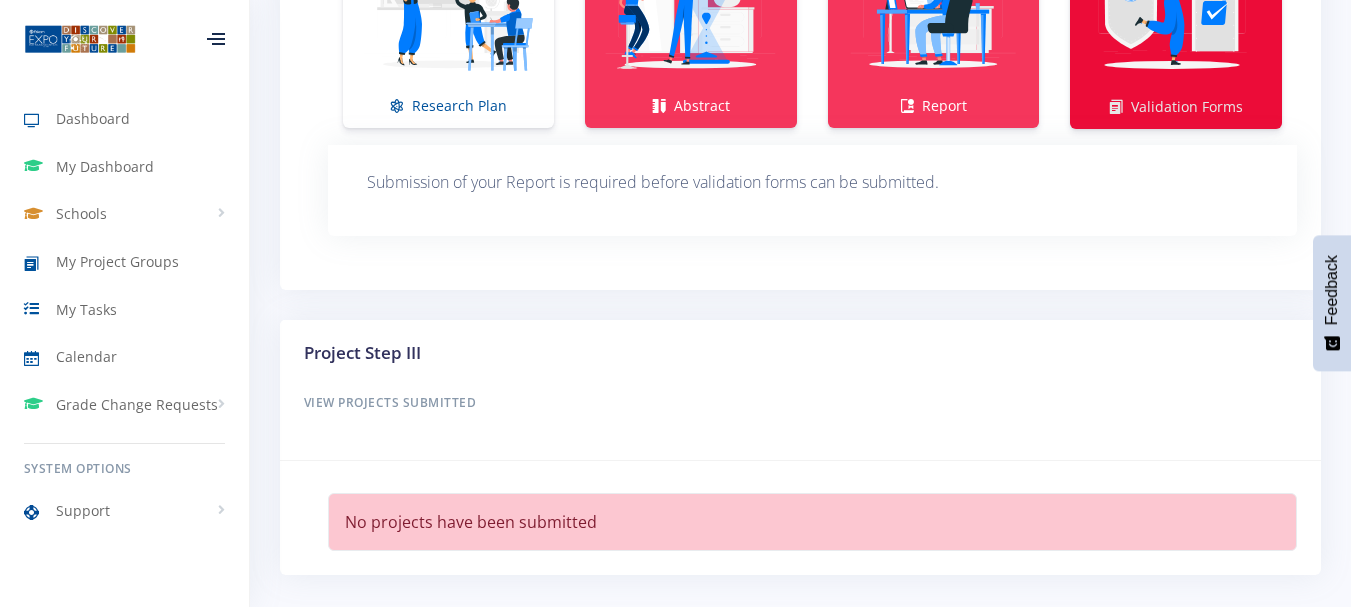 scroll, scrollTop: 1629, scrollLeft: 0, axis: vertical 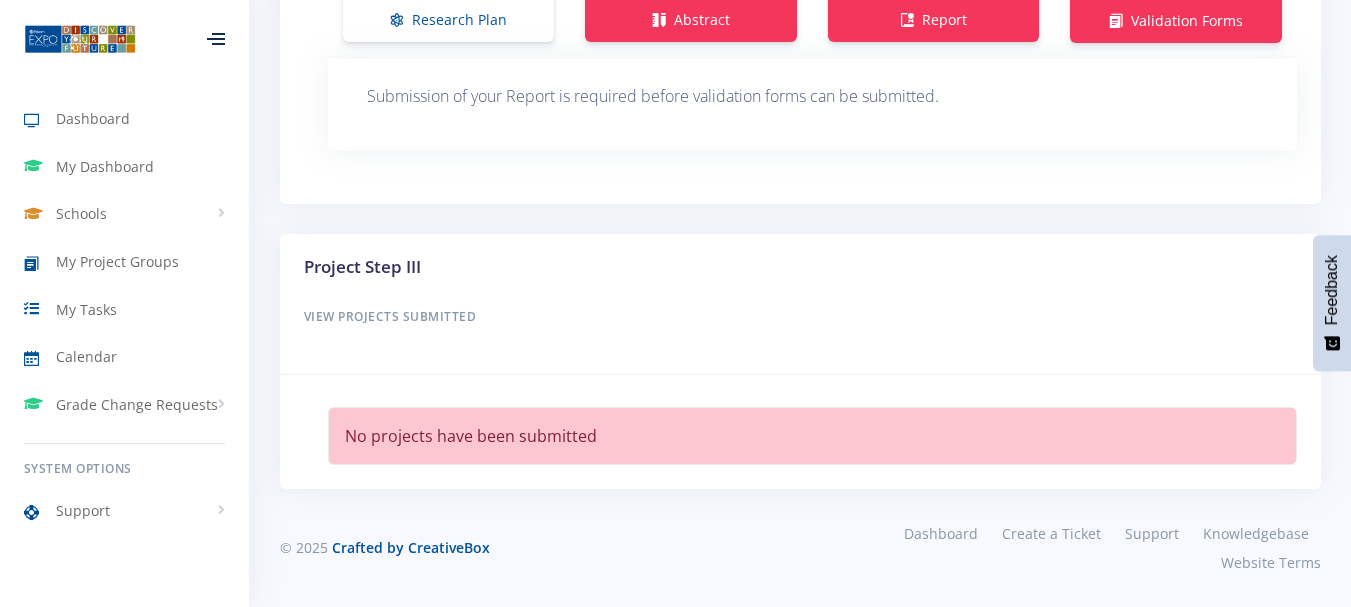 click on "View Projects Submitted" at bounding box center [800, 317] 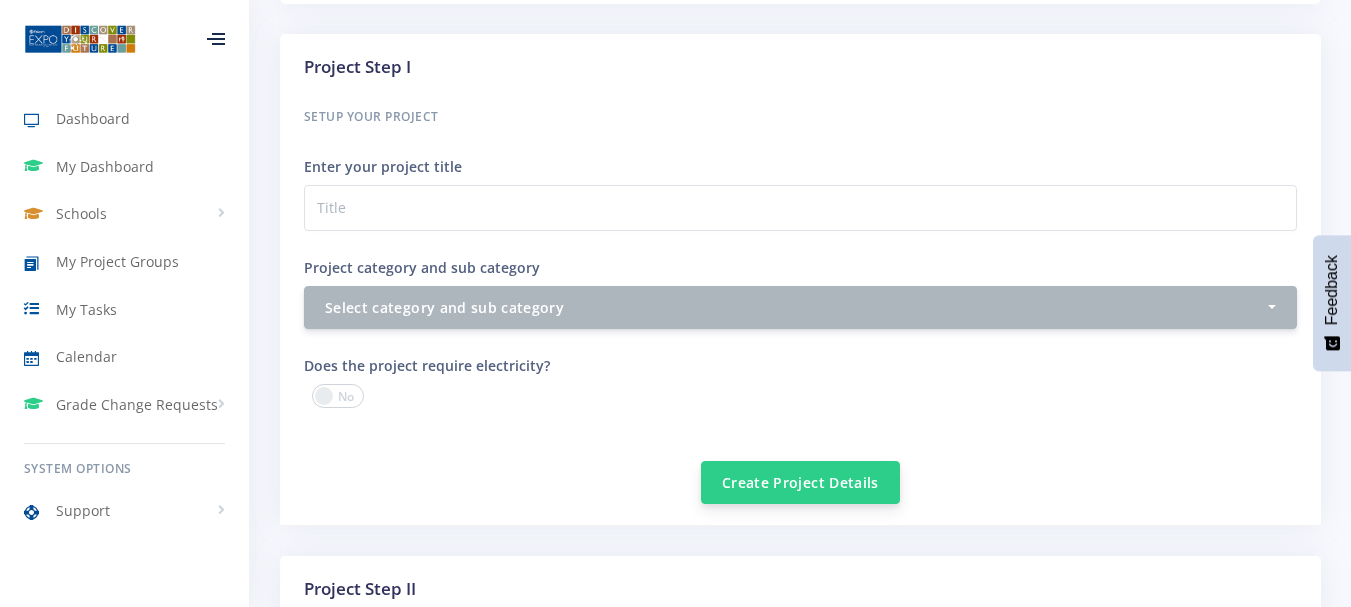 scroll, scrollTop: 529, scrollLeft: 0, axis: vertical 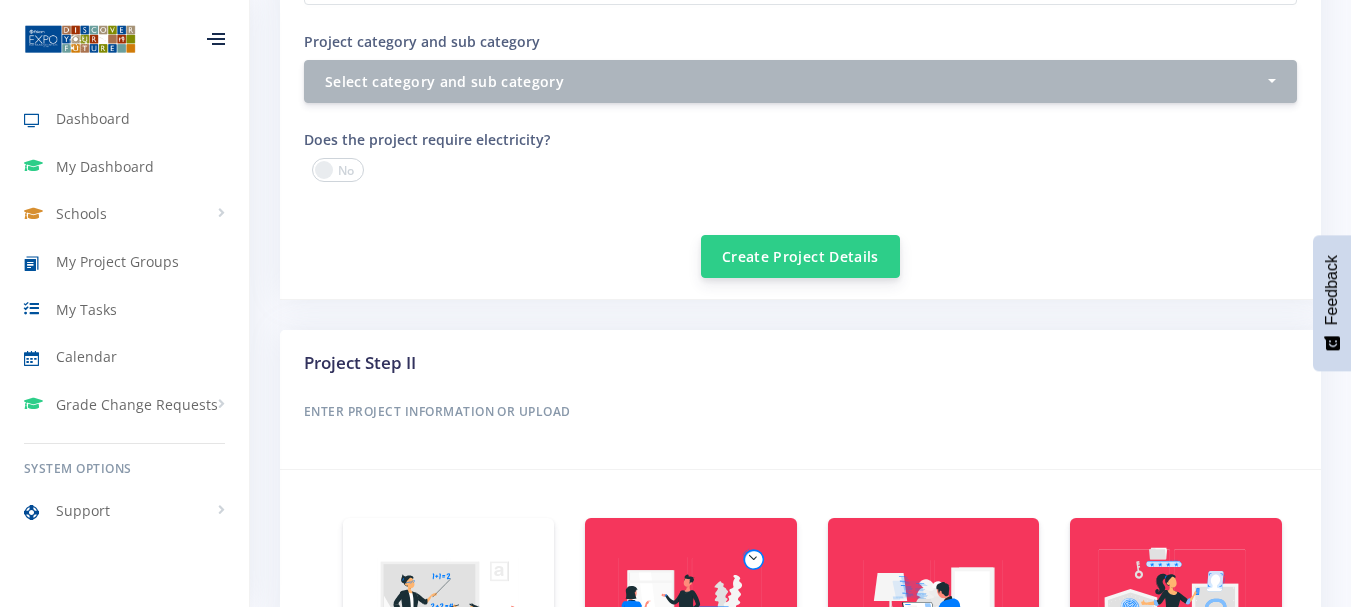 click on "Create Project Details" at bounding box center (800, 256) 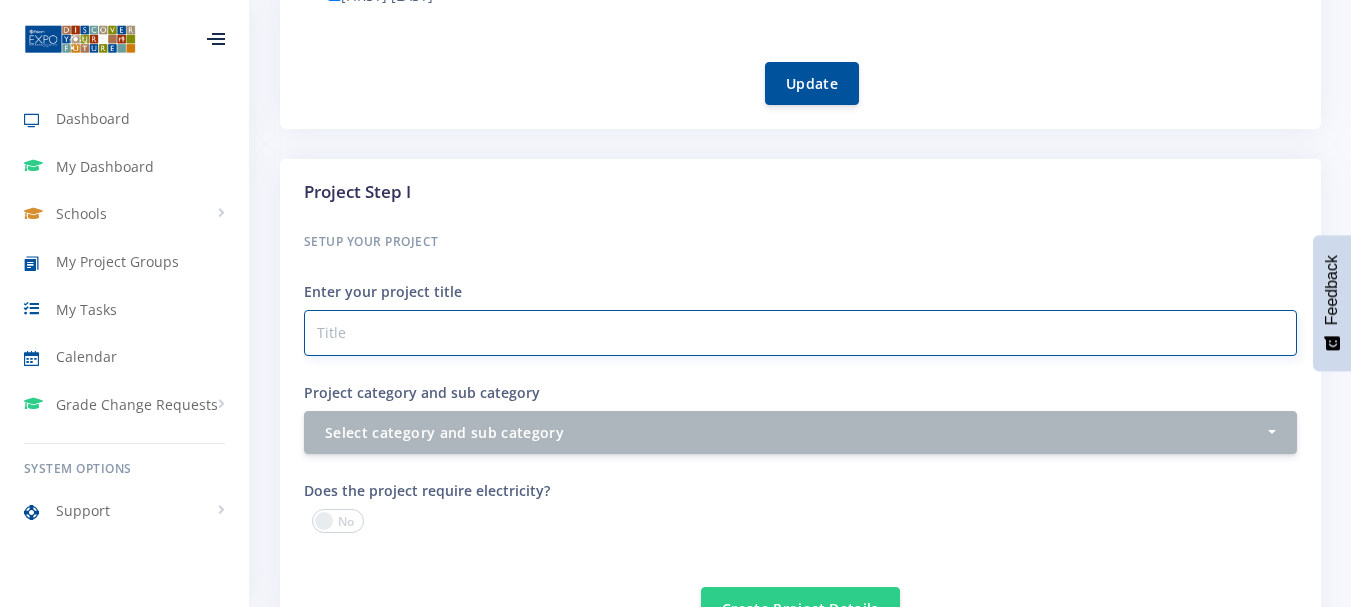 scroll, scrollTop: 588, scrollLeft: 0, axis: vertical 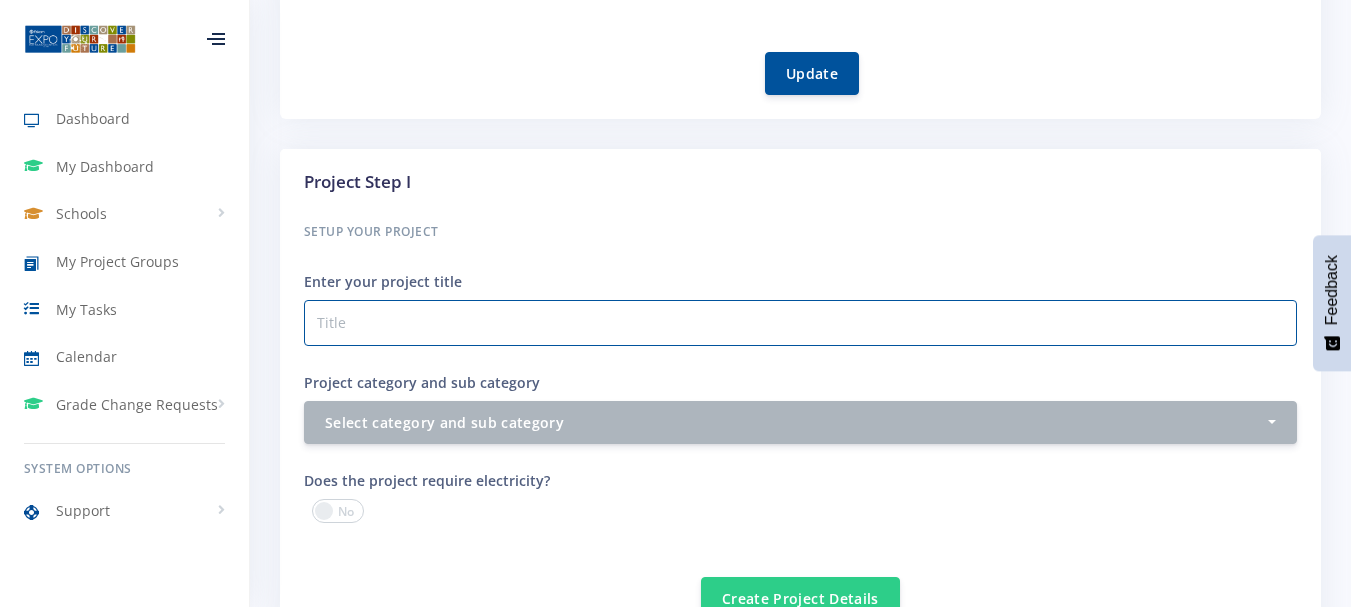 click on "Setup your Project" at bounding box center (800, 232) 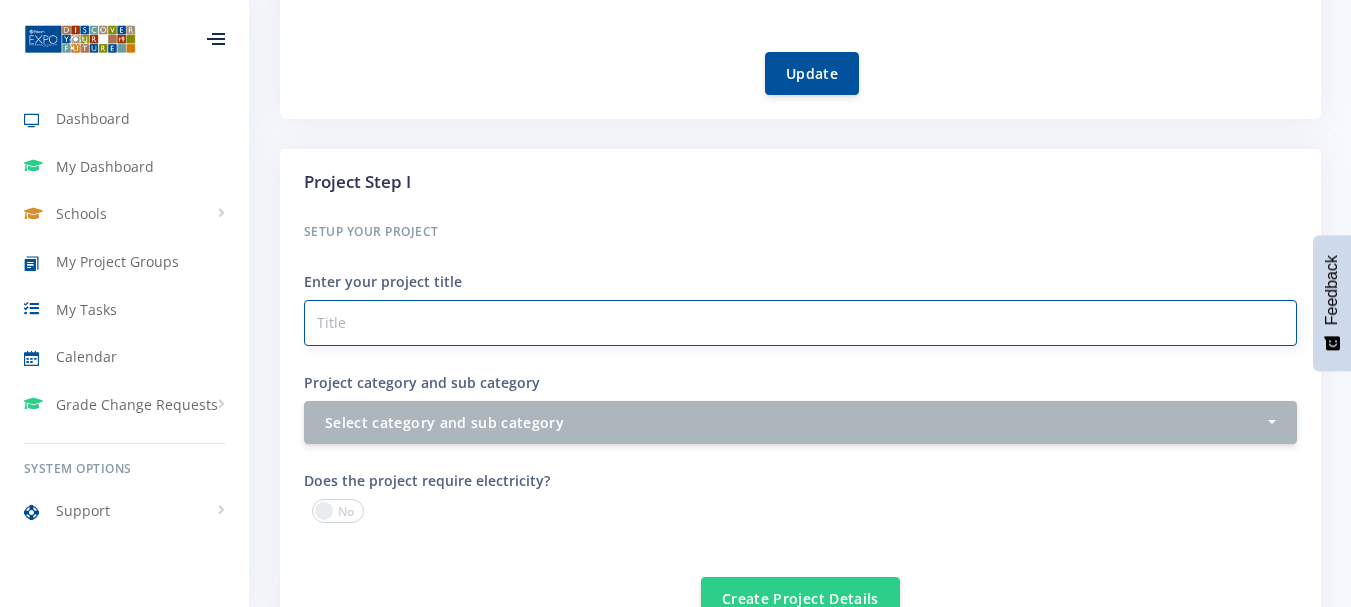click on "Project category and sub category" at bounding box center [800, 323] 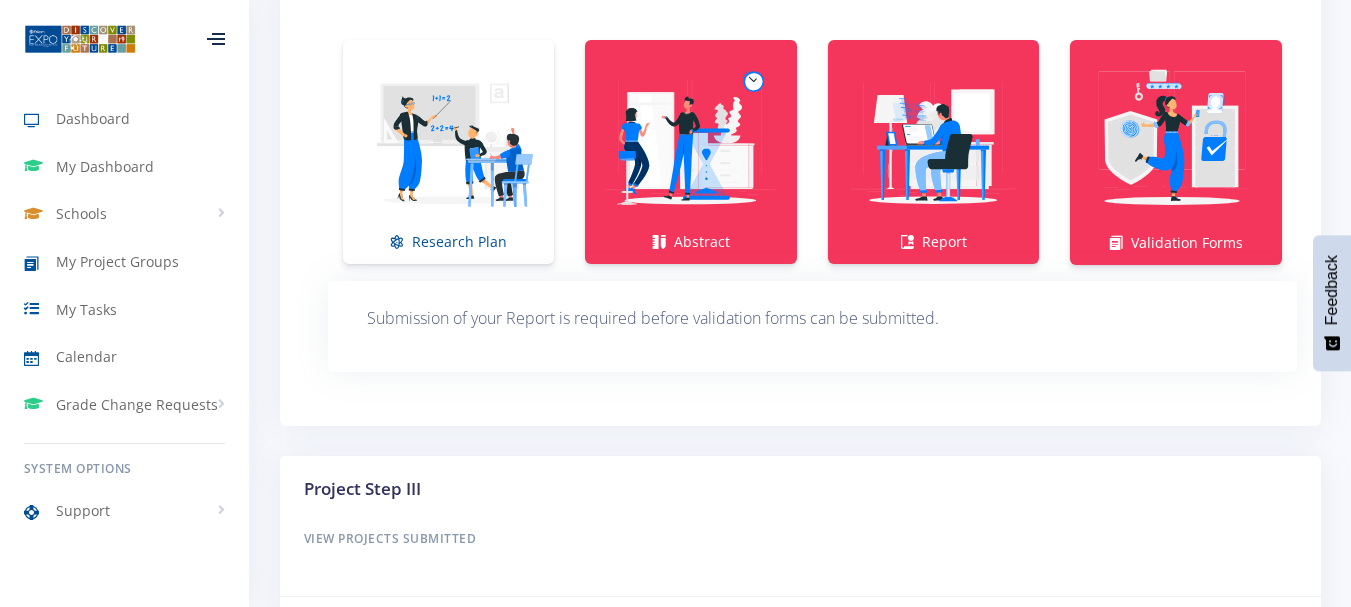 scroll, scrollTop: 1300, scrollLeft: 0, axis: vertical 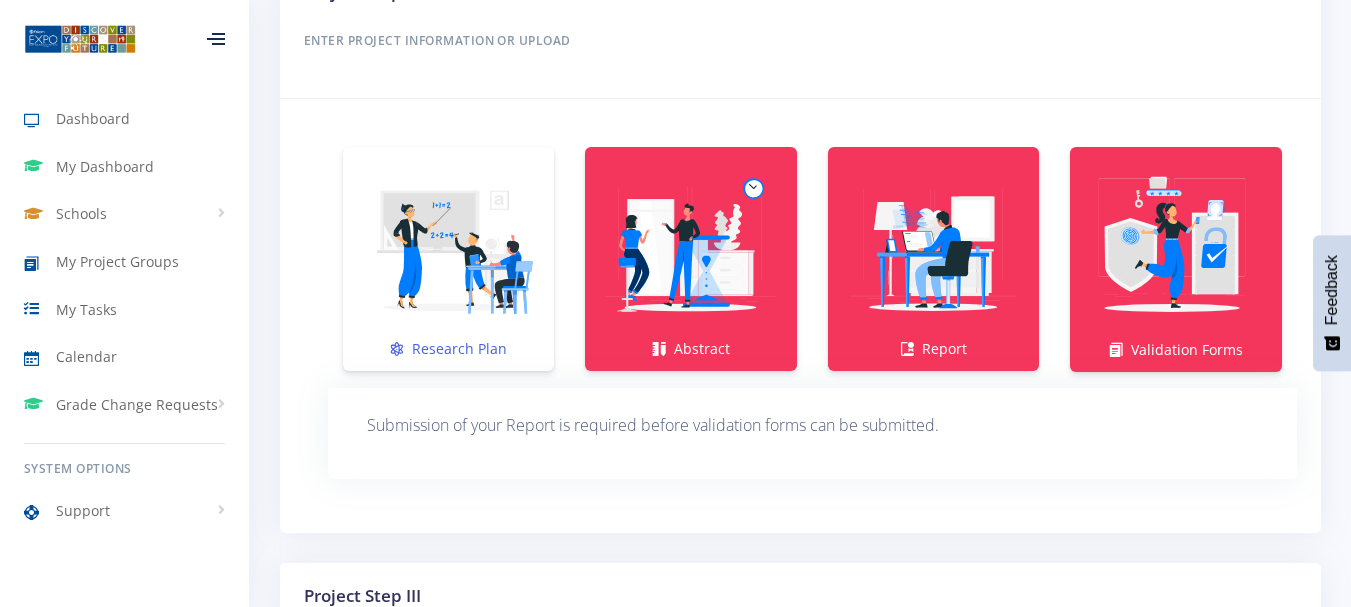click at bounding box center [448, 248] 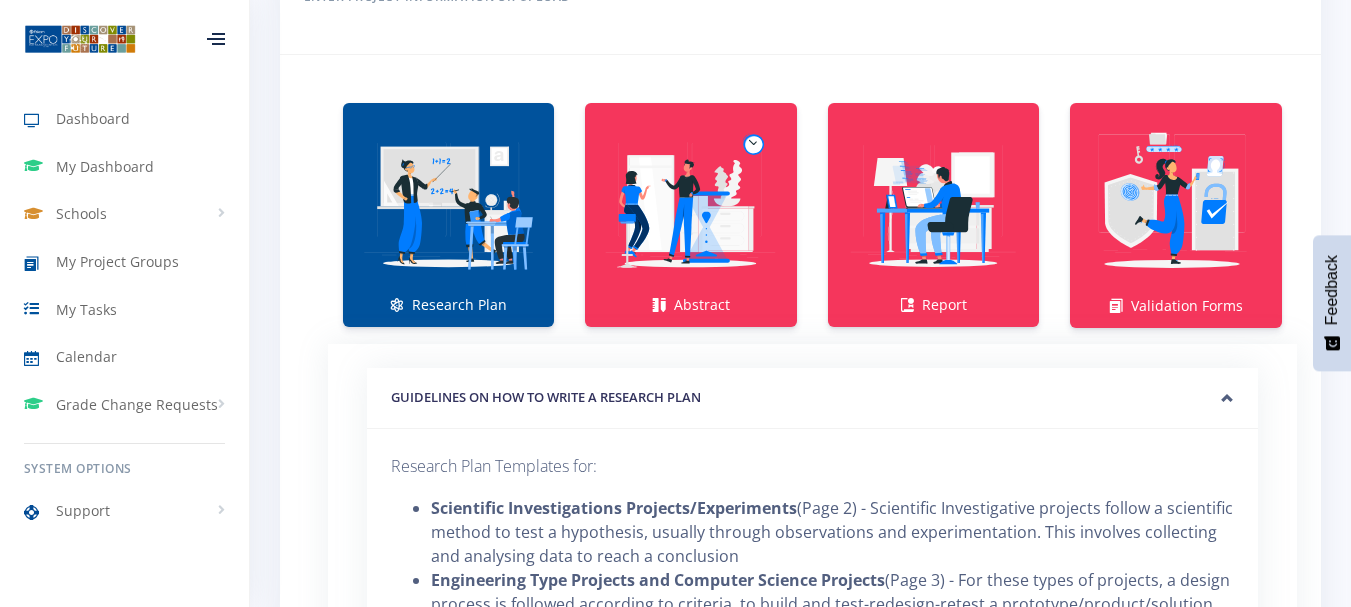 scroll, scrollTop: 1300, scrollLeft: 0, axis: vertical 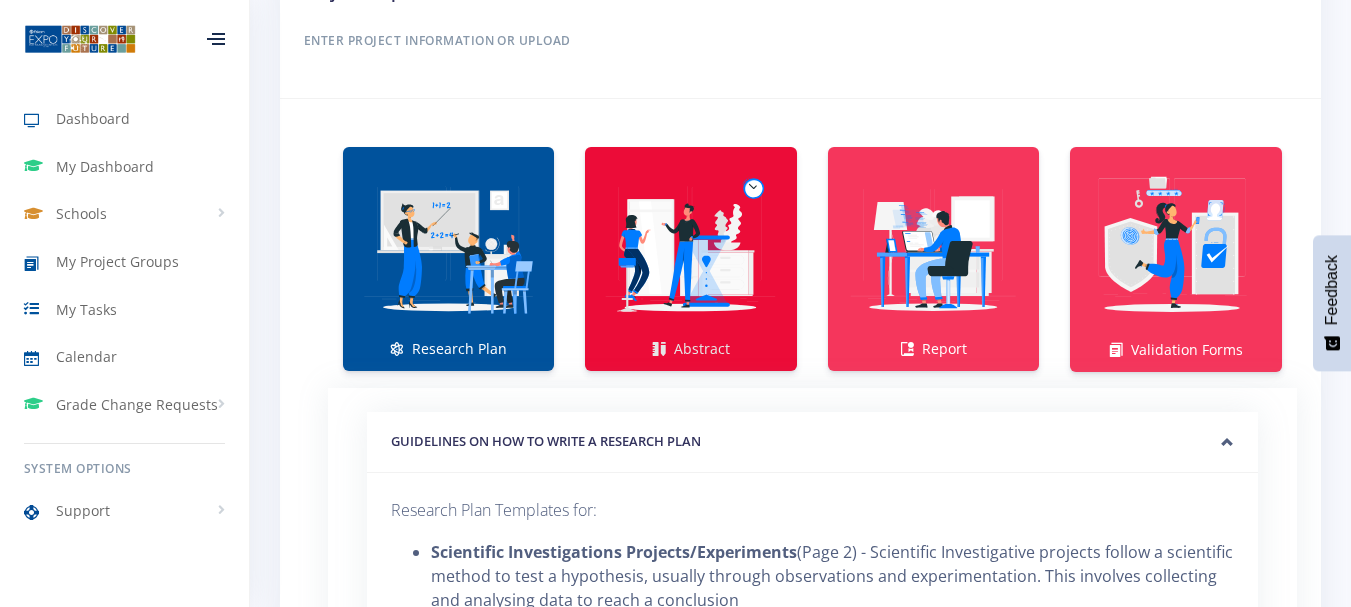 click at bounding box center (690, 248) 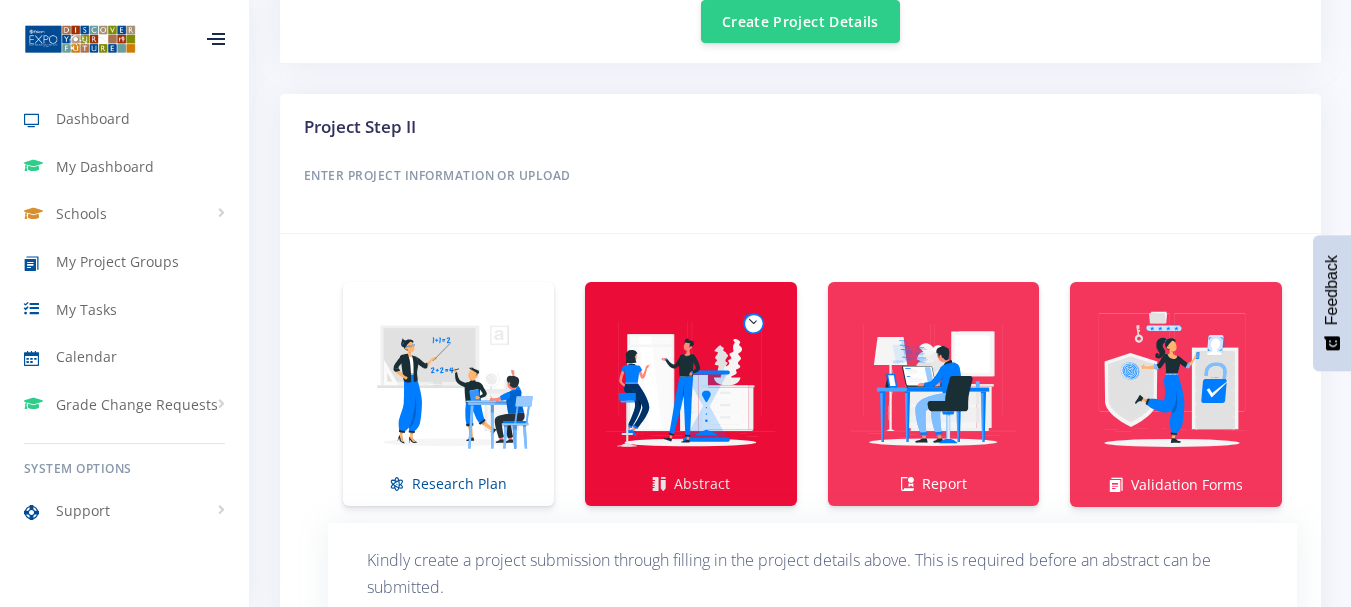 scroll, scrollTop: 1156, scrollLeft: 0, axis: vertical 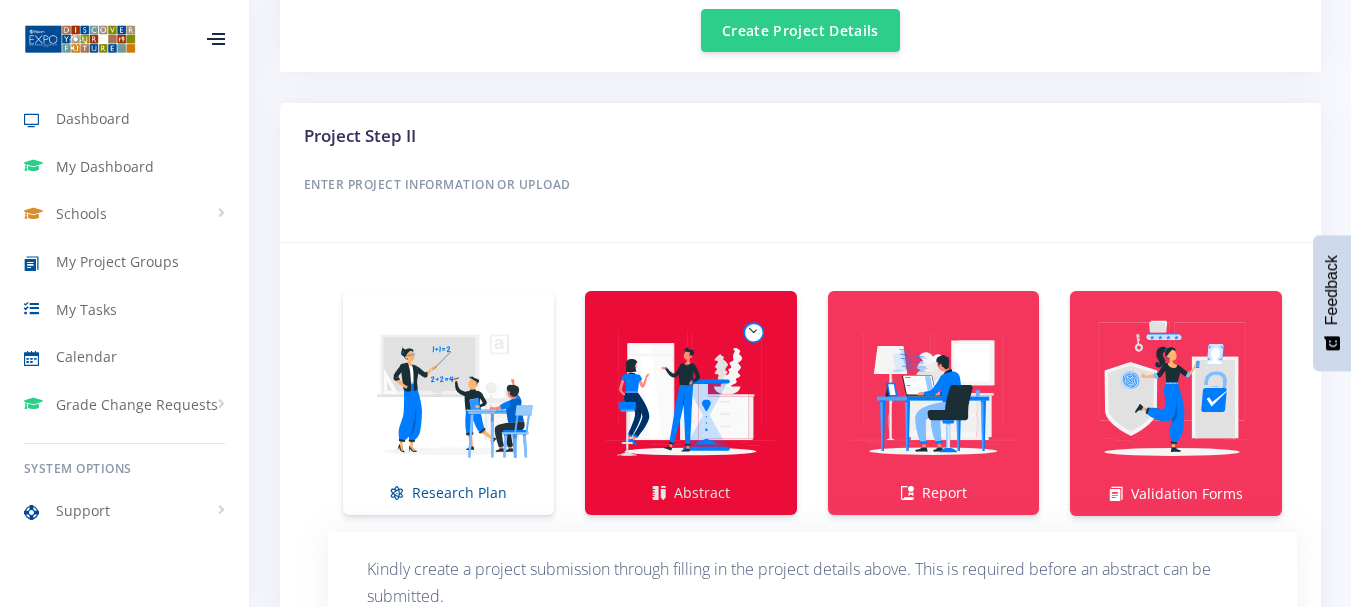 click at bounding box center [690, 392] 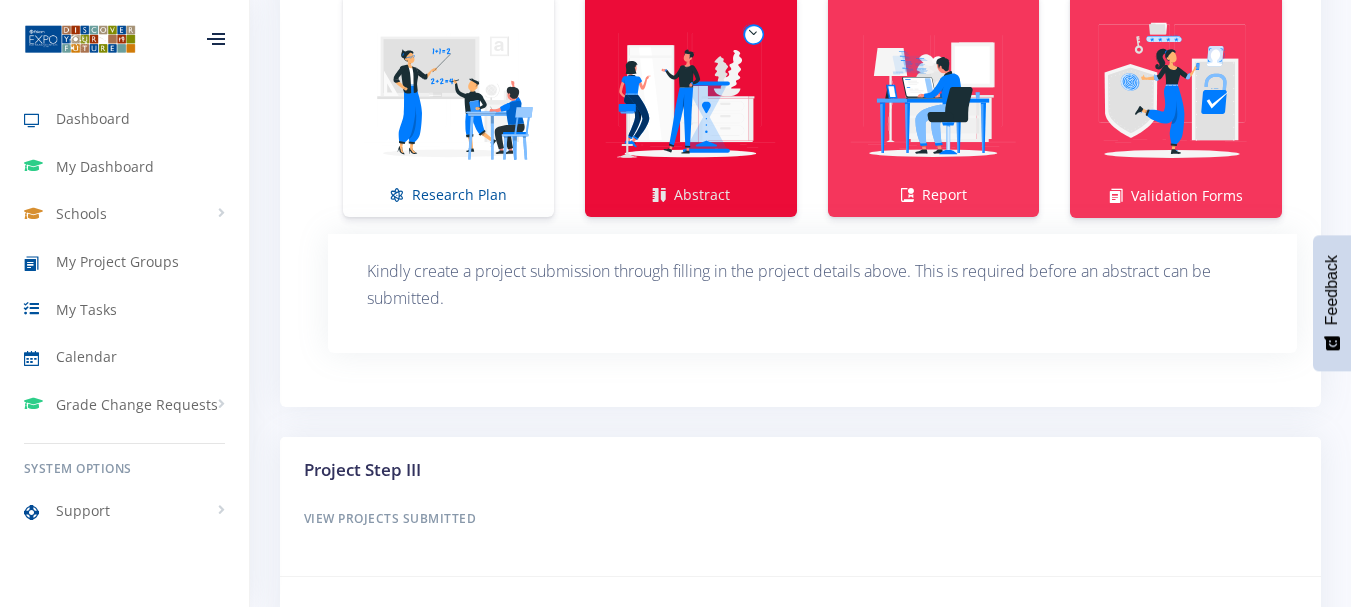 scroll, scrollTop: 1456, scrollLeft: 0, axis: vertical 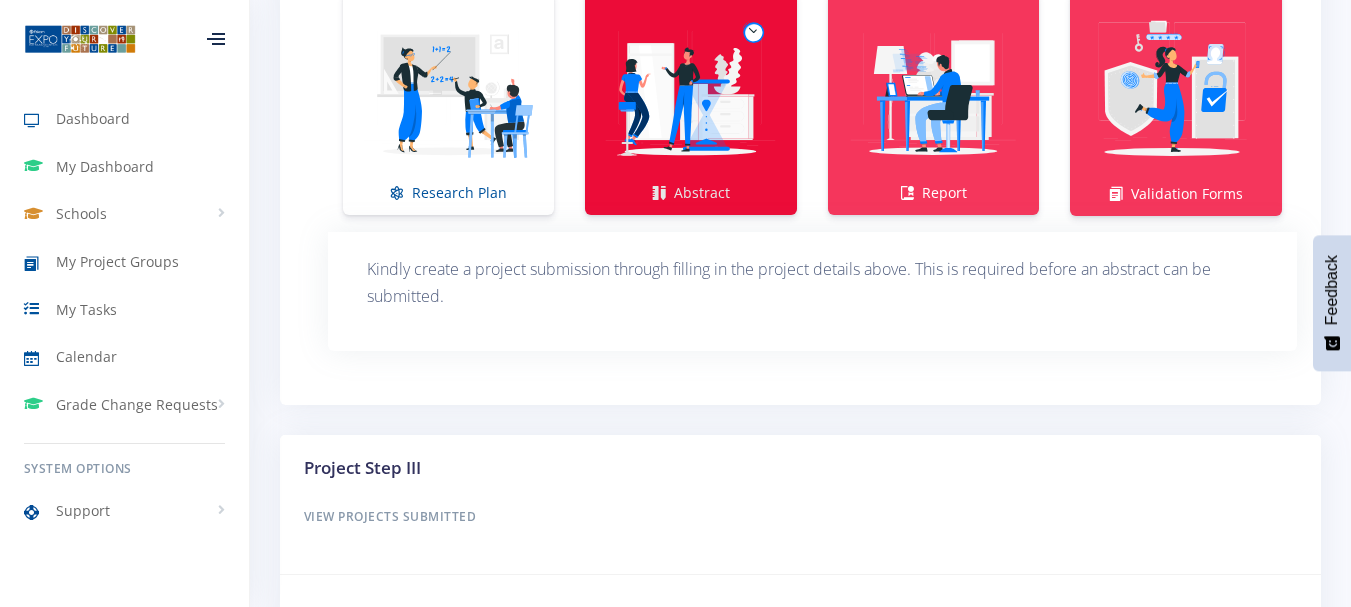 click at bounding box center [690, 92] 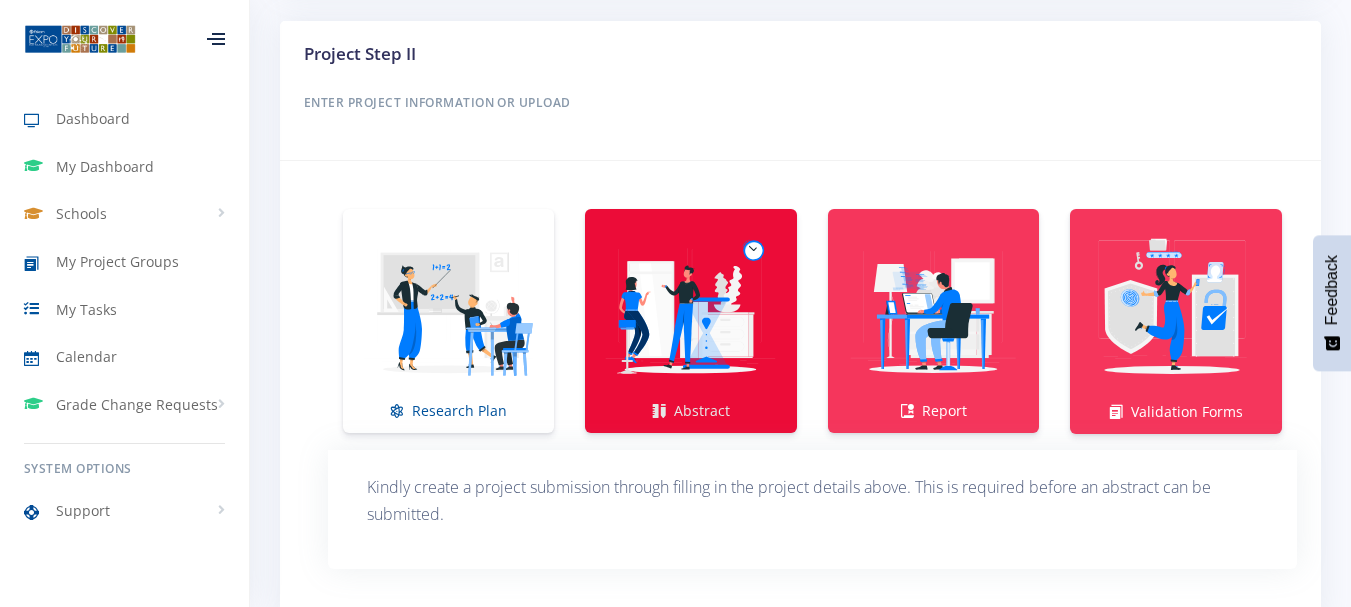 scroll, scrollTop: 1156, scrollLeft: 0, axis: vertical 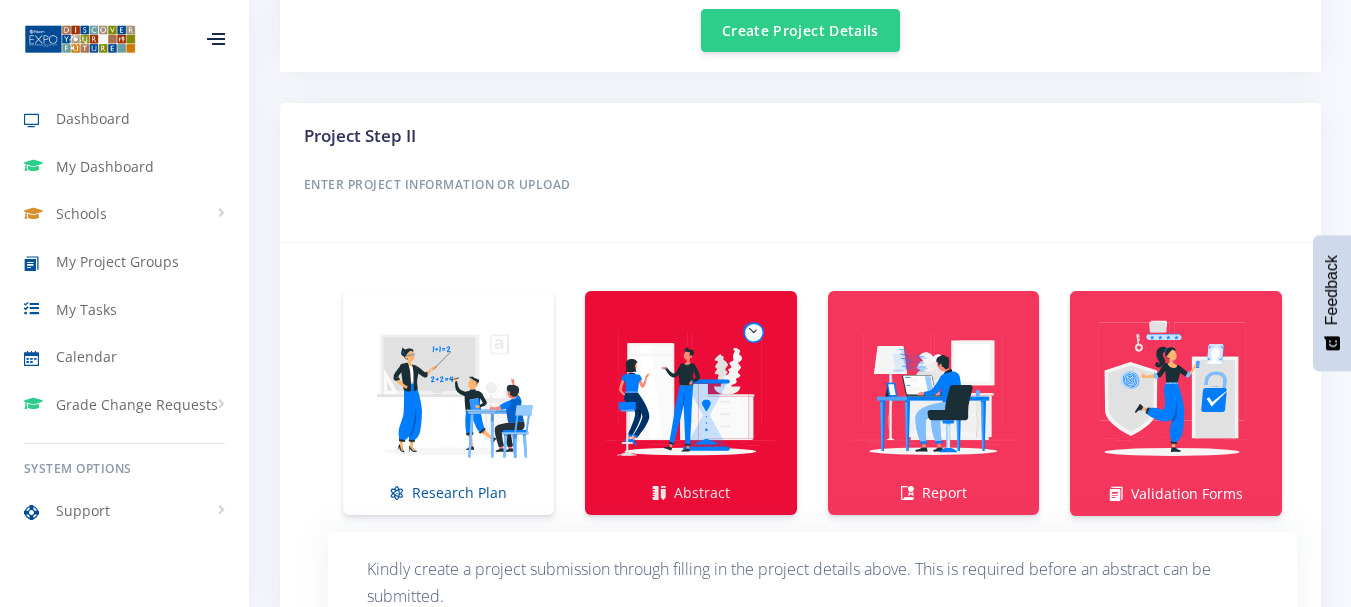 click at bounding box center [690, 392] 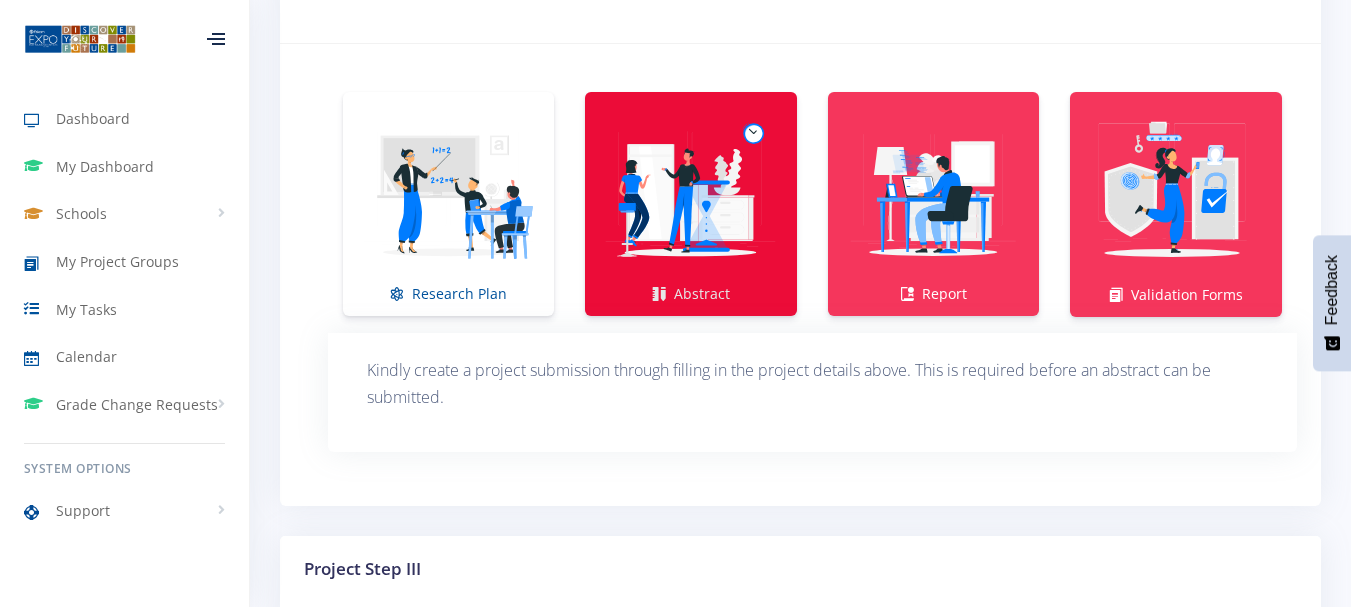 scroll, scrollTop: 1356, scrollLeft: 0, axis: vertical 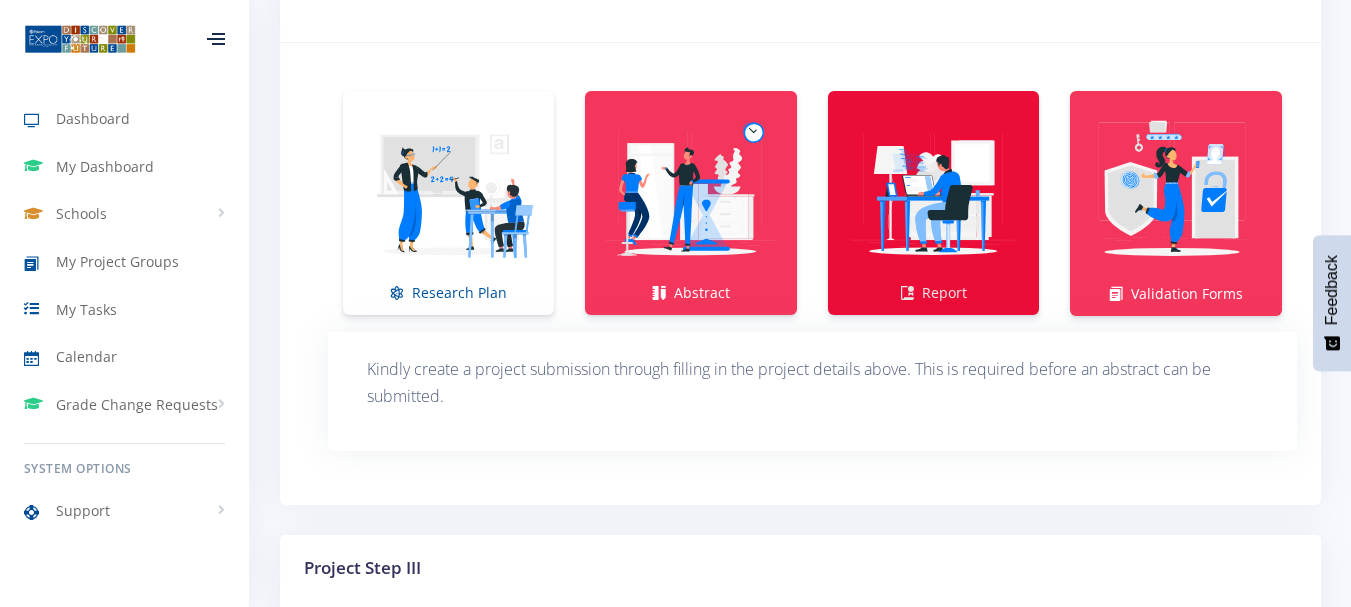click at bounding box center [933, 192] 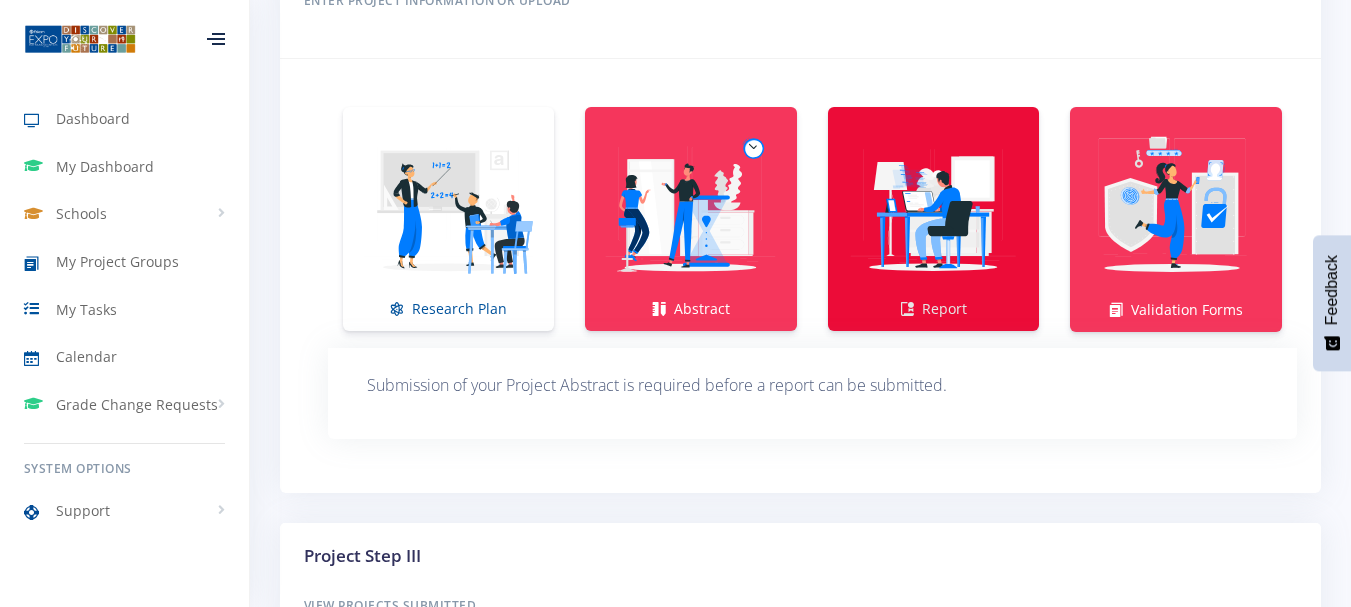 scroll, scrollTop: 1329, scrollLeft: 0, axis: vertical 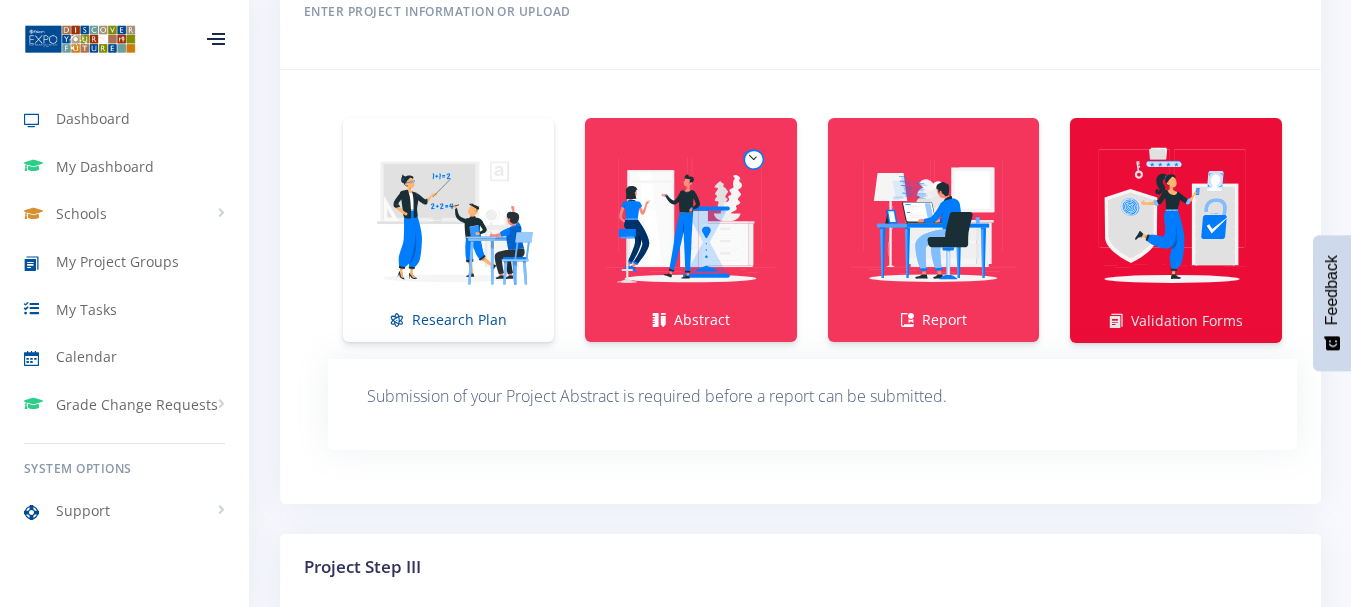 click at bounding box center (1176, 220) 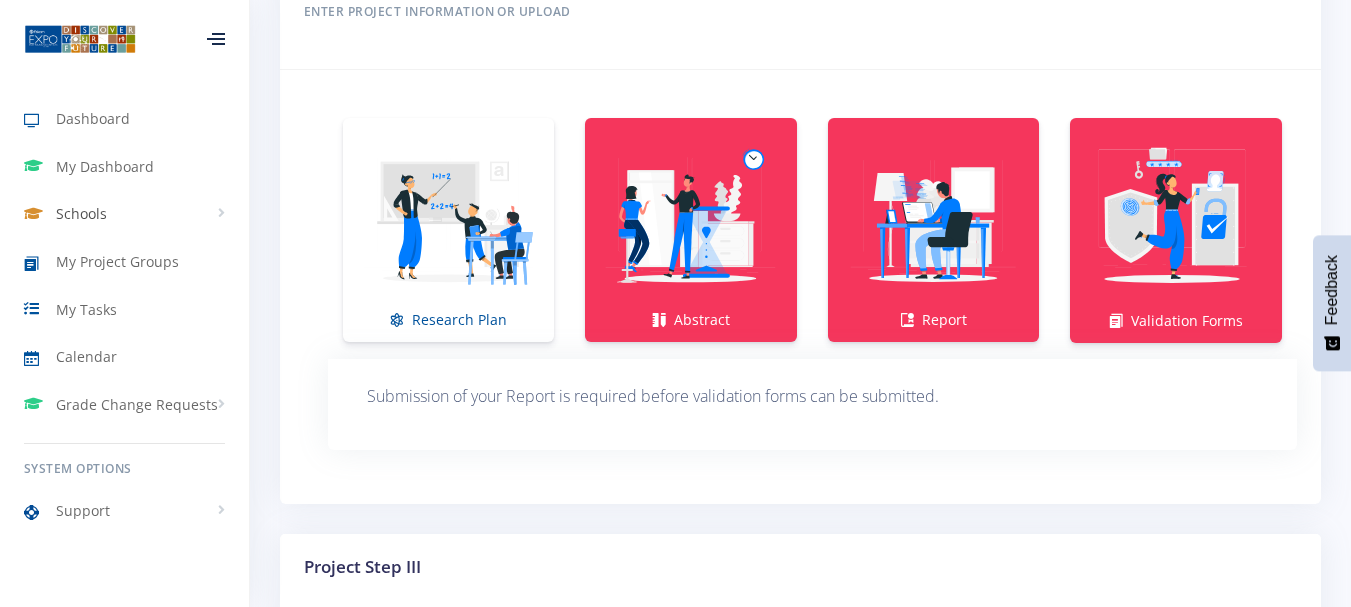 click on "Schools" at bounding box center (81, 213) 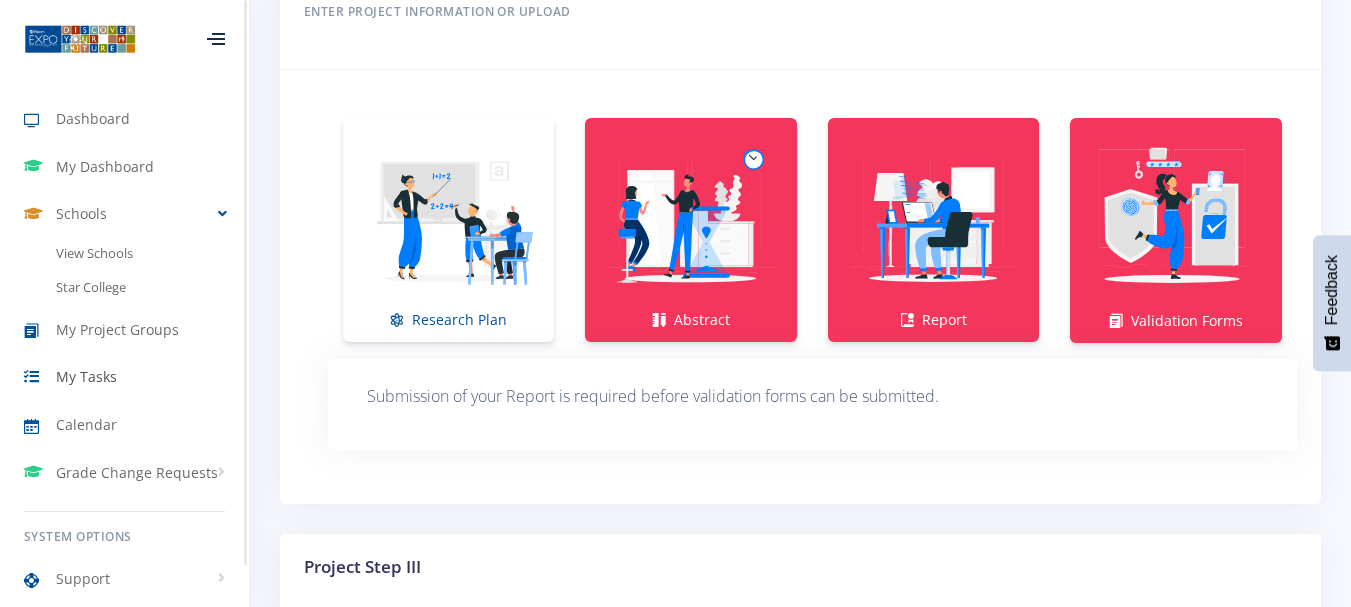 click on "My Tasks" at bounding box center (86, 376) 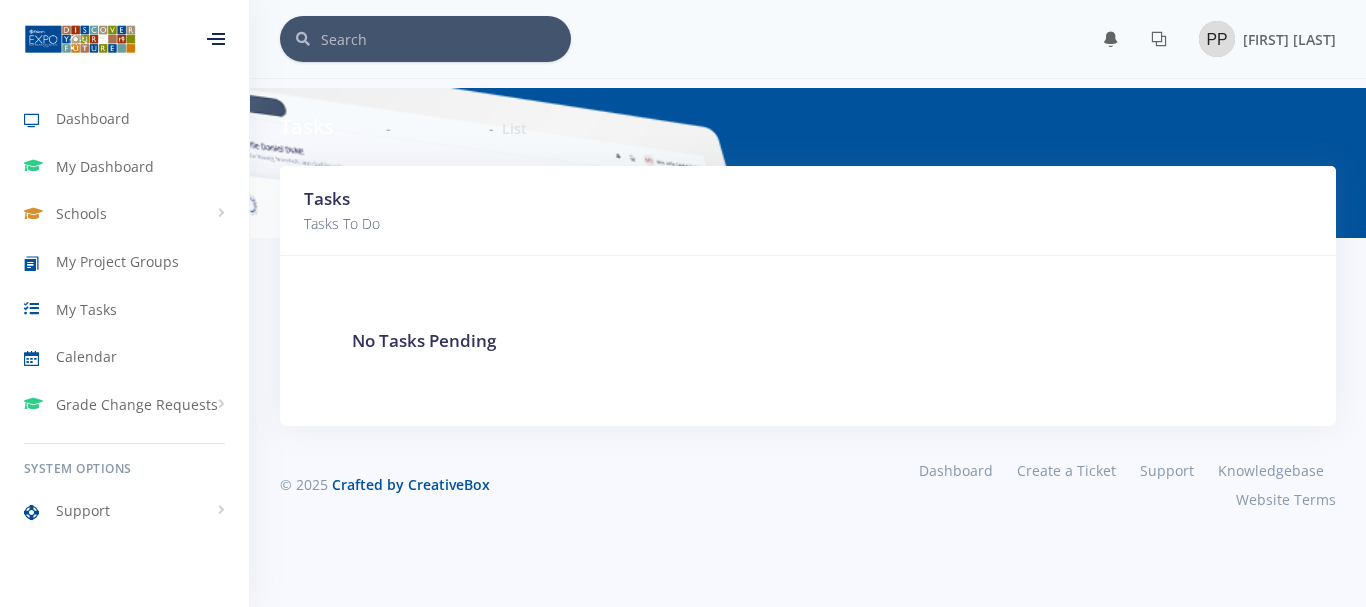 scroll, scrollTop: 0, scrollLeft: 0, axis: both 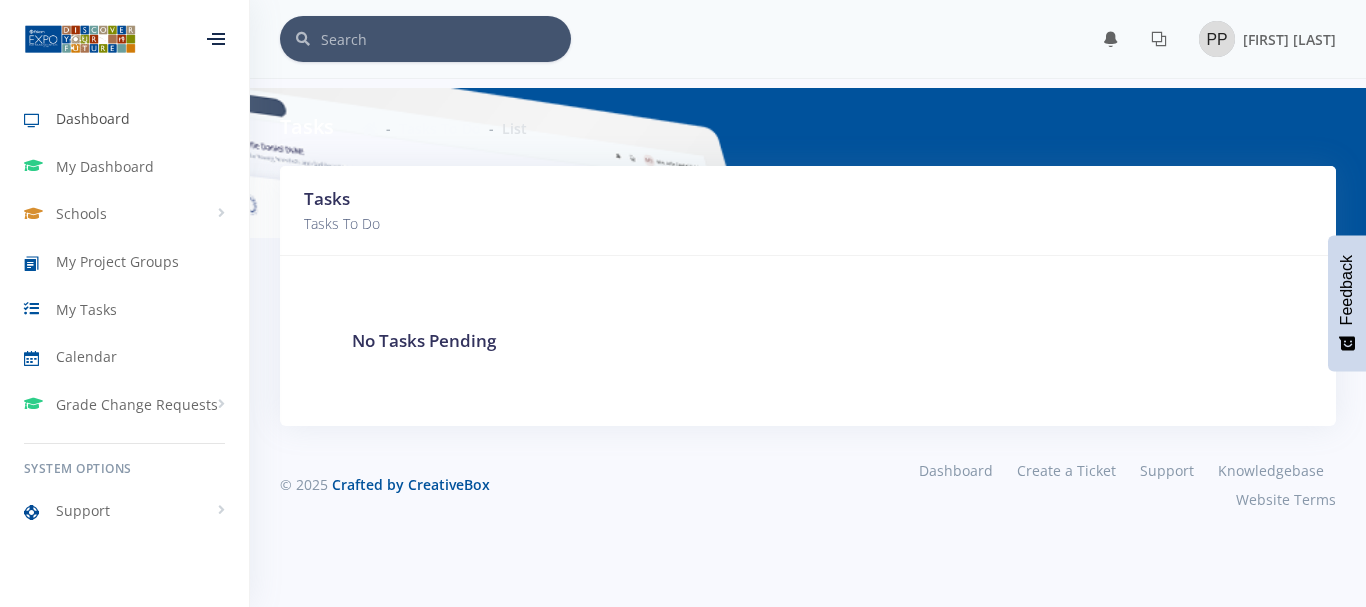 click on "Dashboard" at bounding box center [93, 118] 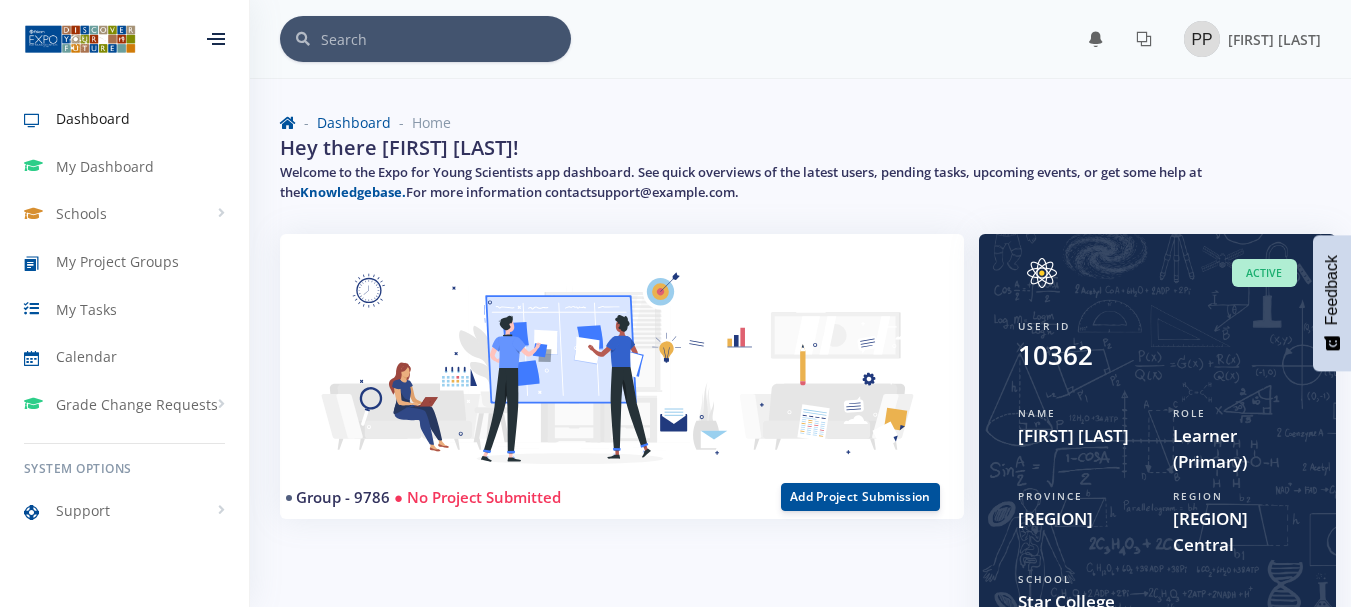 scroll, scrollTop: 0, scrollLeft: 0, axis: both 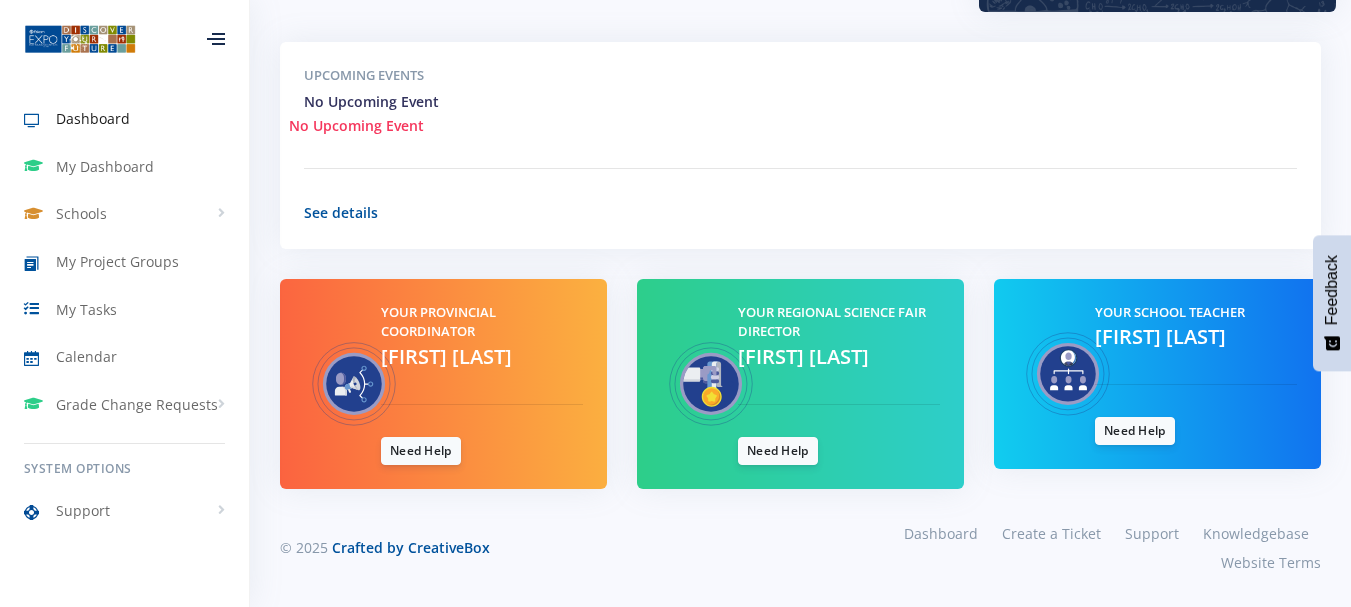click on "See details" at bounding box center (800, 213) 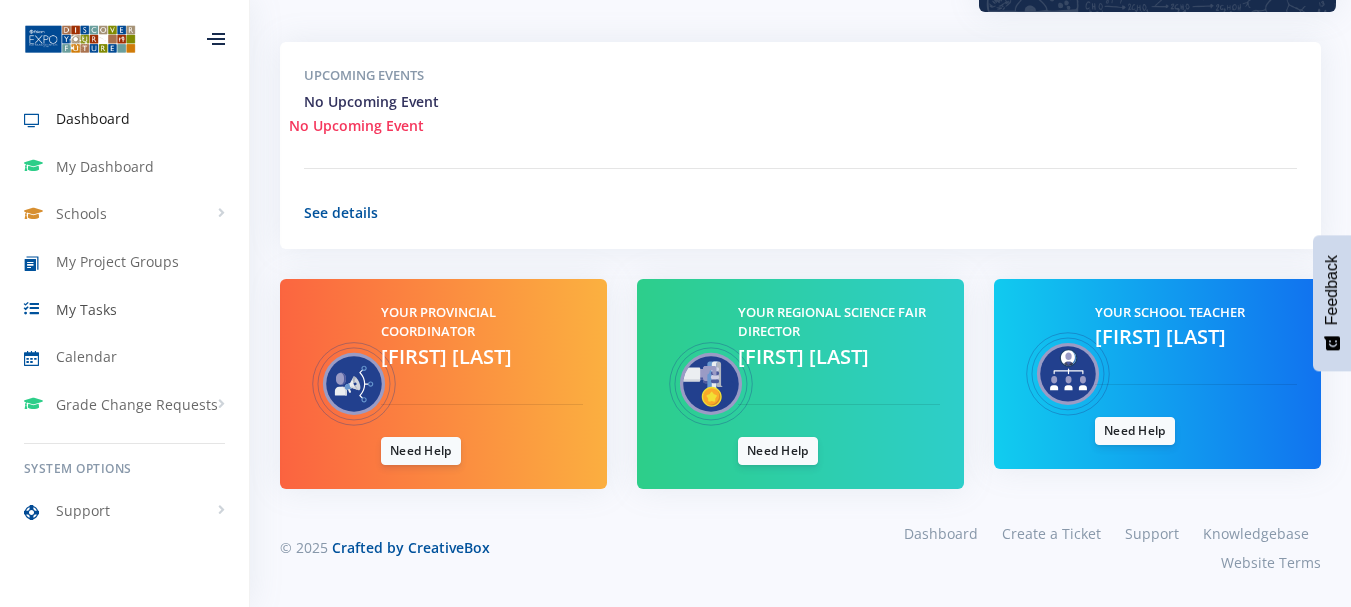 click on "My Tasks" at bounding box center [86, 309] 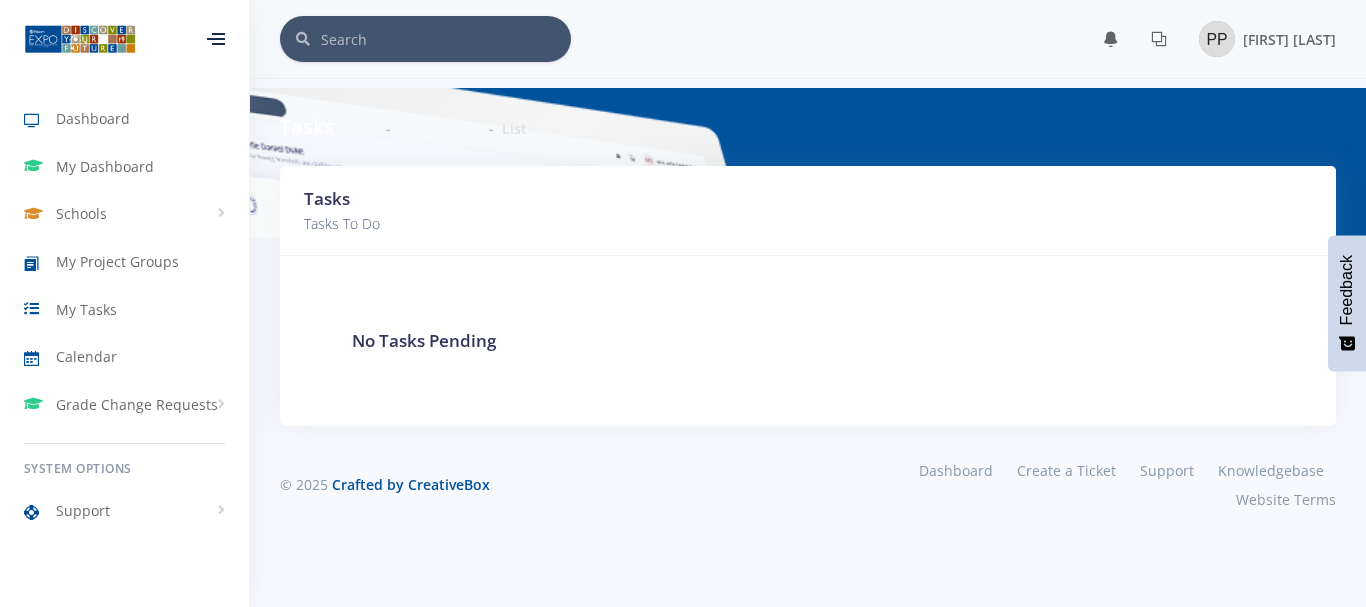 scroll, scrollTop: 0, scrollLeft: 0, axis: both 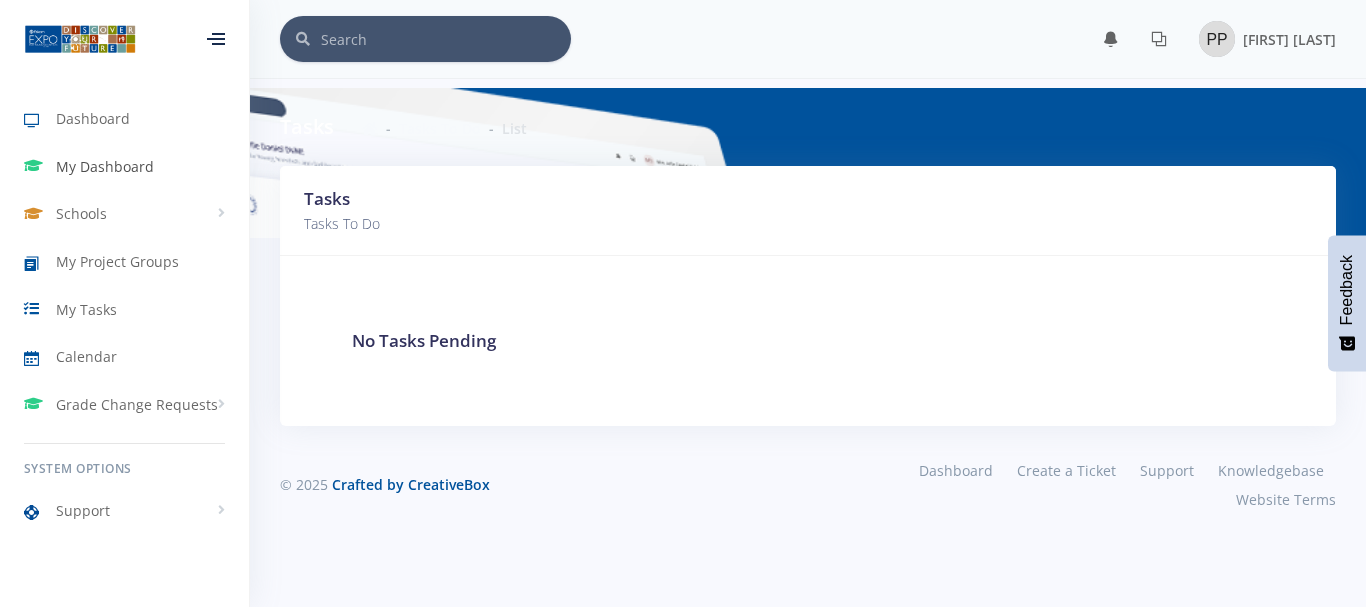 click on "My Dashboard" at bounding box center (105, 166) 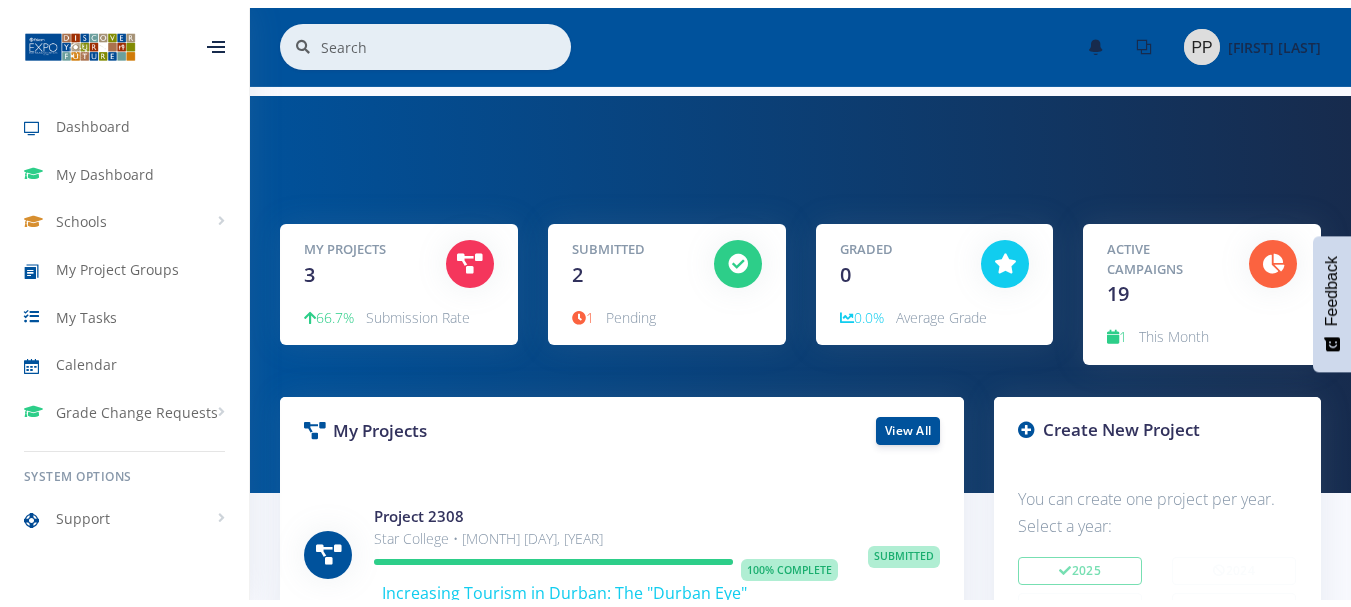 scroll, scrollTop: 0, scrollLeft: 0, axis: both 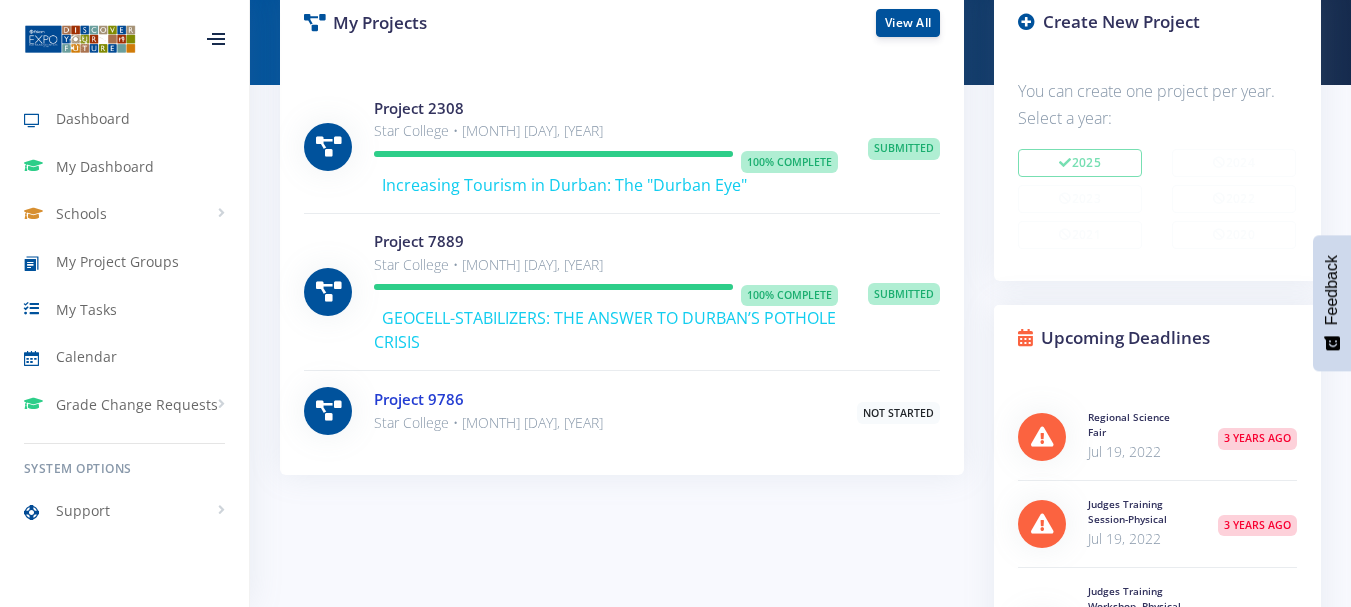 click on "Project 9786" at bounding box center [419, 399] 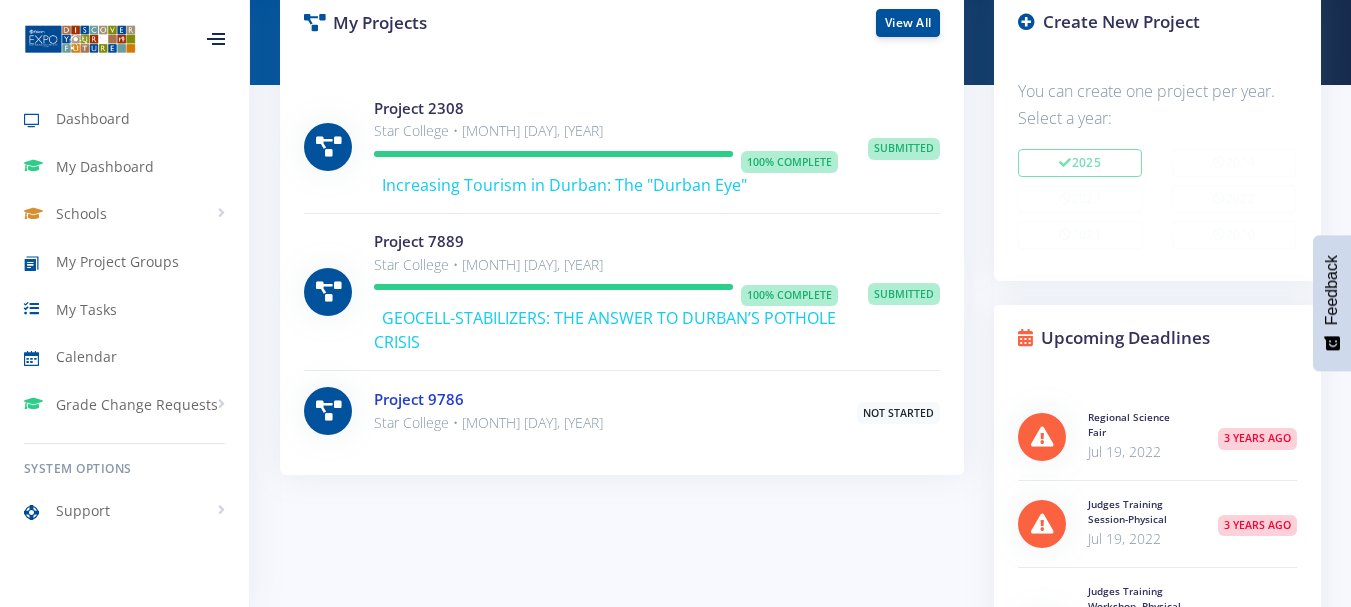 scroll, scrollTop: 999650, scrollLeft: 999721, axis: both 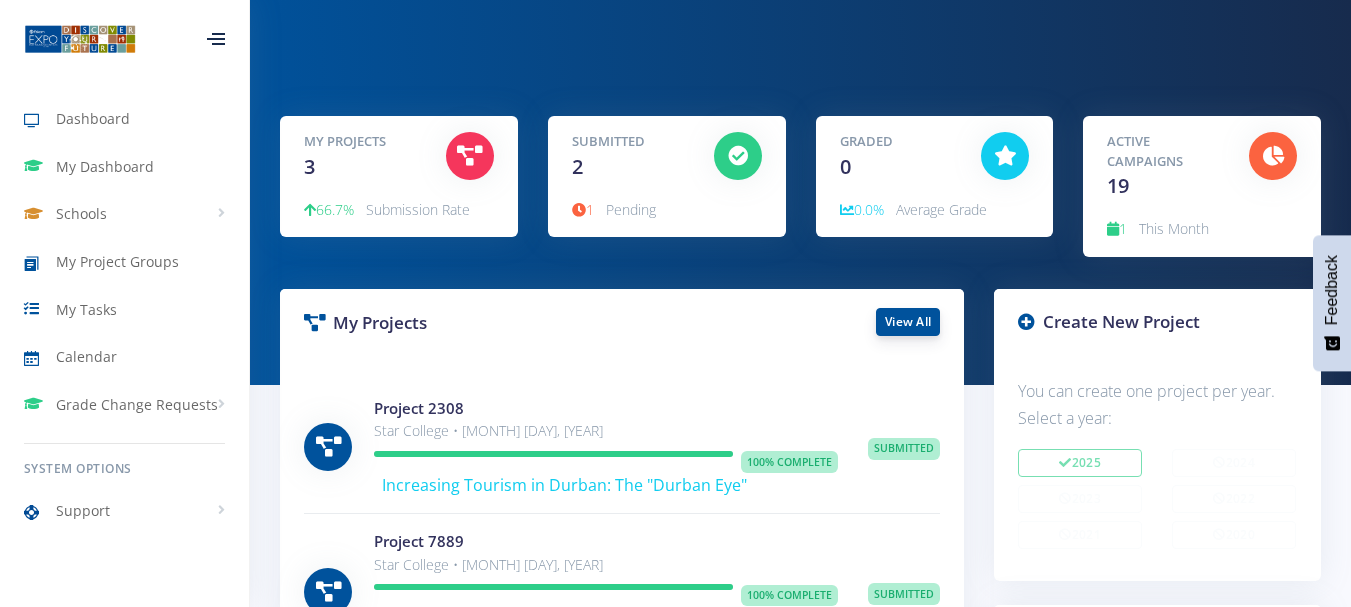 click on "View All" at bounding box center [908, 322] 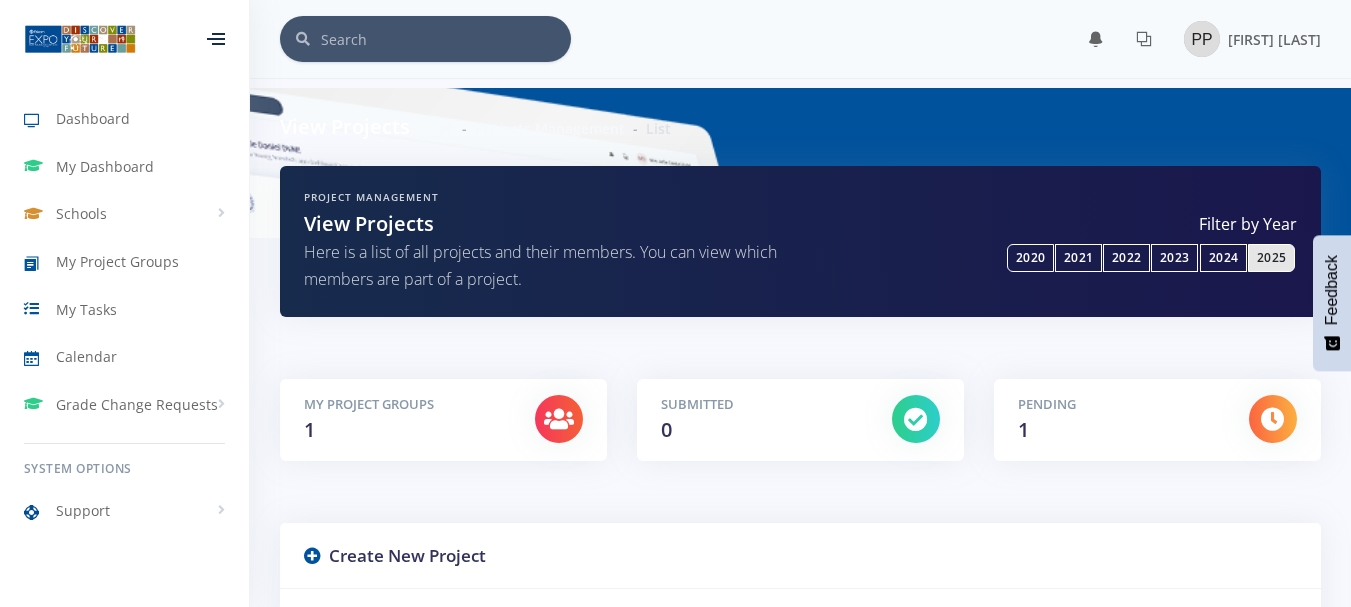 scroll, scrollTop: 0, scrollLeft: 0, axis: both 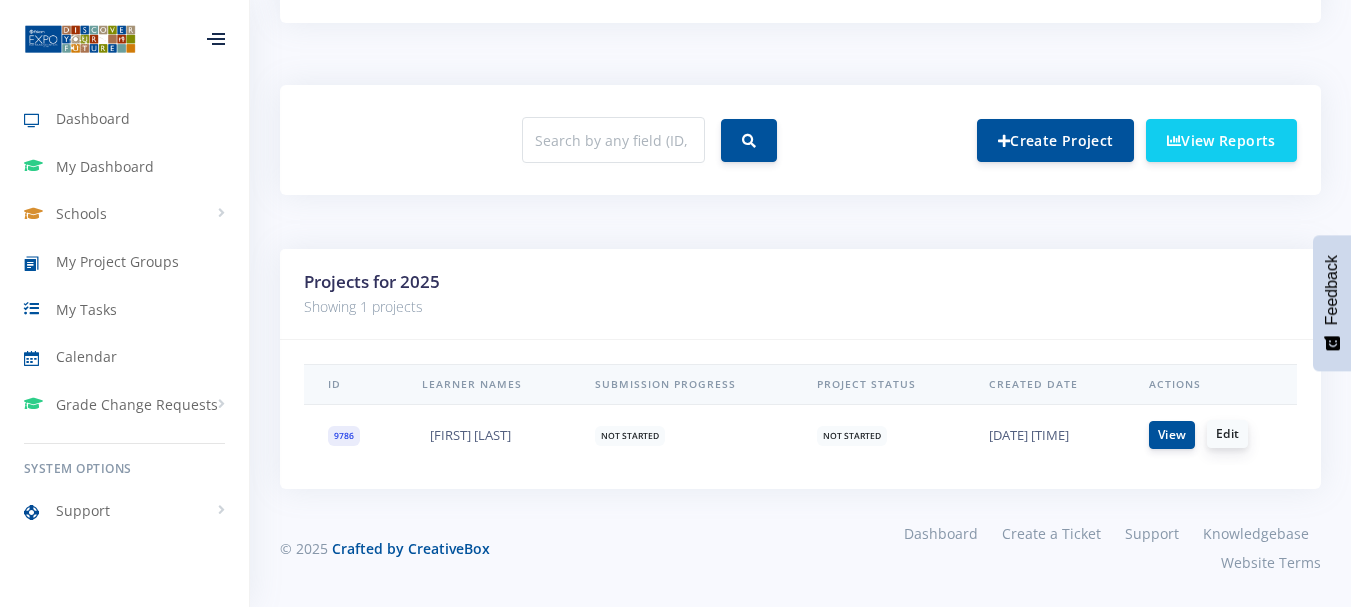 click on "Edit" at bounding box center [1227, 434] 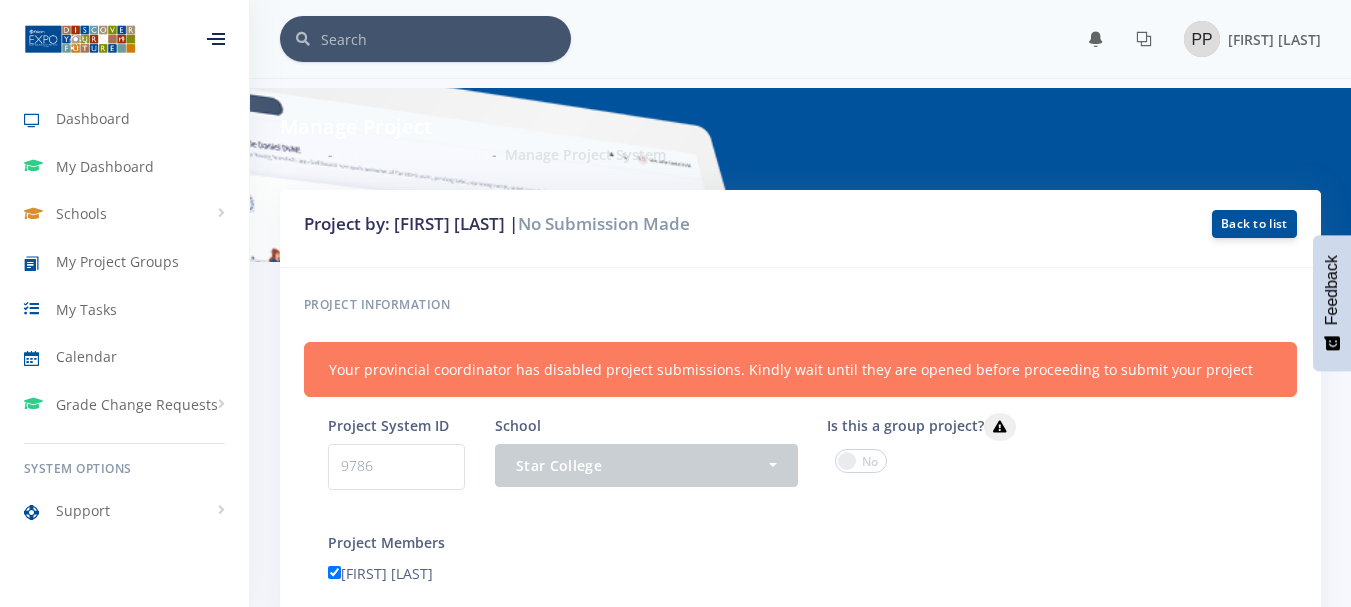 scroll, scrollTop: 0, scrollLeft: 0, axis: both 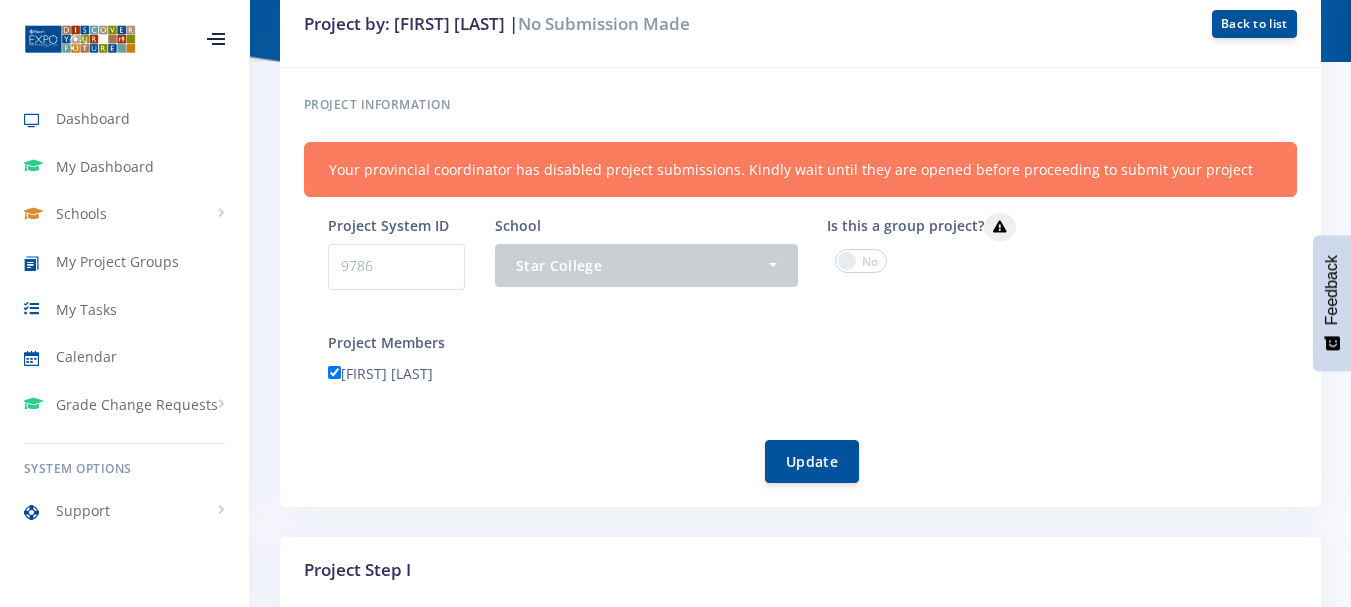click at bounding box center [861, 261] 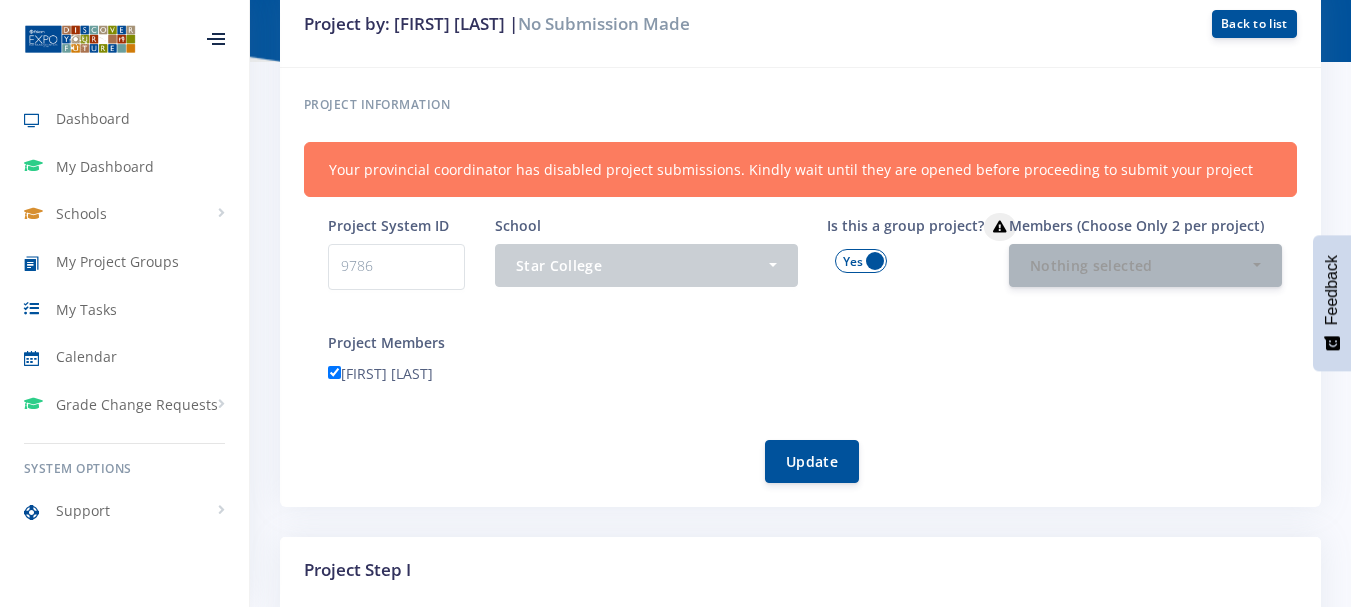 click at bounding box center [861, 261] 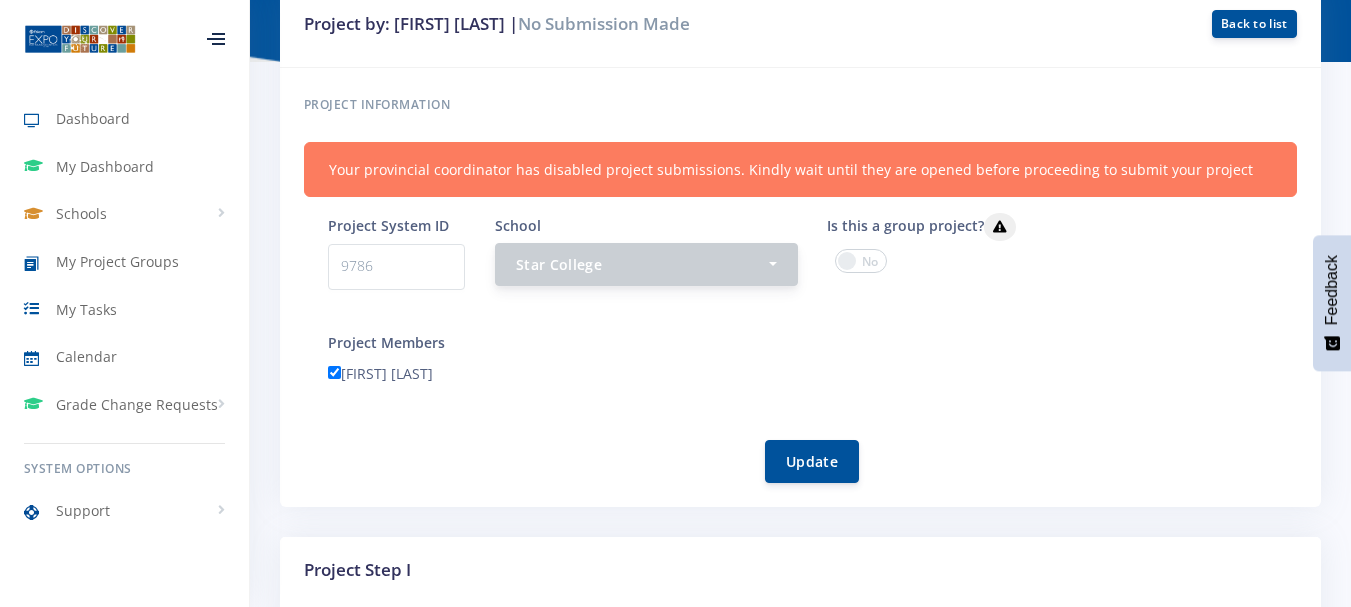 click on "Star College" at bounding box center [646, 264] 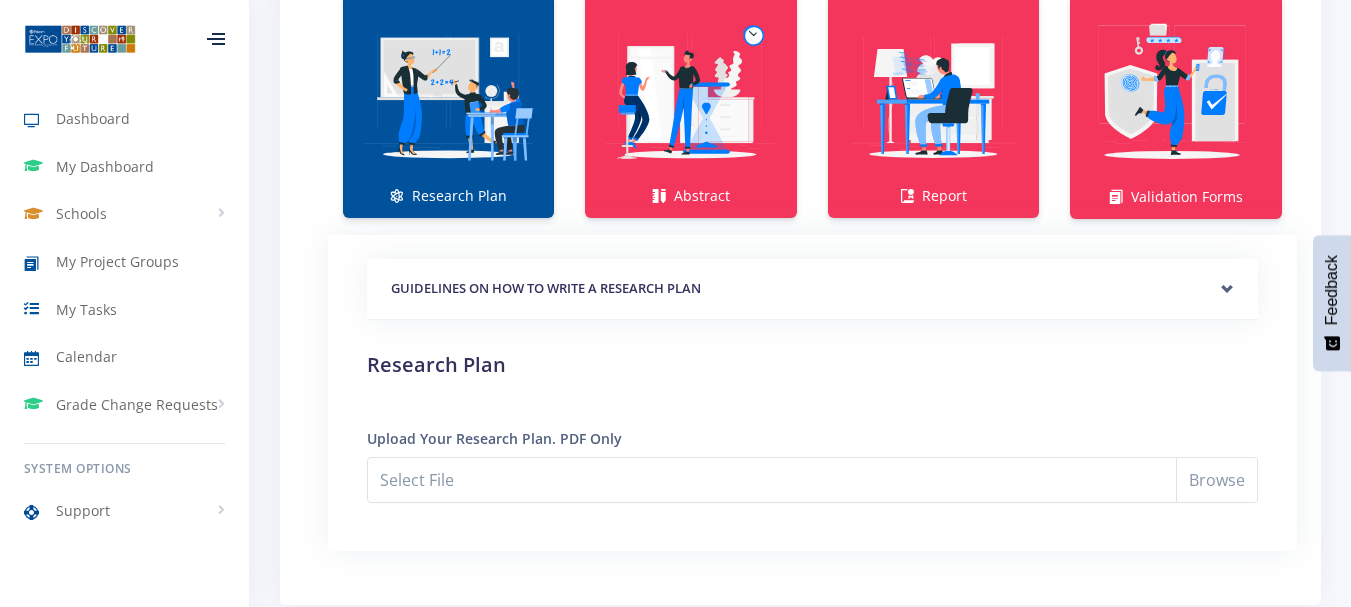 scroll, scrollTop: 1053, scrollLeft: 0, axis: vertical 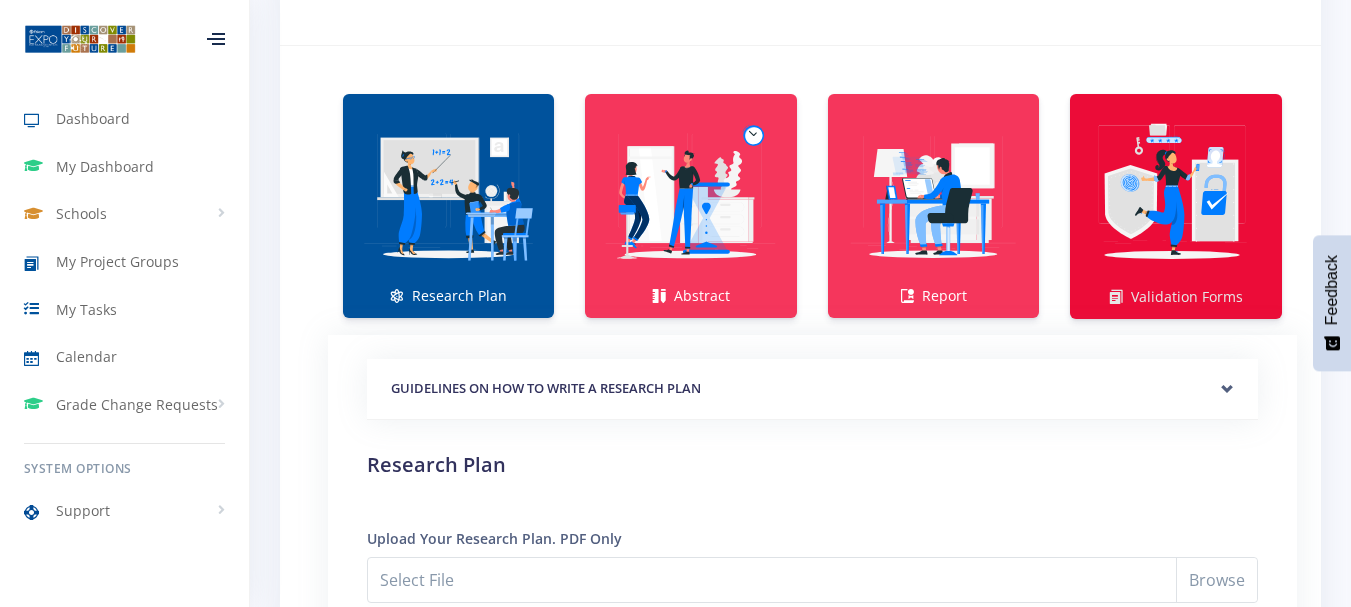 click at bounding box center [1116, 297] 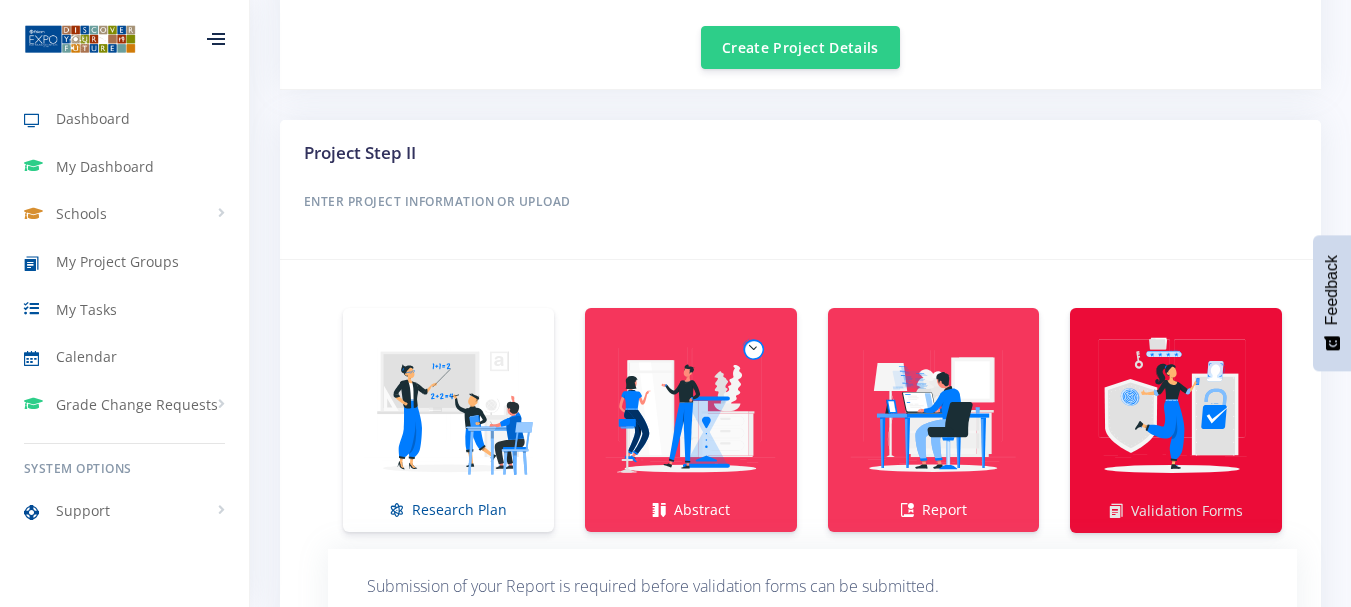 scroll, scrollTop: 1129, scrollLeft: 0, axis: vertical 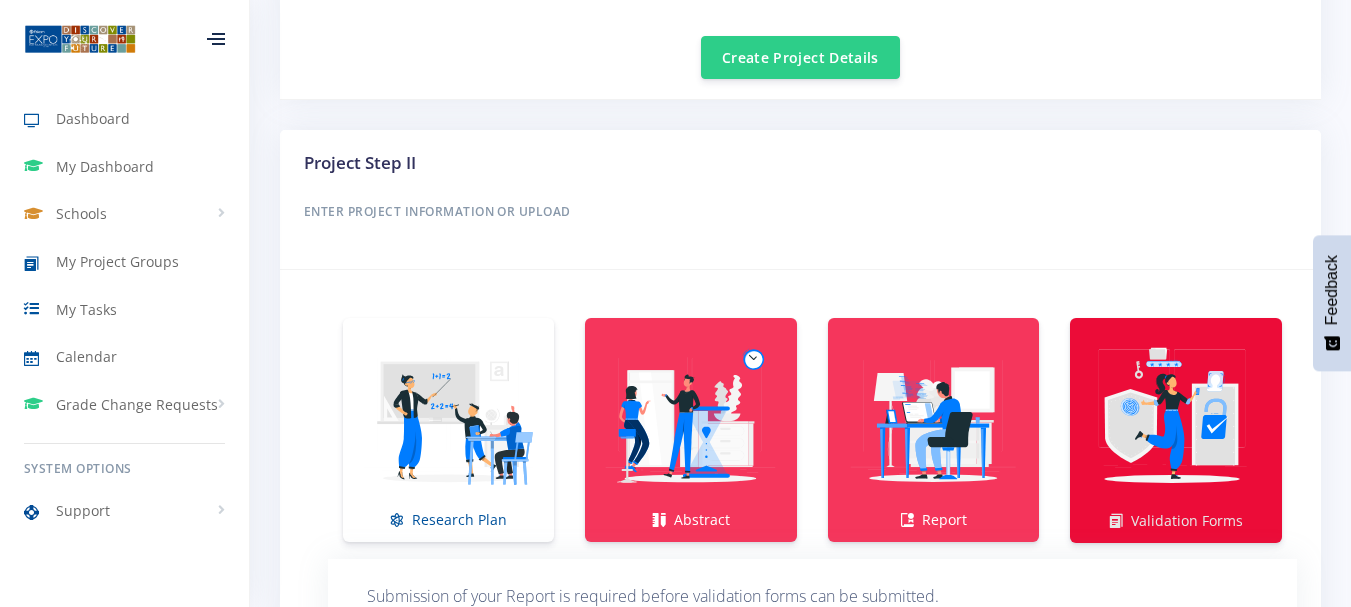 click at bounding box center (1176, 420) 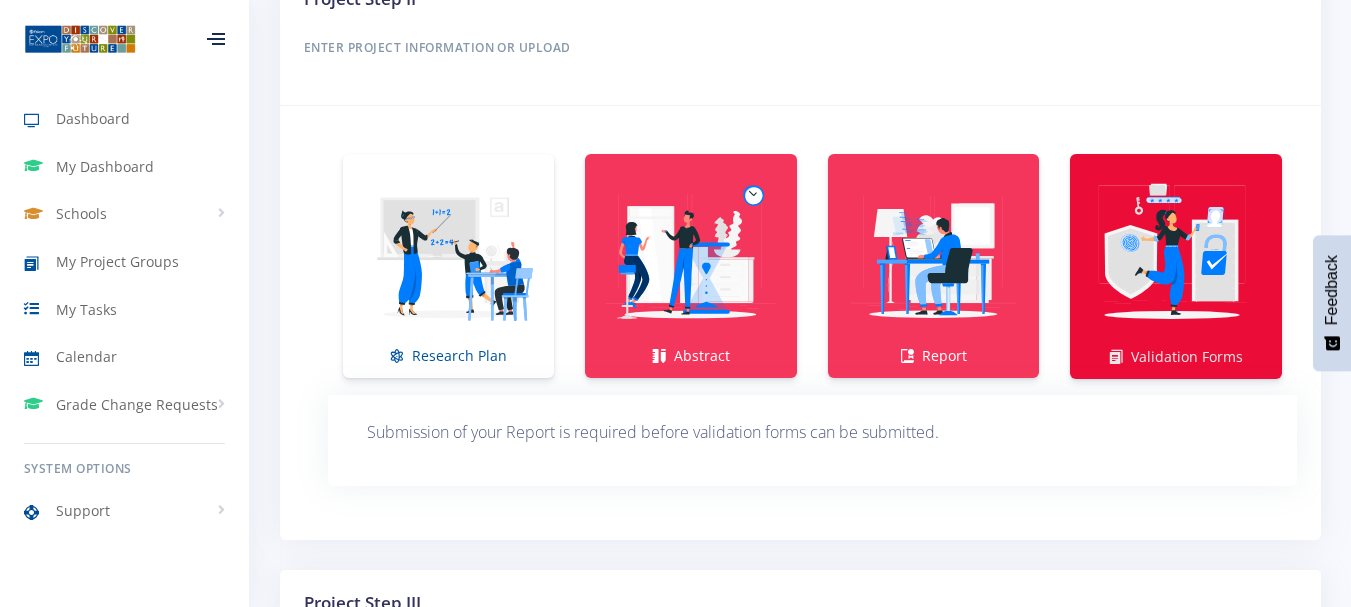 scroll, scrollTop: 1329, scrollLeft: 0, axis: vertical 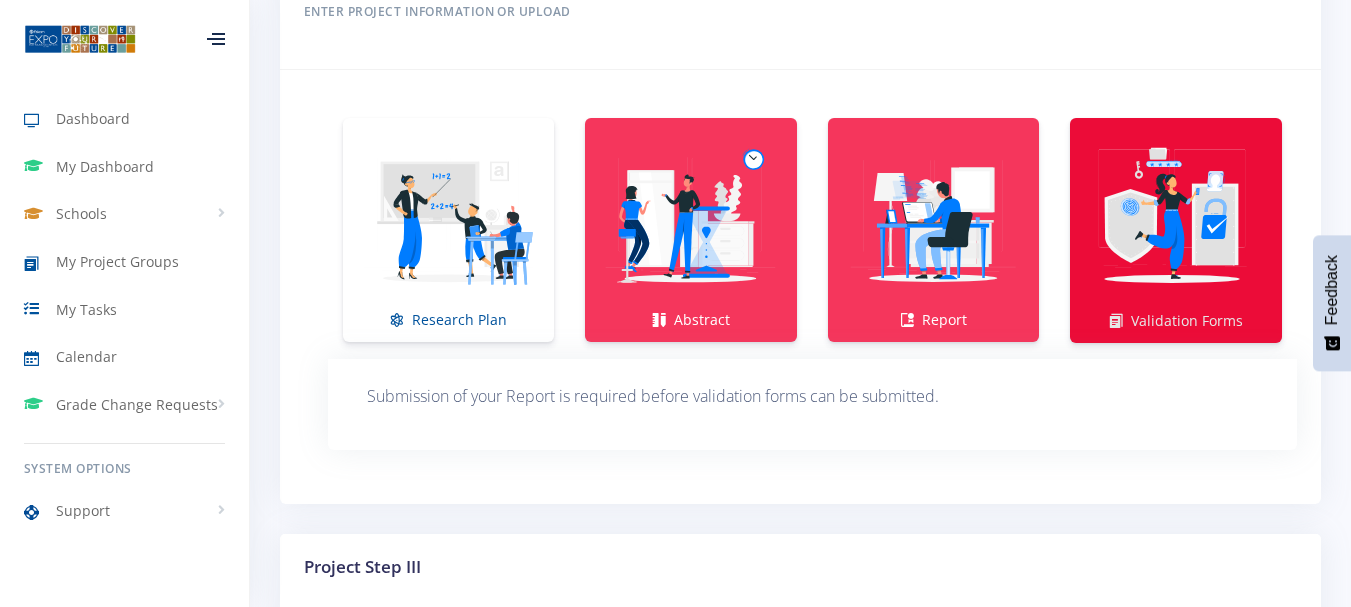 click at bounding box center (1176, 220) 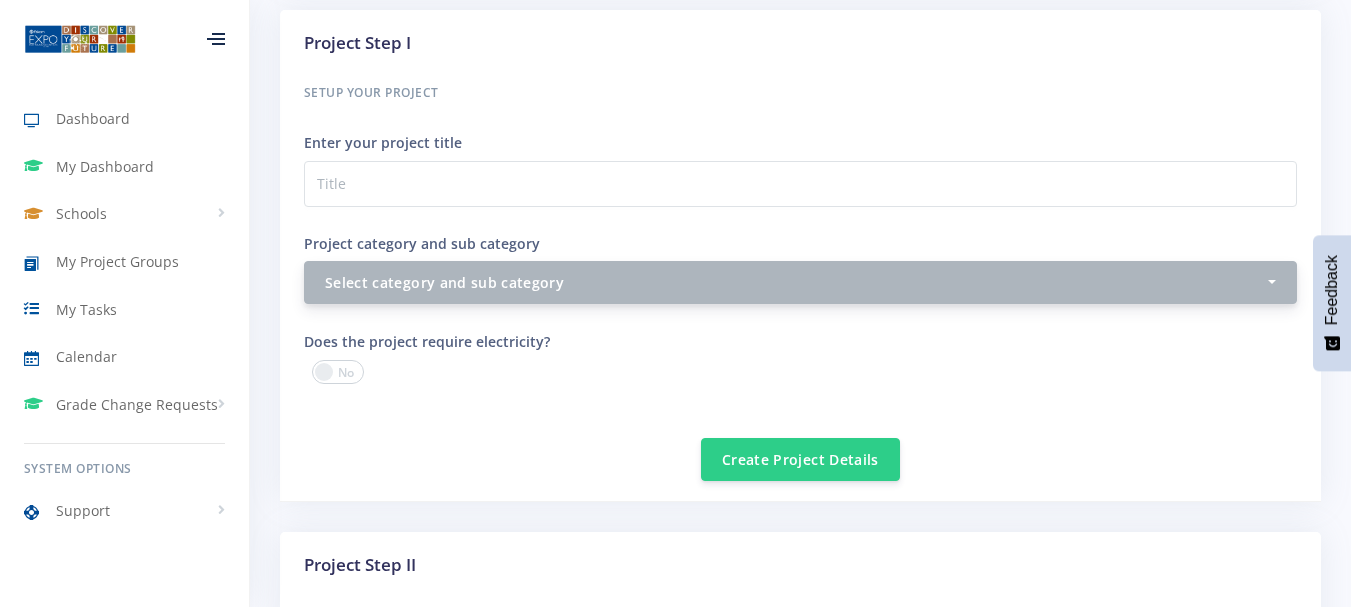 scroll, scrollTop: 629, scrollLeft: 0, axis: vertical 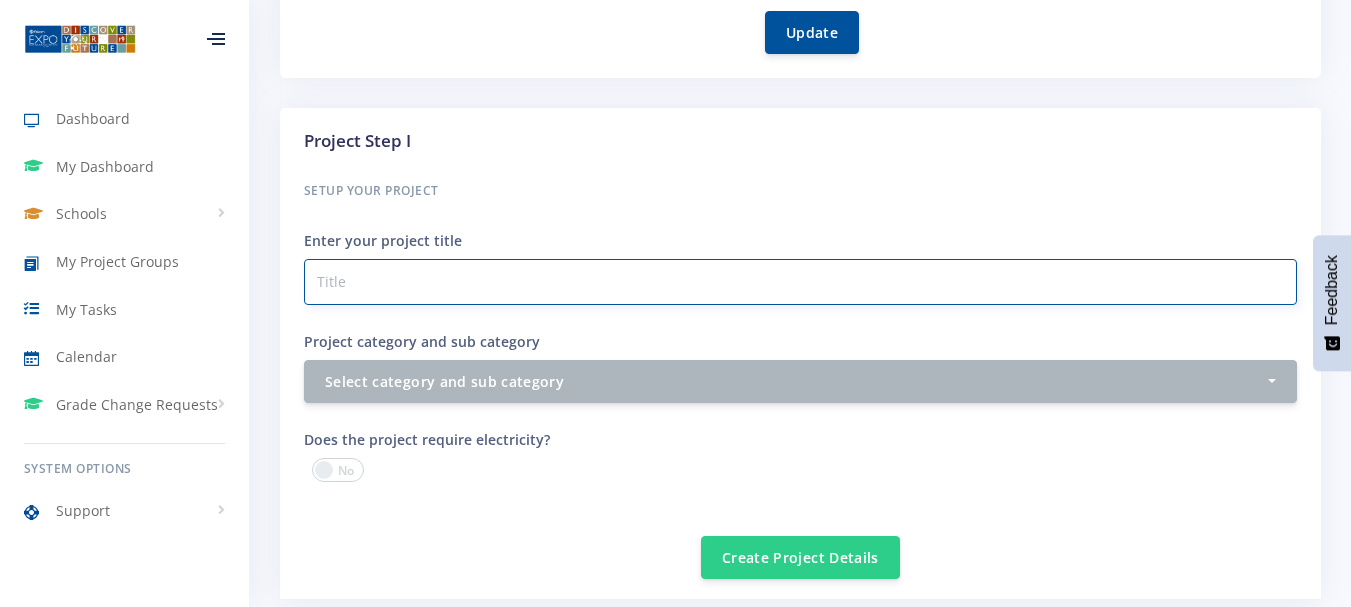 click on "Project category and sub category" at bounding box center [800, 282] 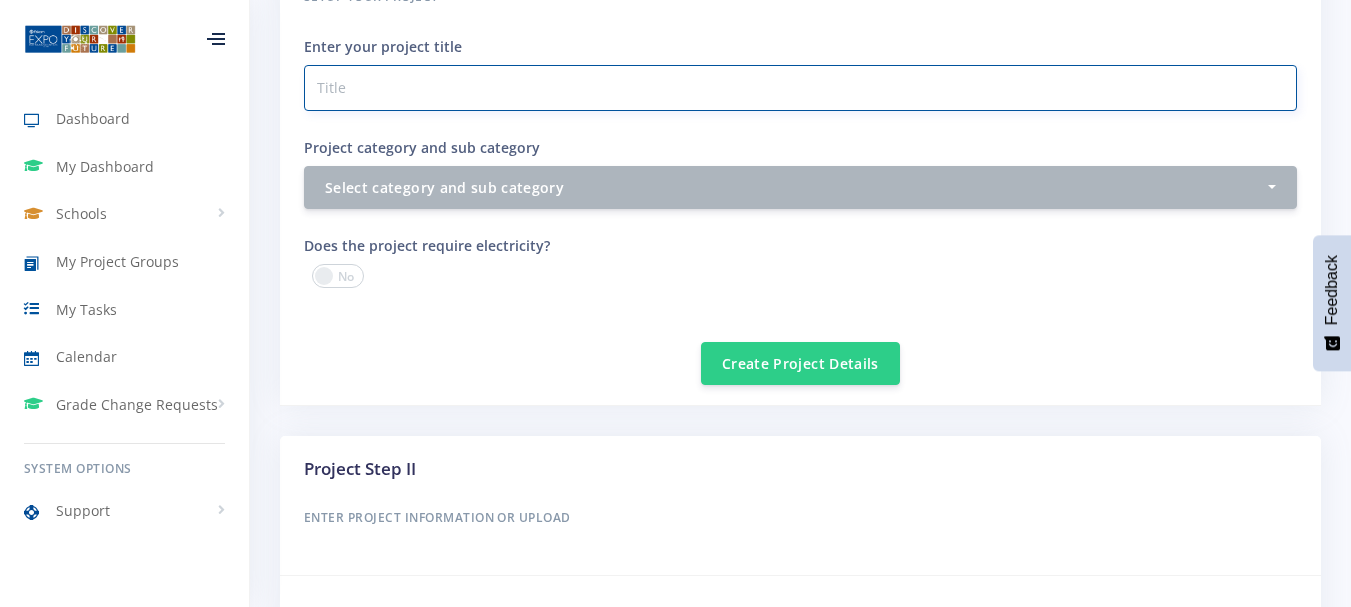 scroll, scrollTop: 829, scrollLeft: 0, axis: vertical 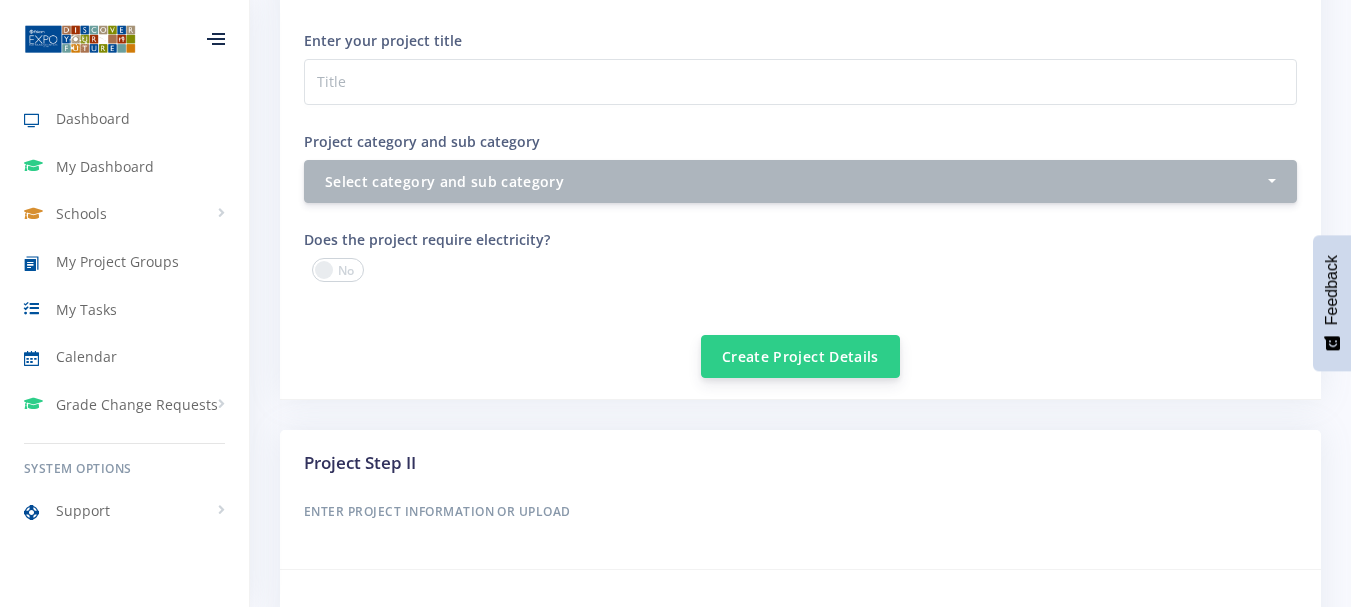 click on "Create Project Details" at bounding box center (800, 356) 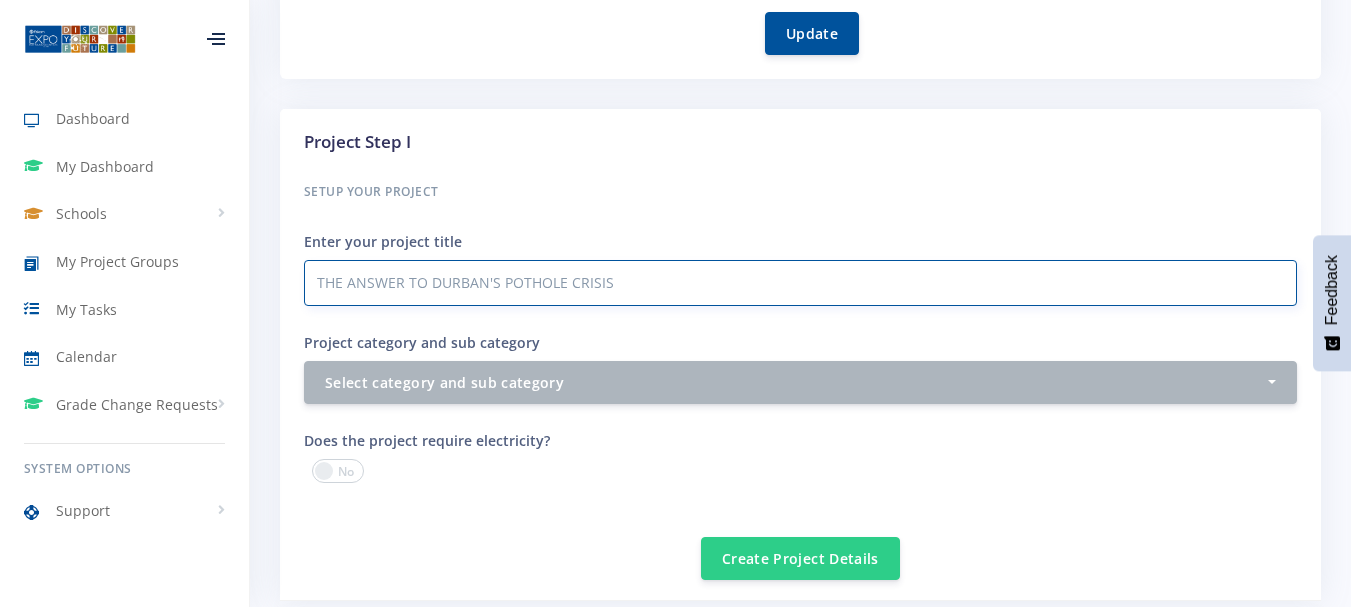 scroll, scrollTop: 629, scrollLeft: 0, axis: vertical 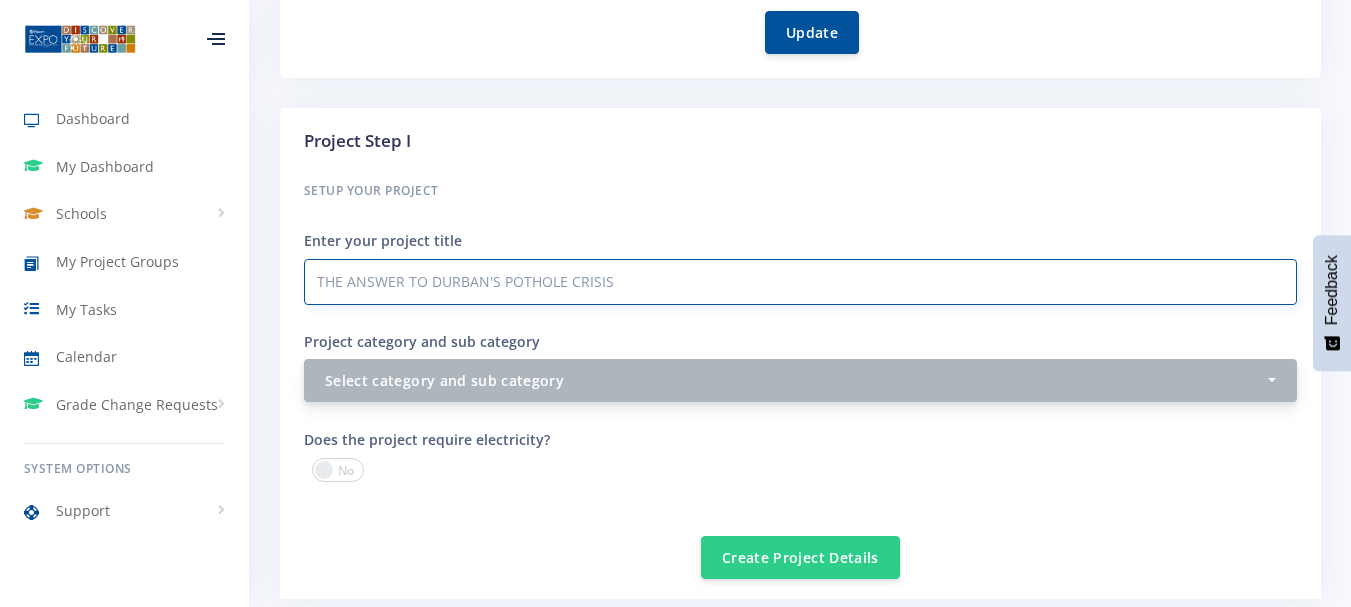 type on "THE ANSWER TO DURBAN'S POTHOLE CRISIS" 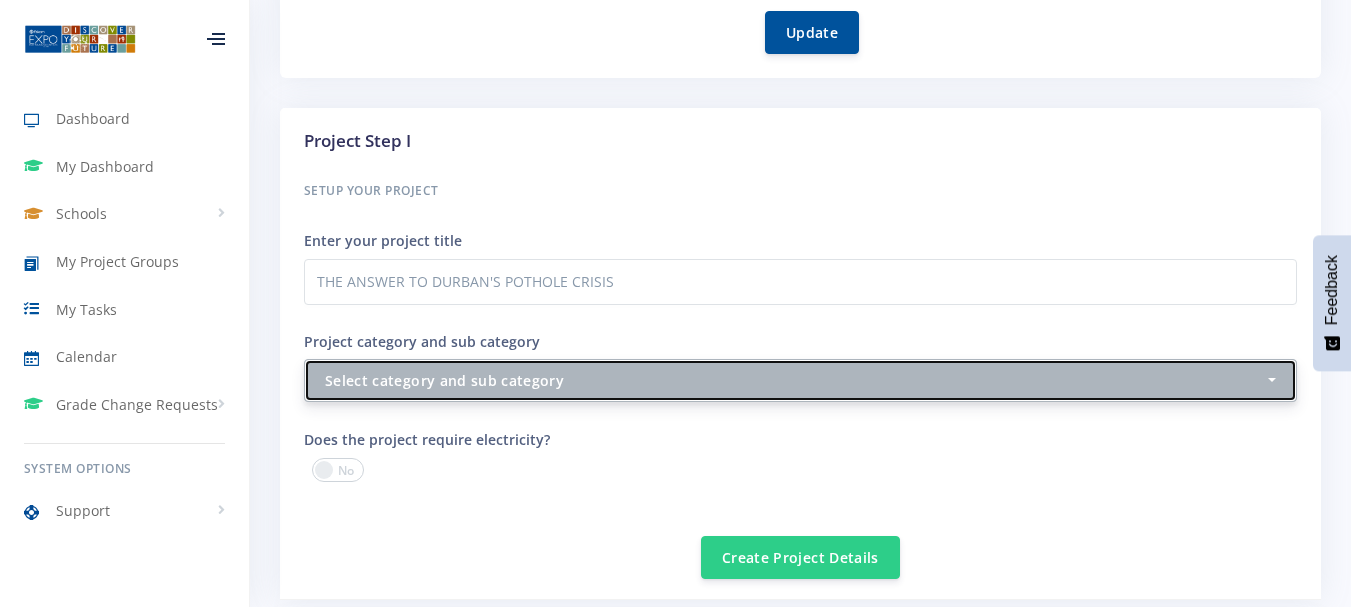 click on "Select category and sub category" at bounding box center [794, 380] 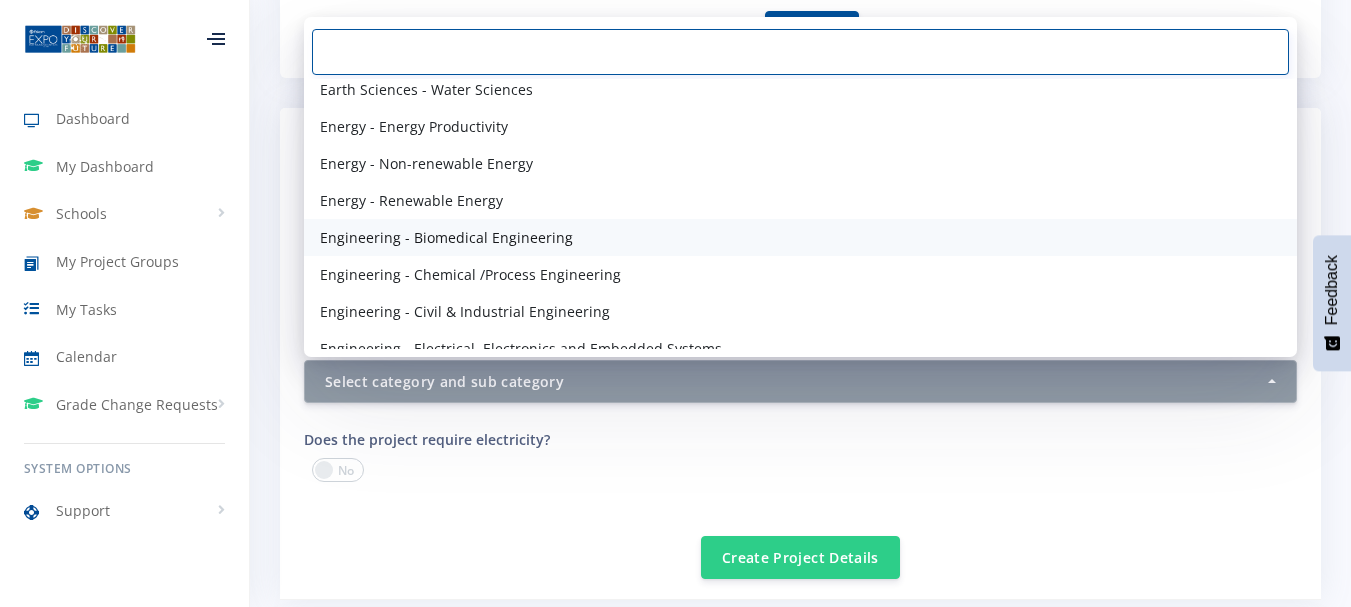scroll, scrollTop: 1400, scrollLeft: 0, axis: vertical 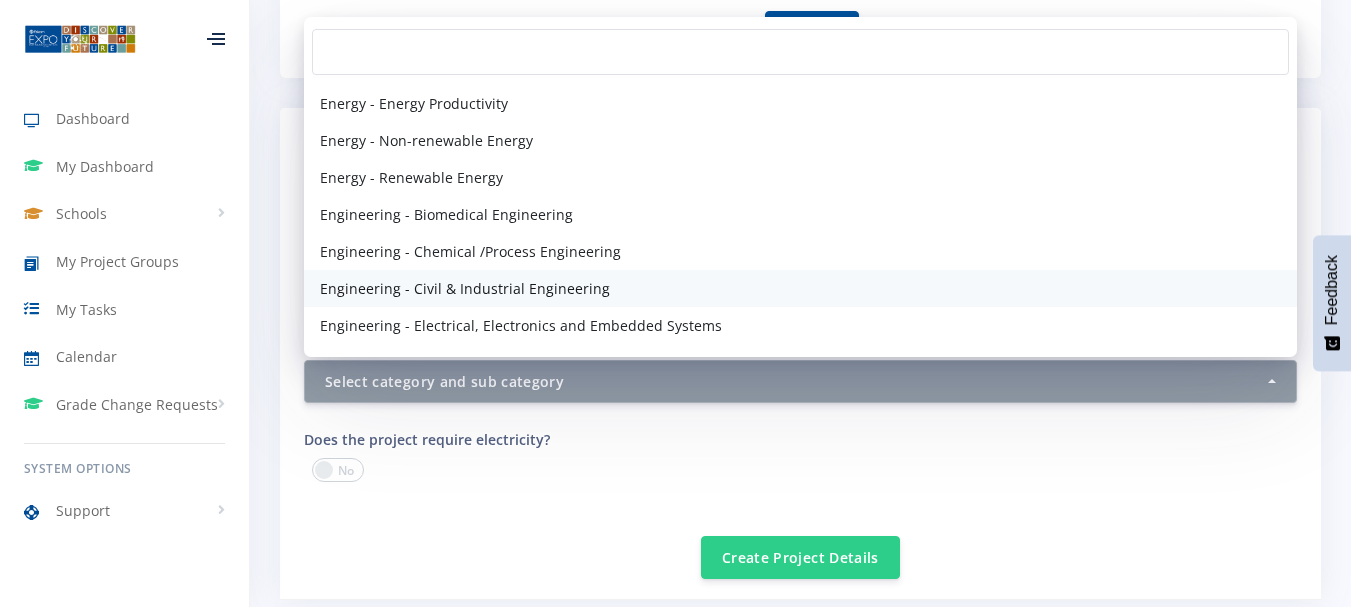 click on "Engineering - Civil & Industrial Engineering" at bounding box center (465, 288) 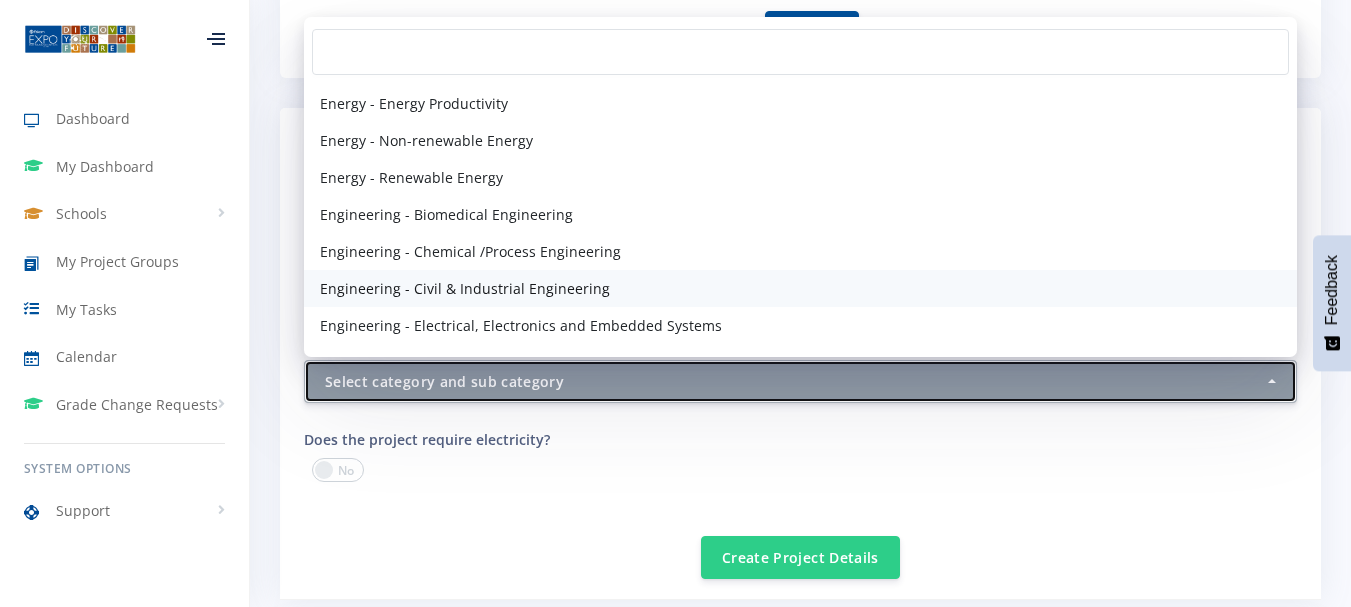 select on "43" 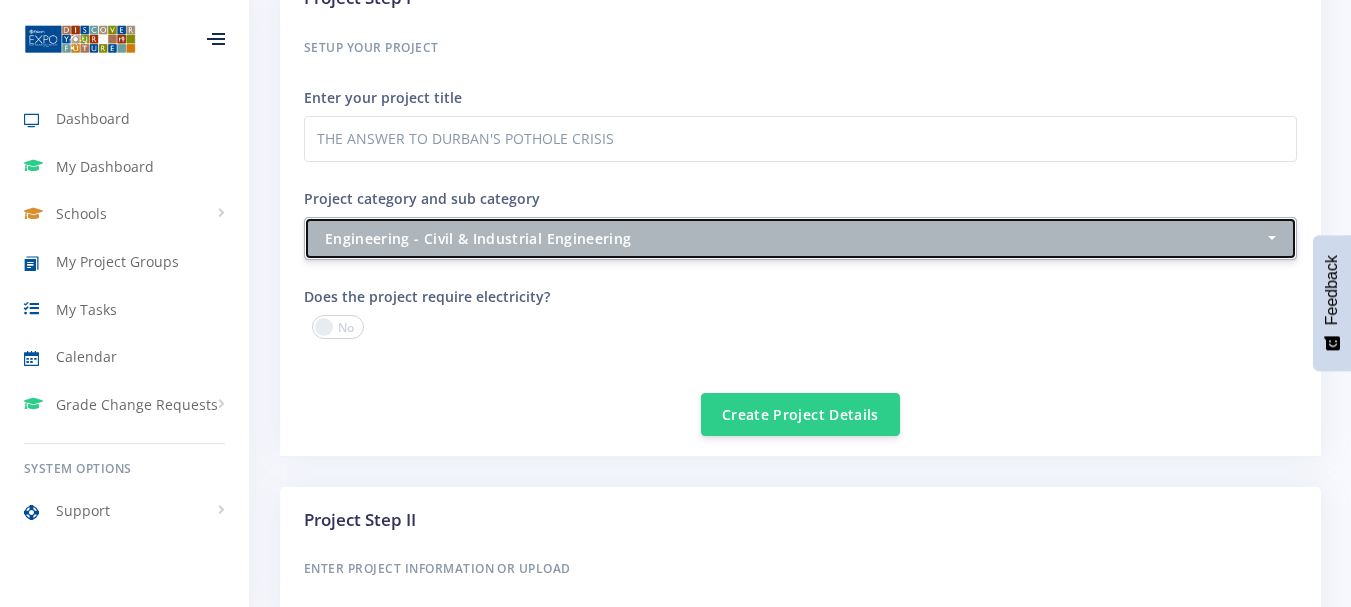 scroll, scrollTop: 829, scrollLeft: 0, axis: vertical 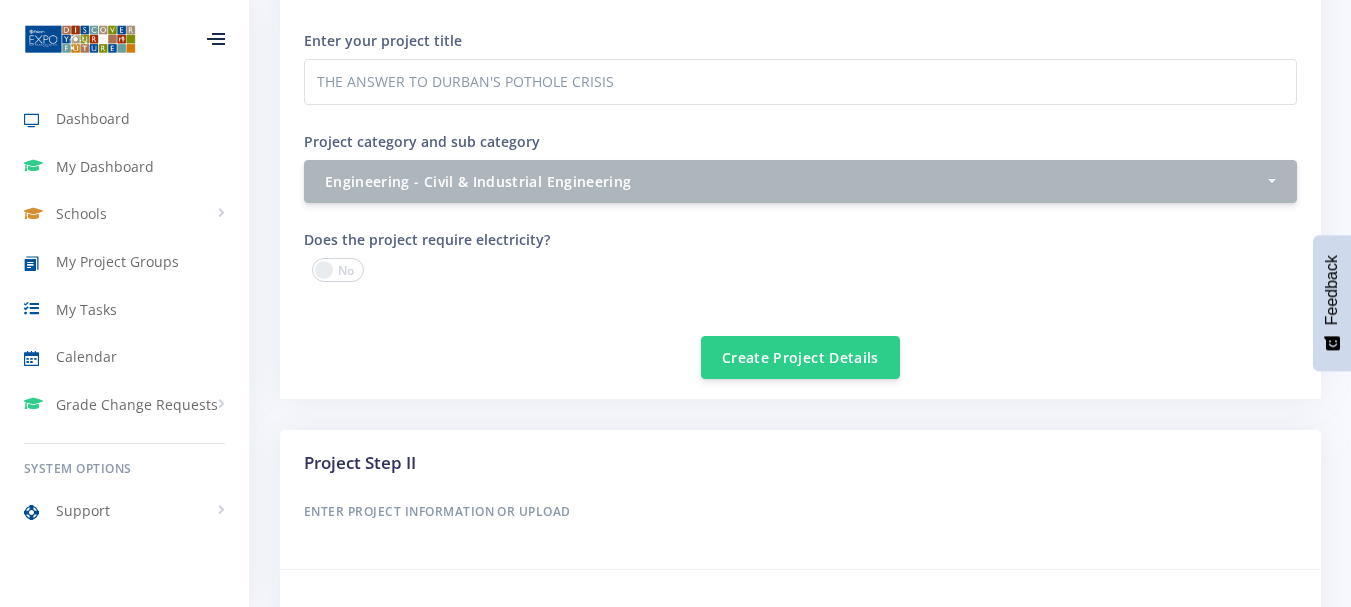 click at bounding box center (338, 270) 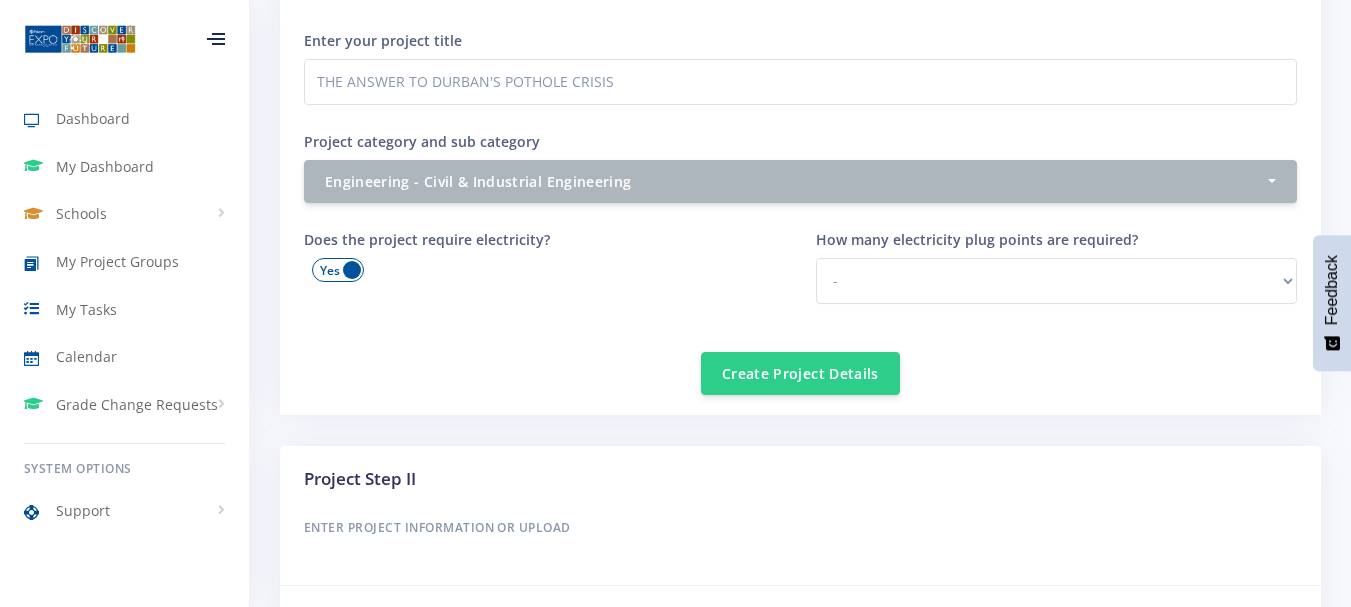 click at bounding box center (338, 270) 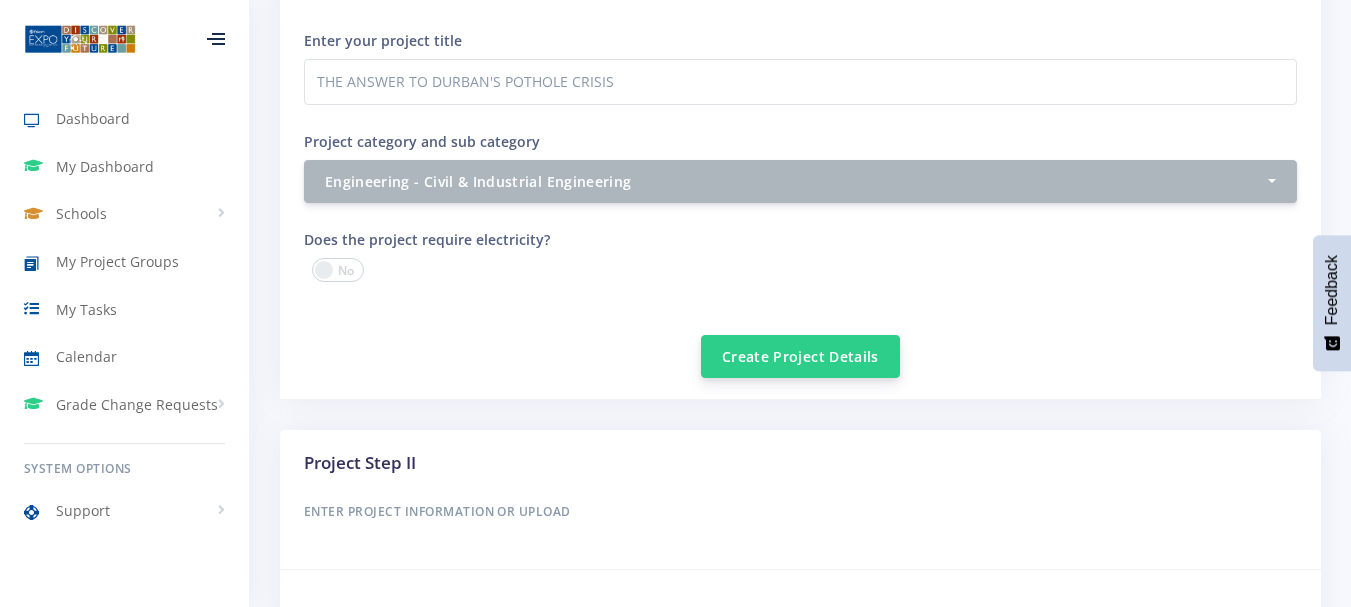 click on "Create Project Details" at bounding box center [800, 356] 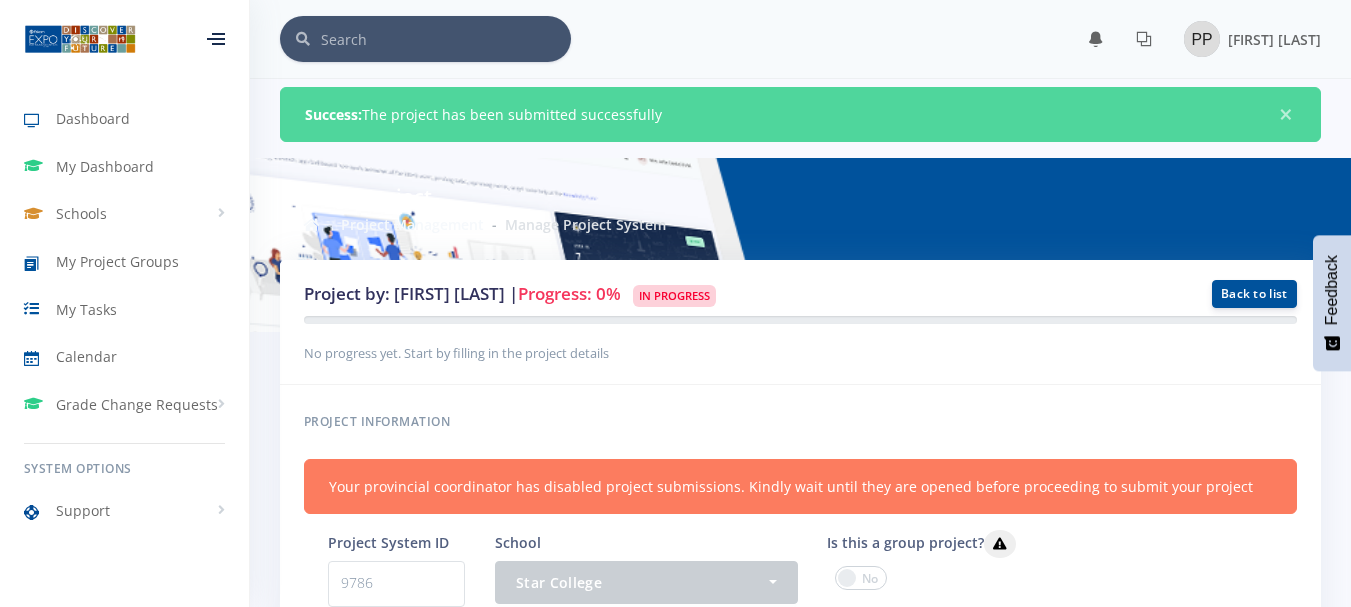 scroll, scrollTop: 0, scrollLeft: 0, axis: both 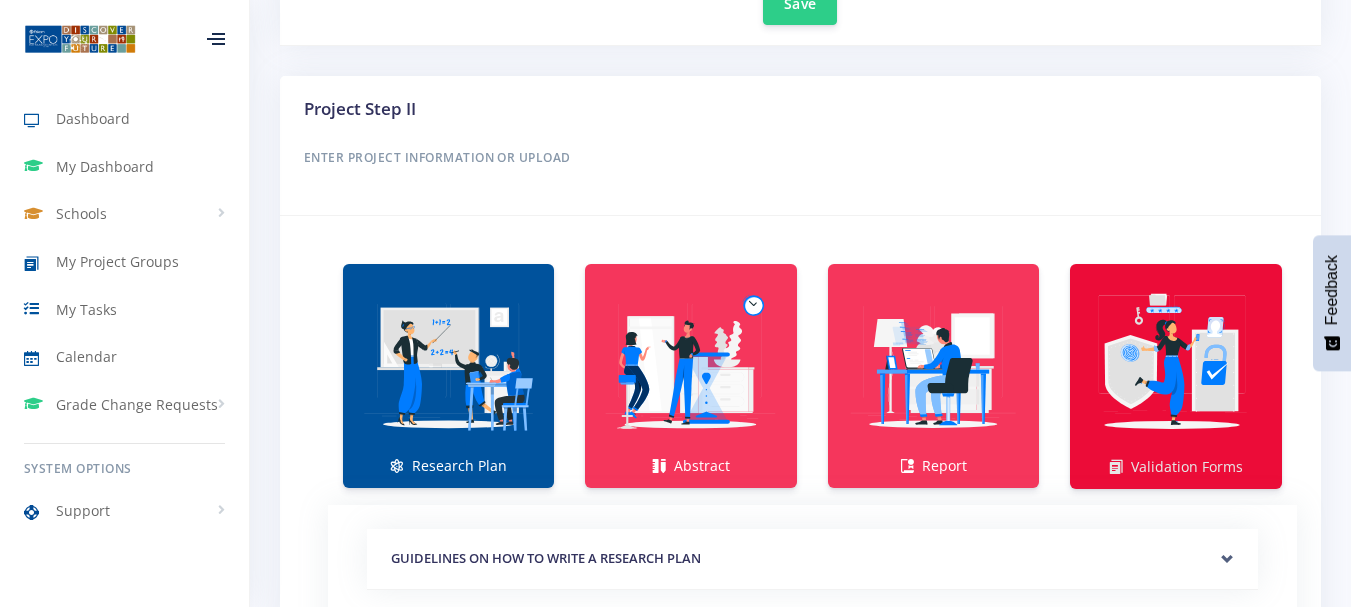 click at bounding box center [1176, 366] 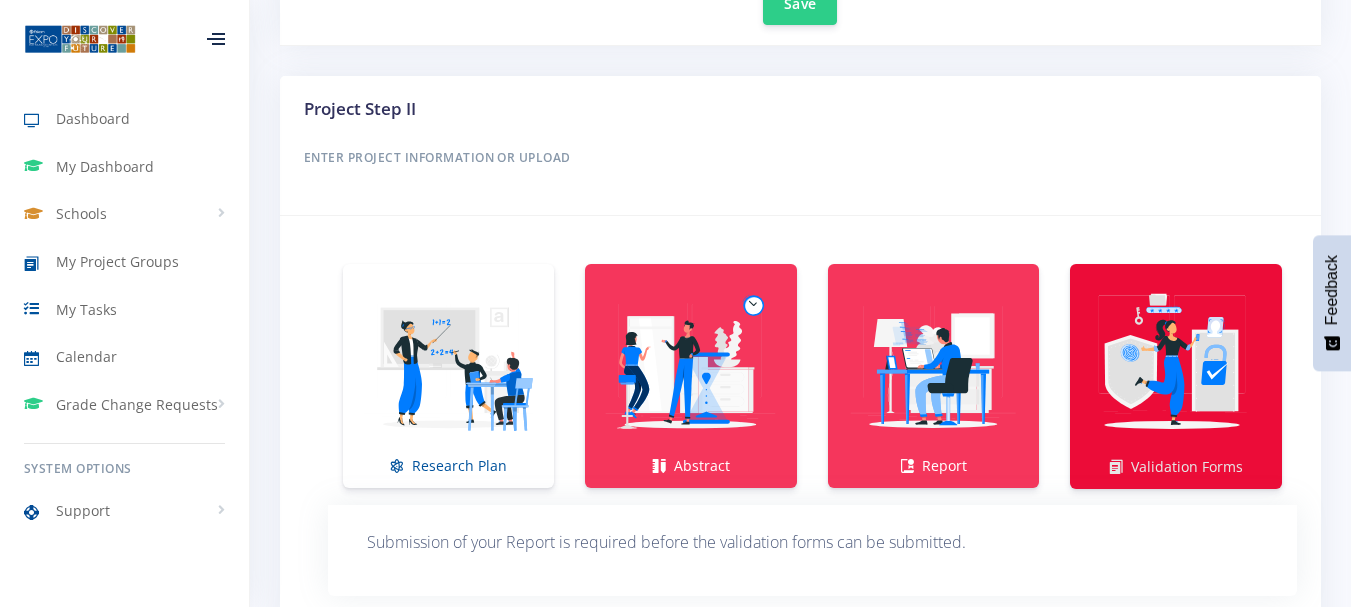 click at bounding box center (1176, 366) 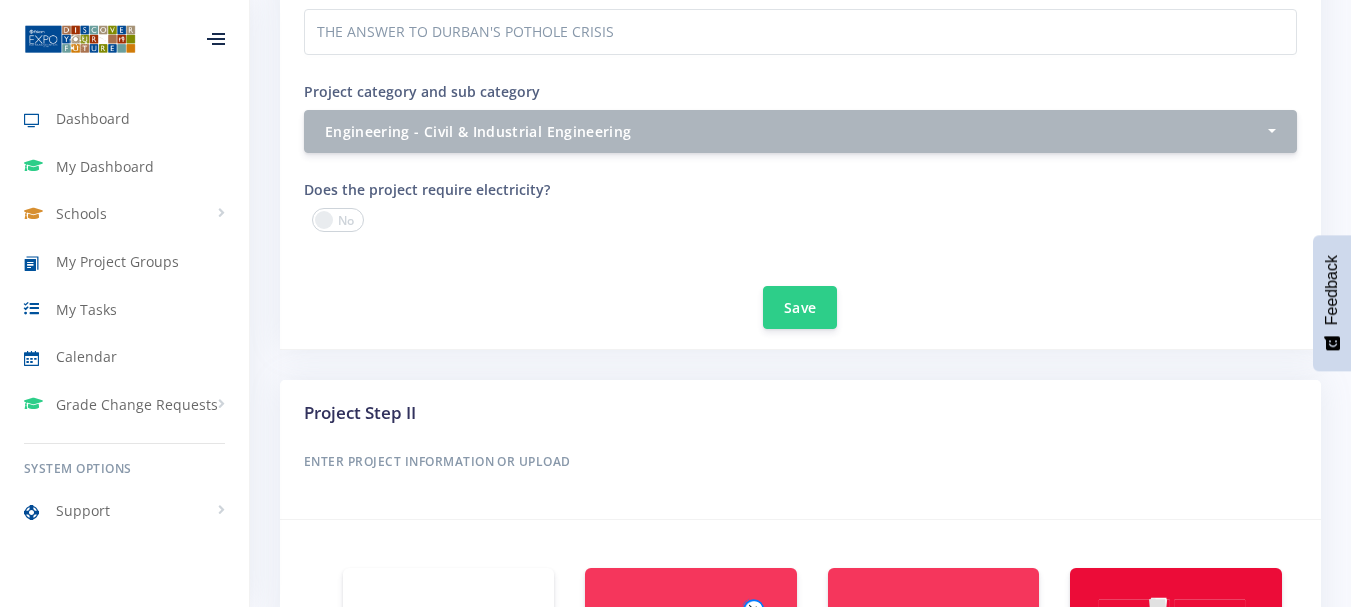 scroll, scrollTop: 900, scrollLeft: 0, axis: vertical 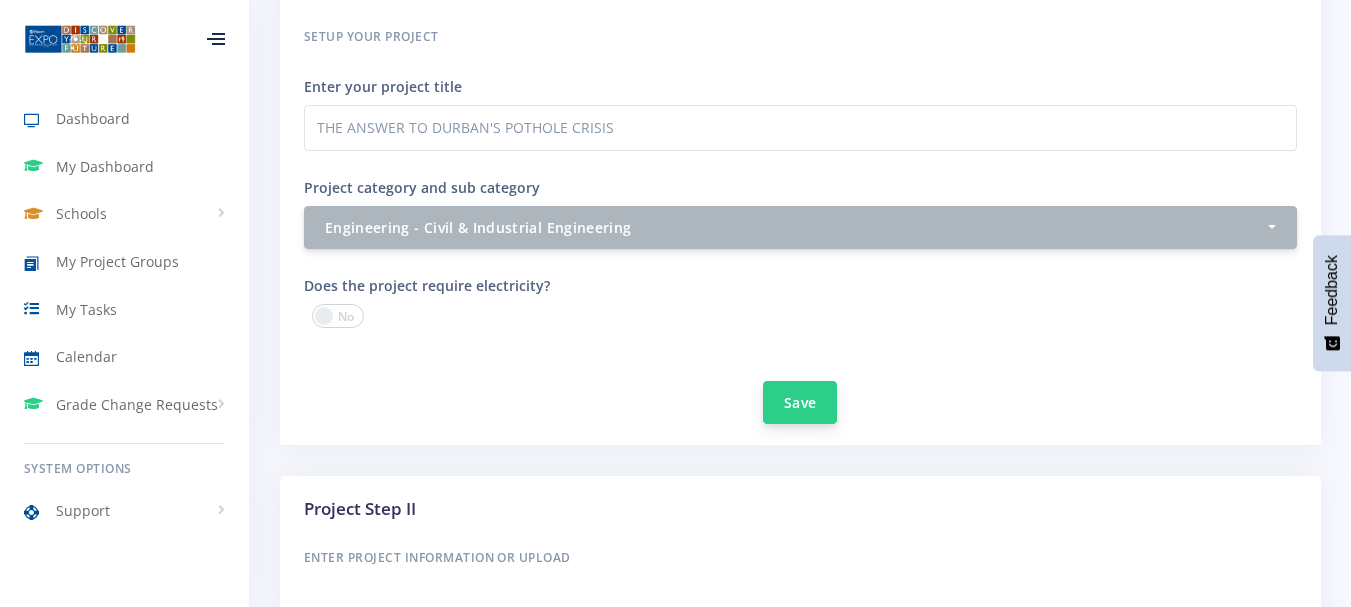 click on "Save" at bounding box center [800, 402] 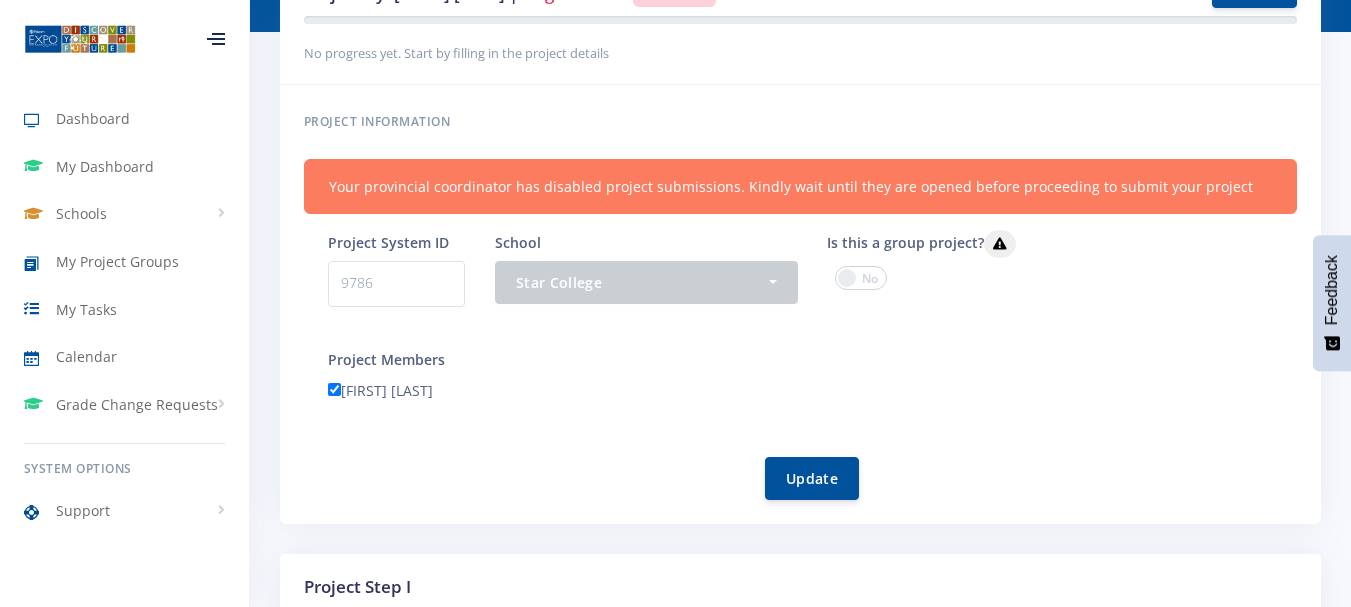 scroll, scrollTop: 300, scrollLeft: 0, axis: vertical 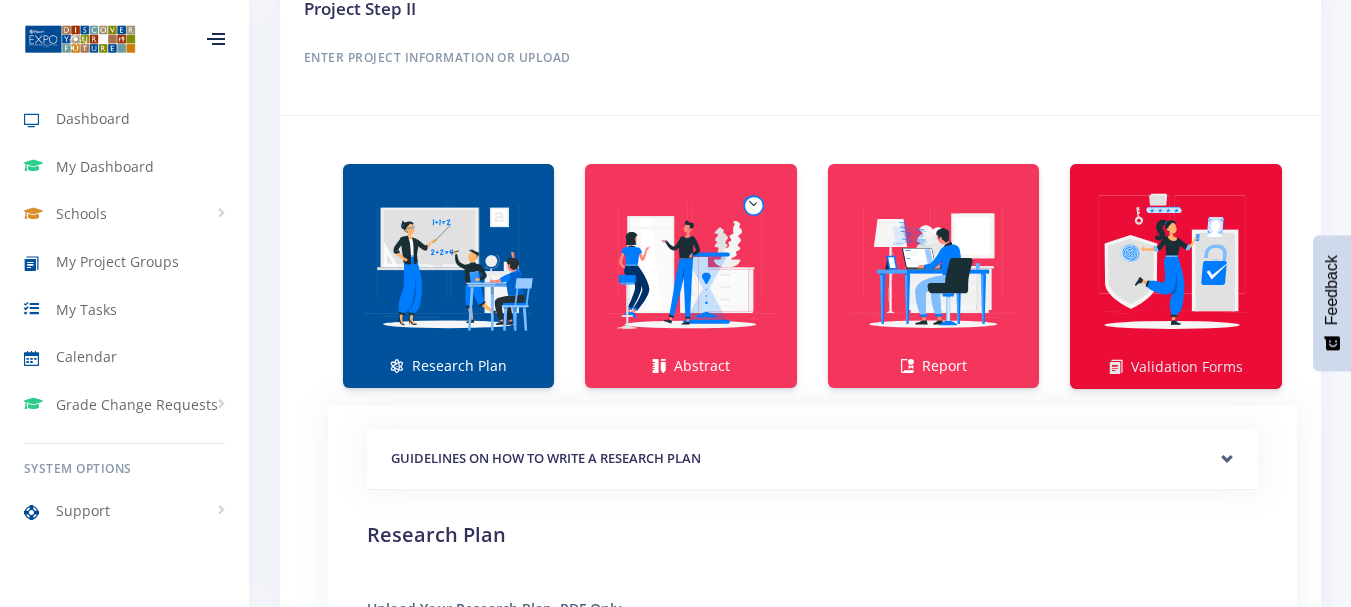 click at bounding box center (1176, 266) 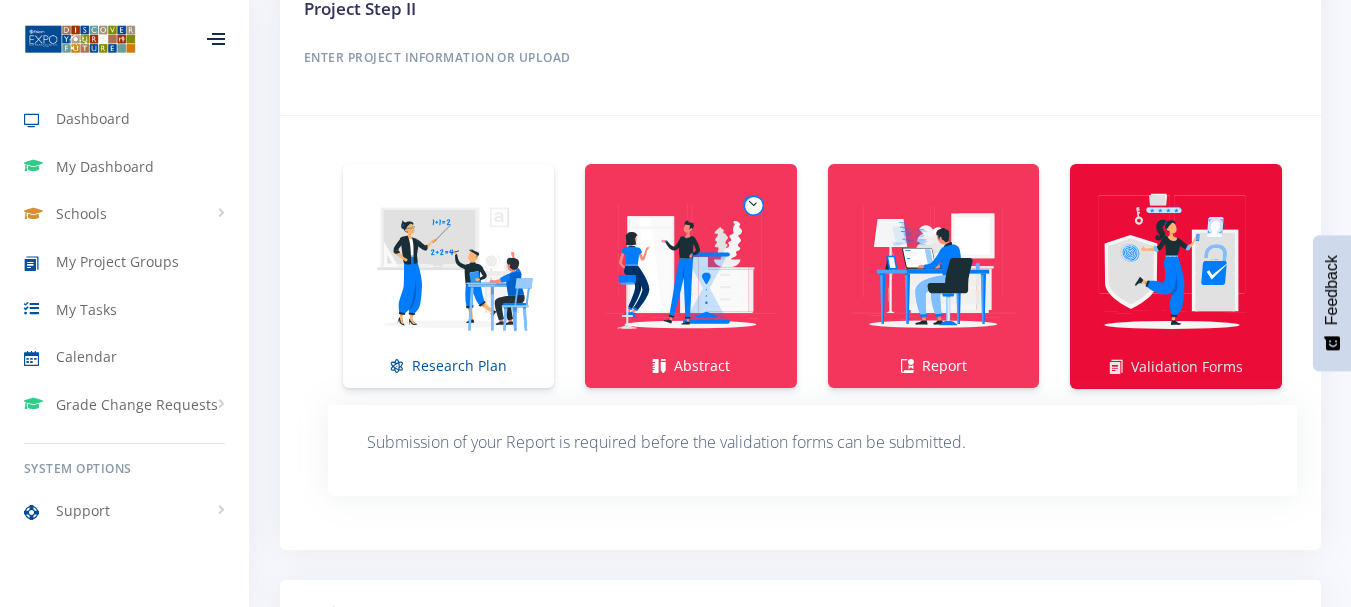 click at bounding box center (1176, 266) 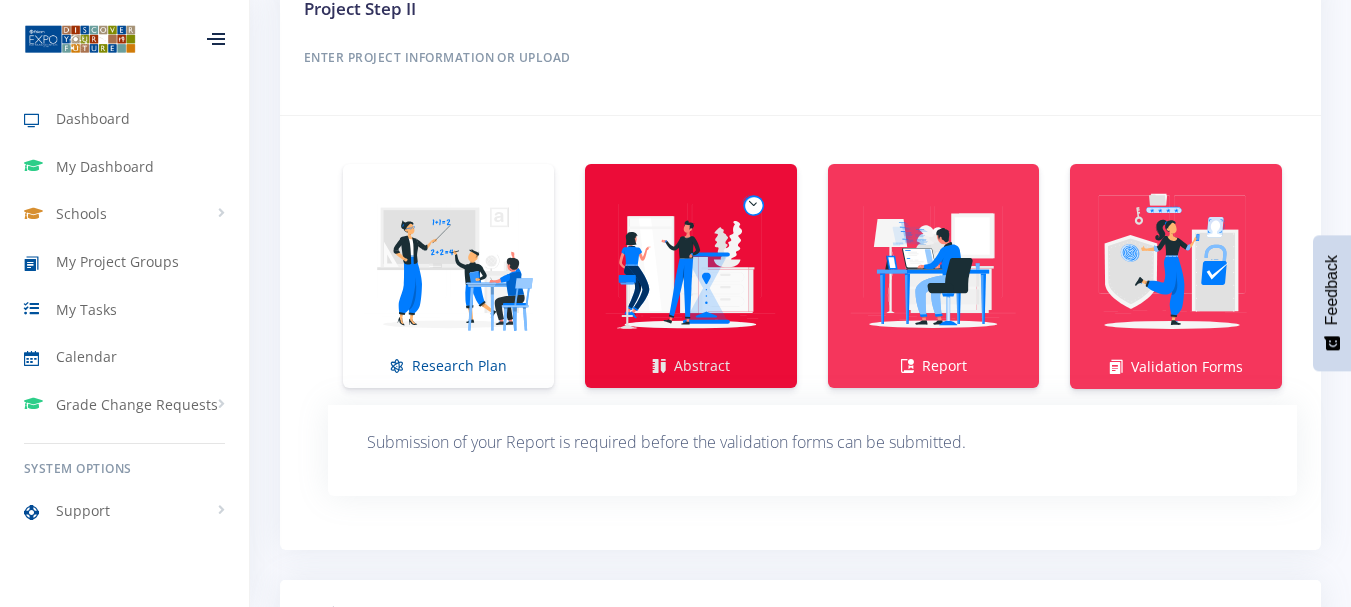 click at bounding box center (690, 265) 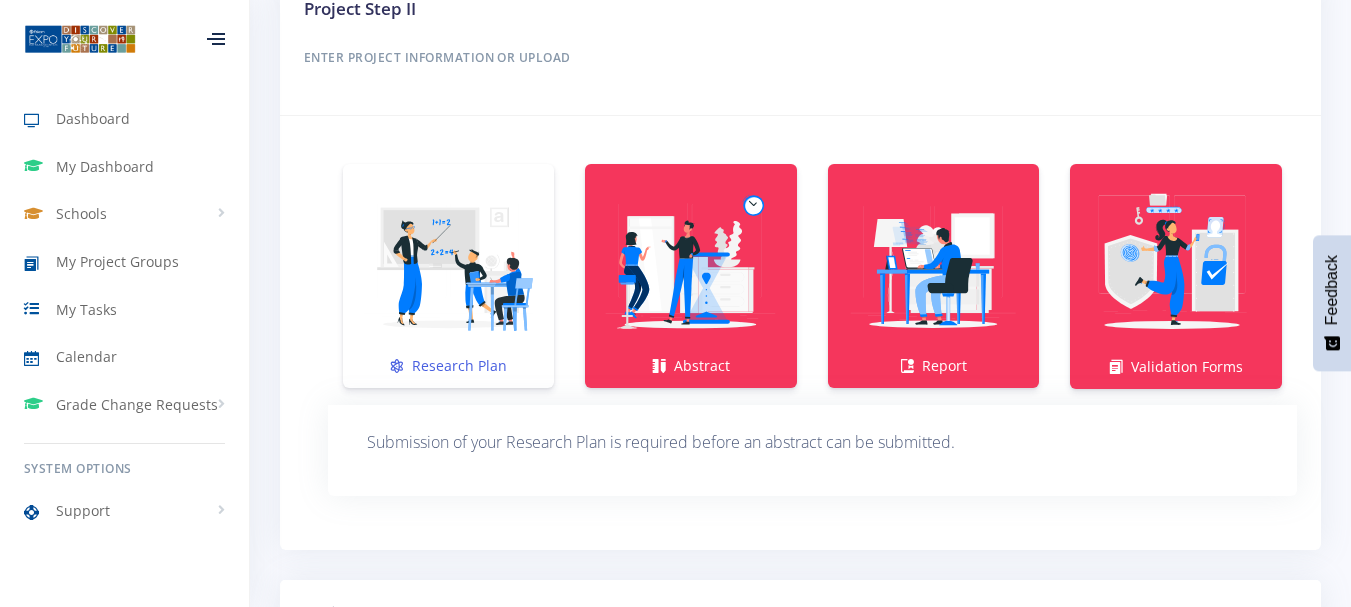 click at bounding box center (448, 265) 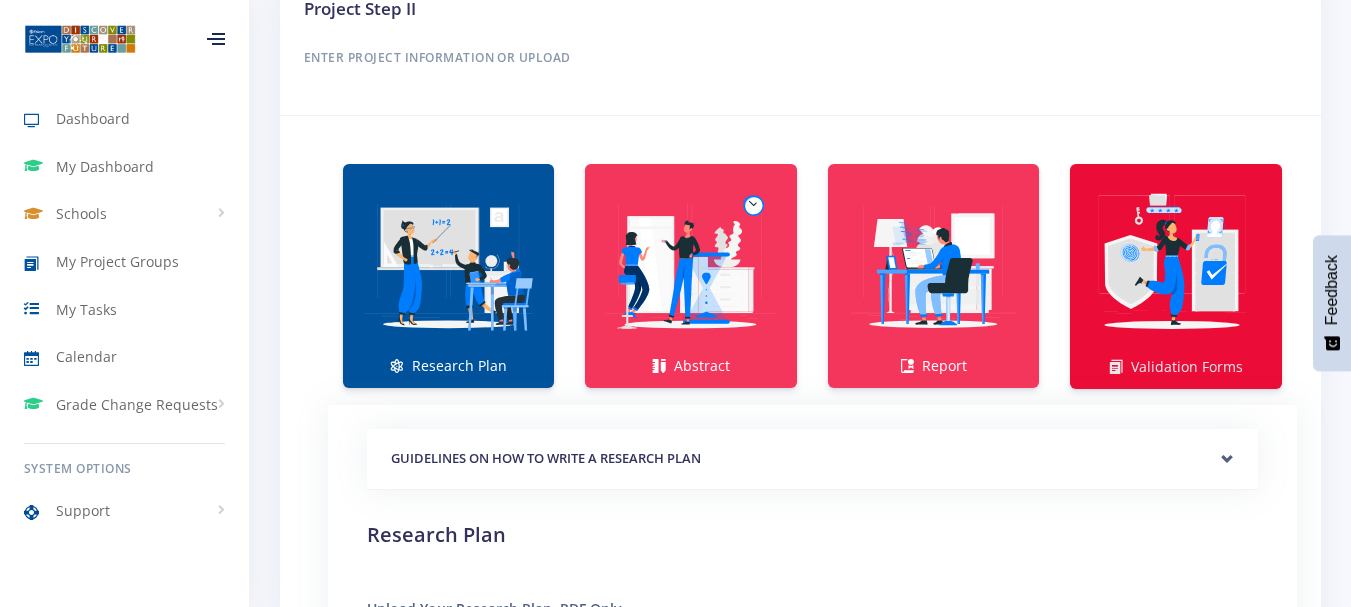 click at bounding box center [1176, 266] 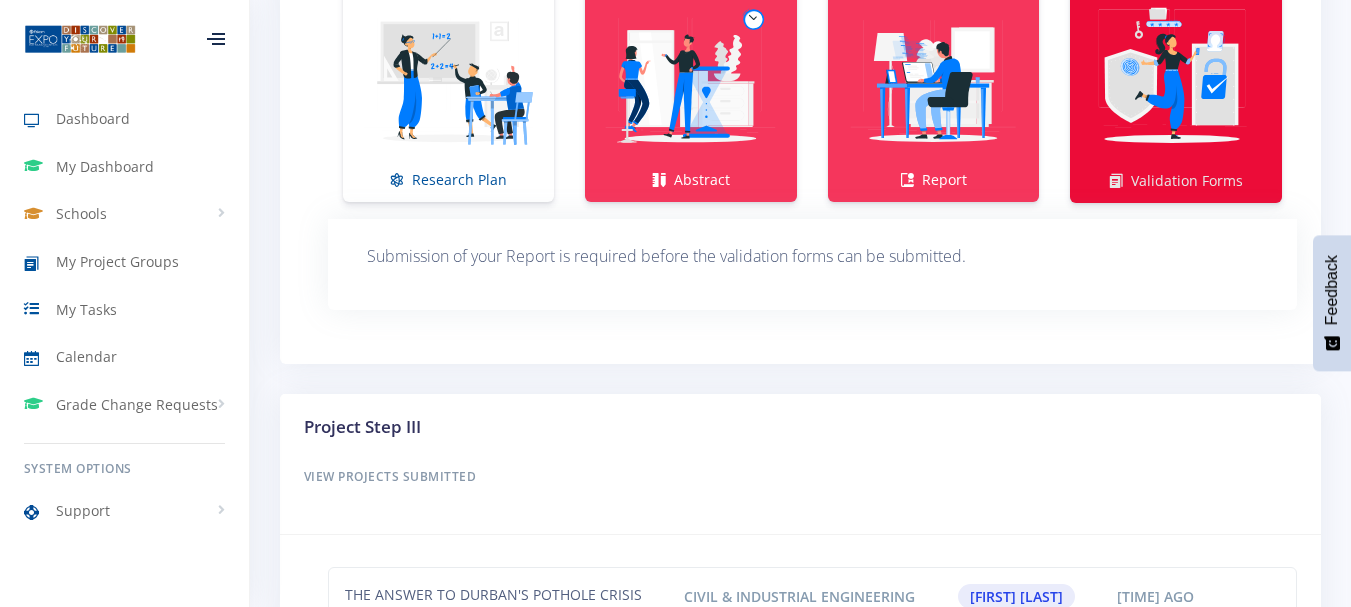 scroll, scrollTop: 1600, scrollLeft: 0, axis: vertical 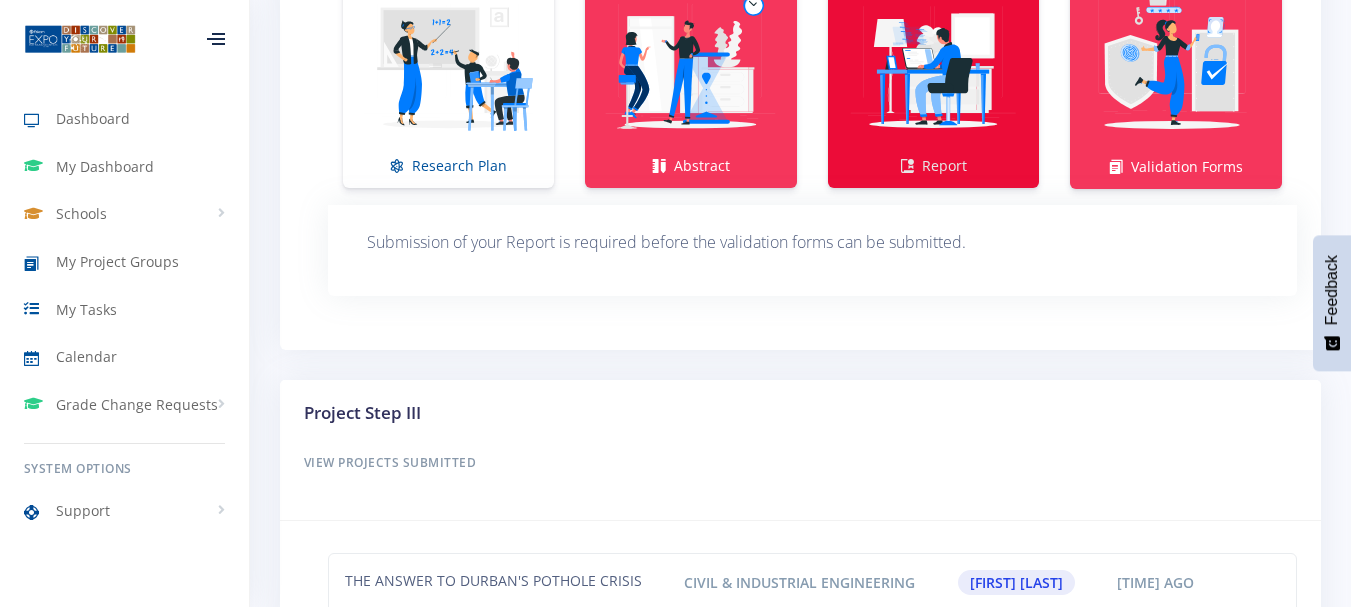 click on "Report" at bounding box center [933, 76] 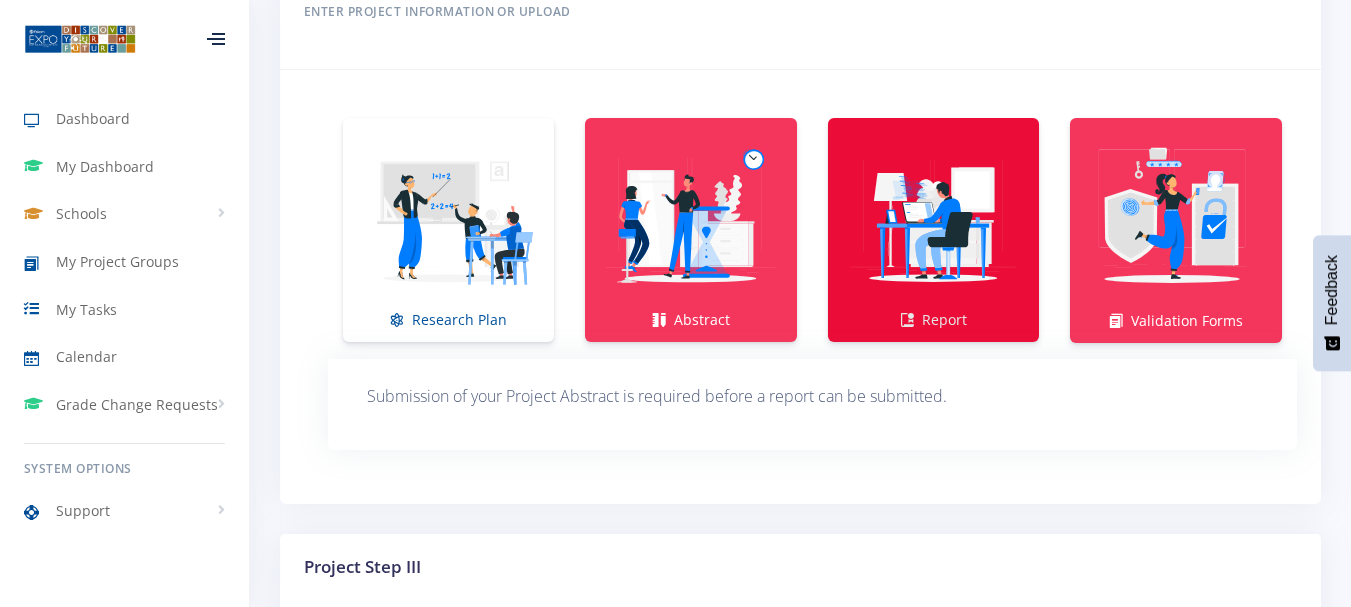scroll, scrollTop: 1100, scrollLeft: 0, axis: vertical 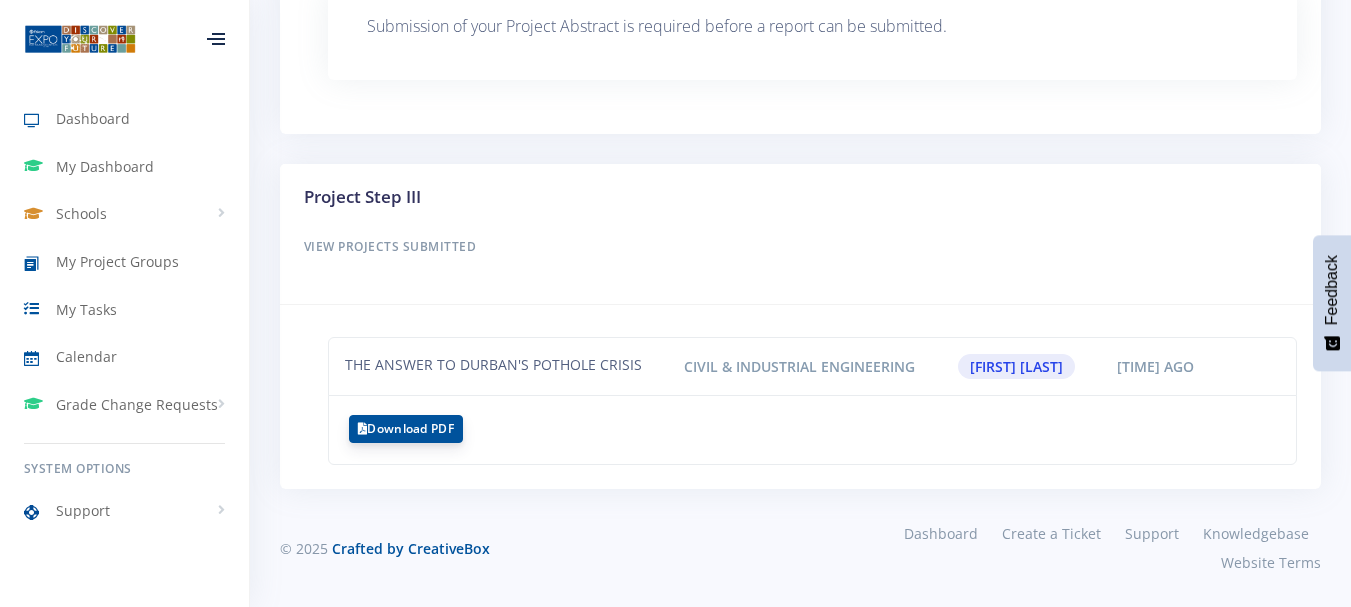 click on "Download PDF" at bounding box center [406, 429] 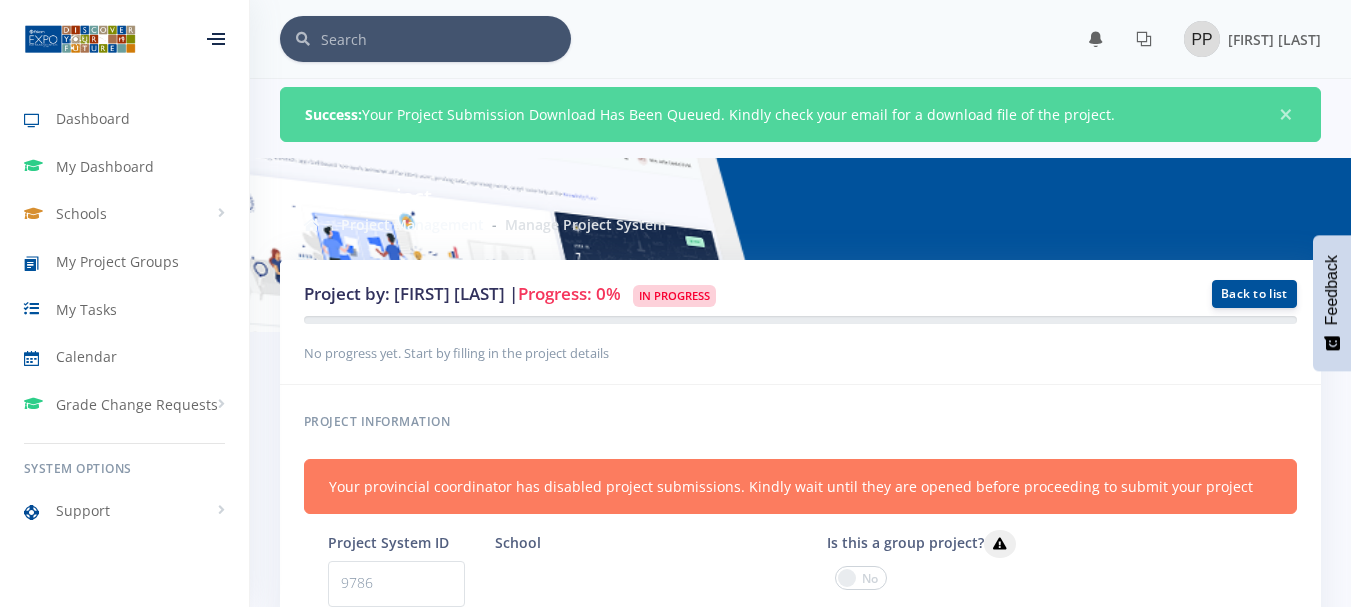 scroll, scrollTop: 0, scrollLeft: 0, axis: both 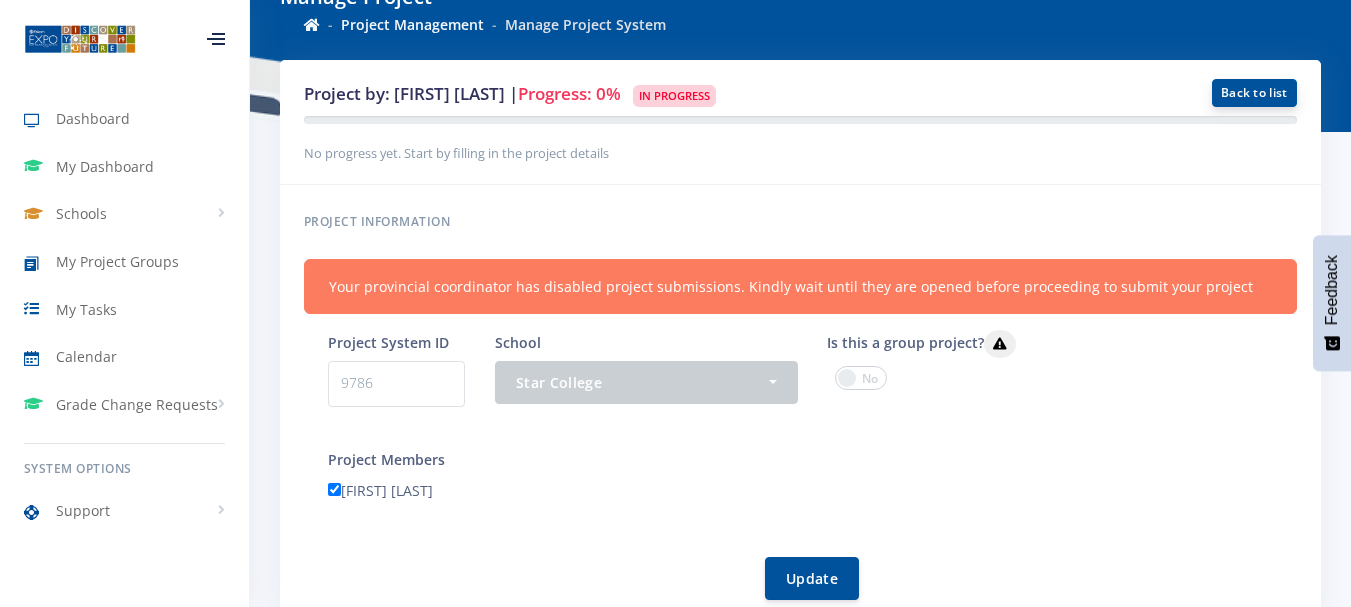 click on "Back to list" at bounding box center (1254, 93) 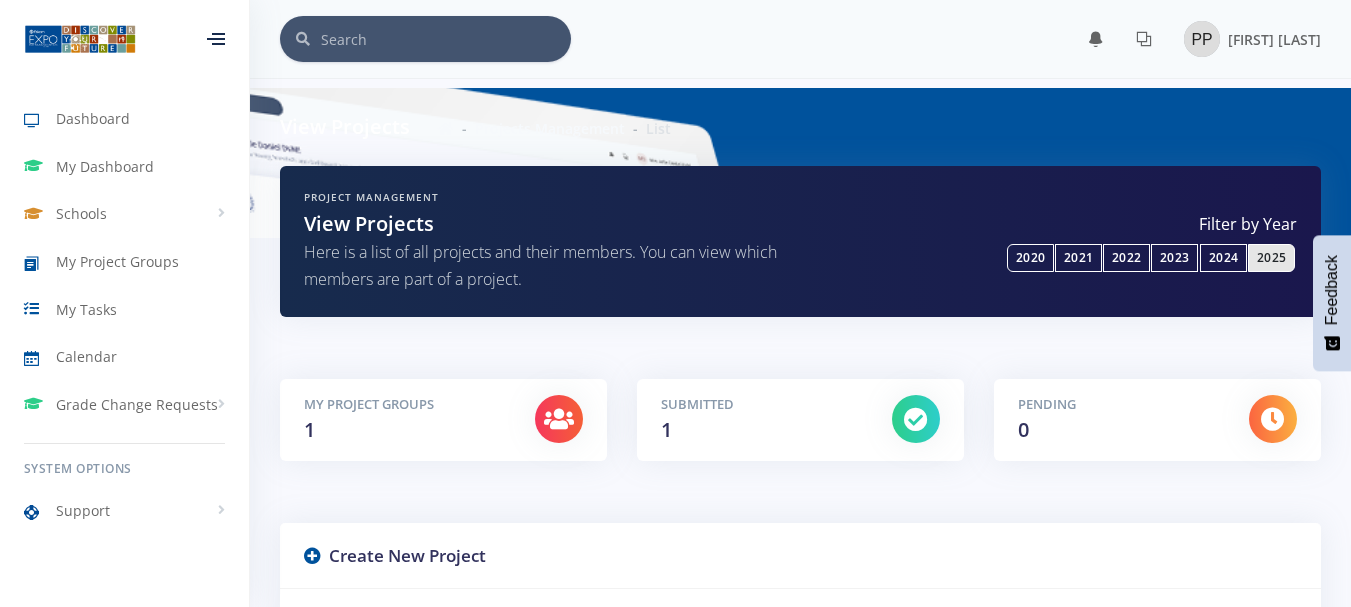 scroll, scrollTop: 0, scrollLeft: 0, axis: both 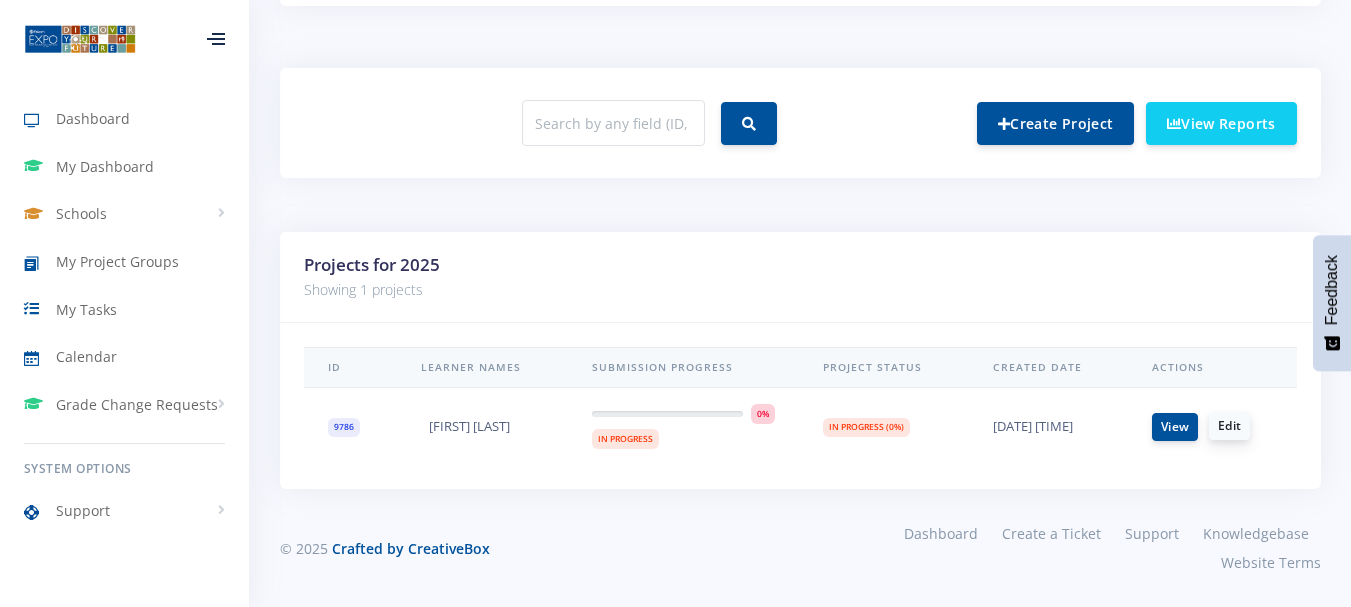 click on "Edit" at bounding box center [1229, 426] 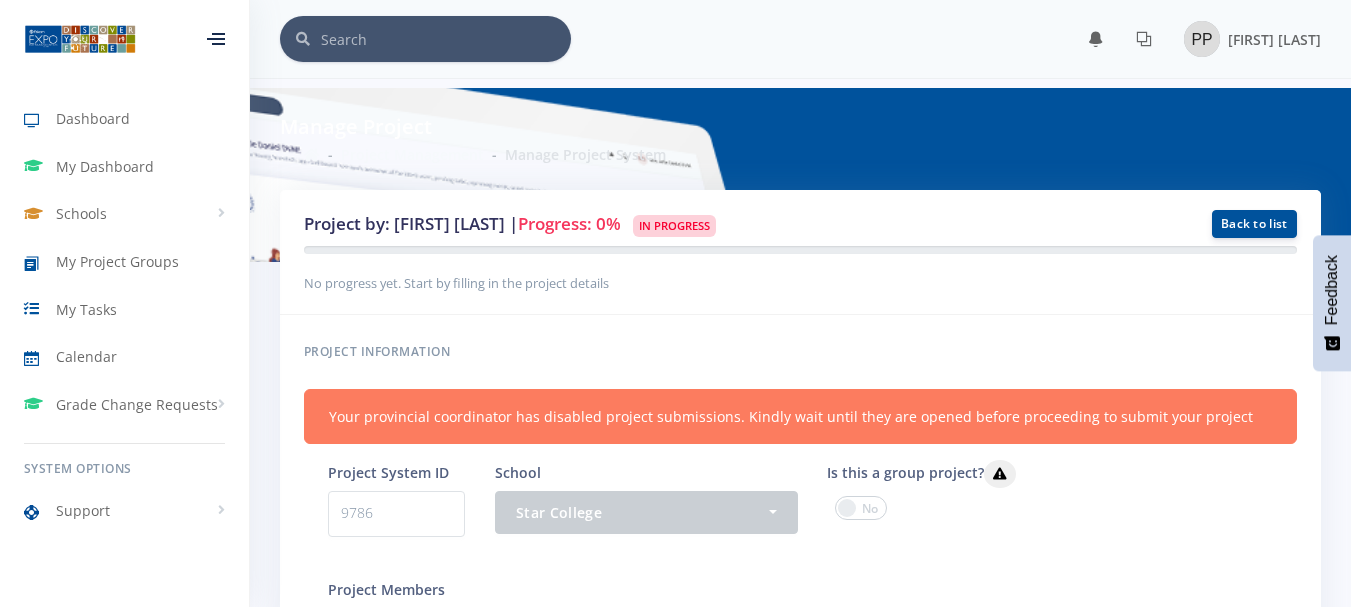 scroll, scrollTop: 0, scrollLeft: 0, axis: both 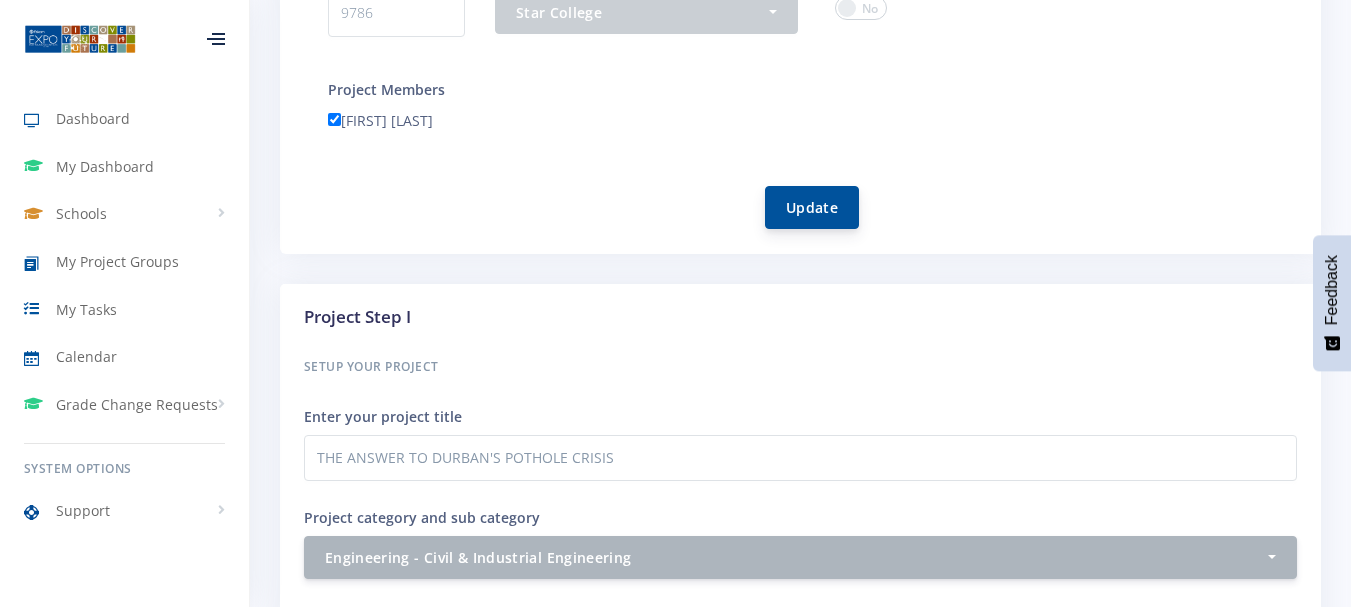 click on "Update" at bounding box center [812, 207] 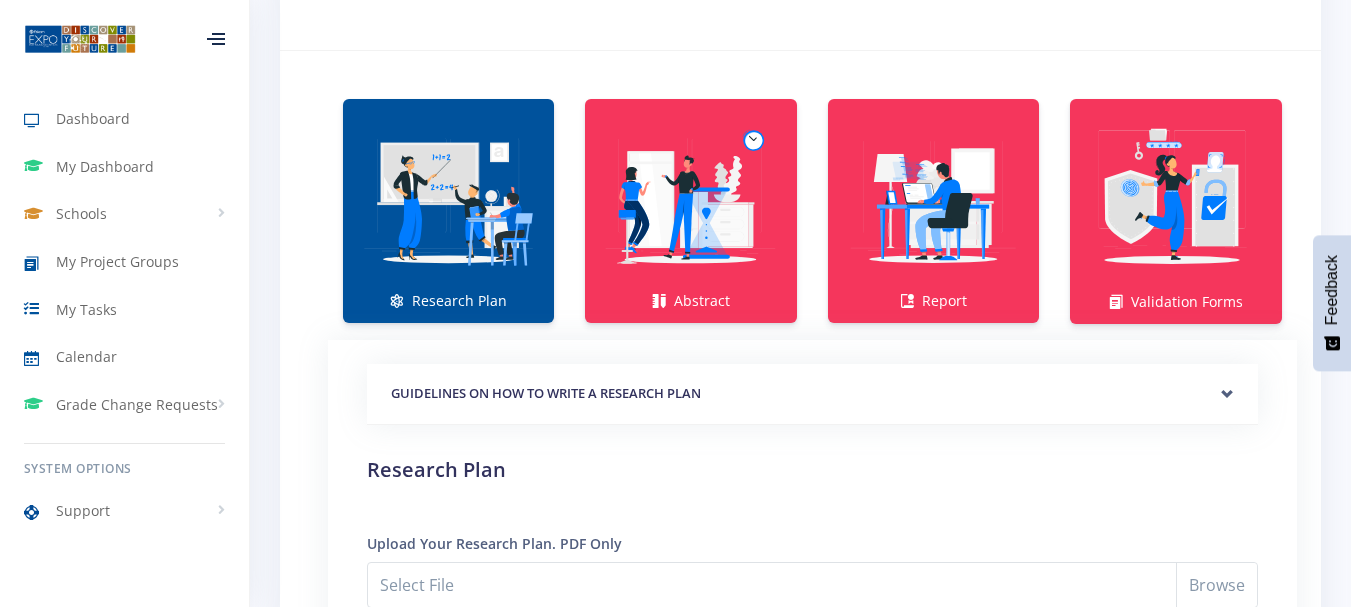 scroll, scrollTop: 1400, scrollLeft: 0, axis: vertical 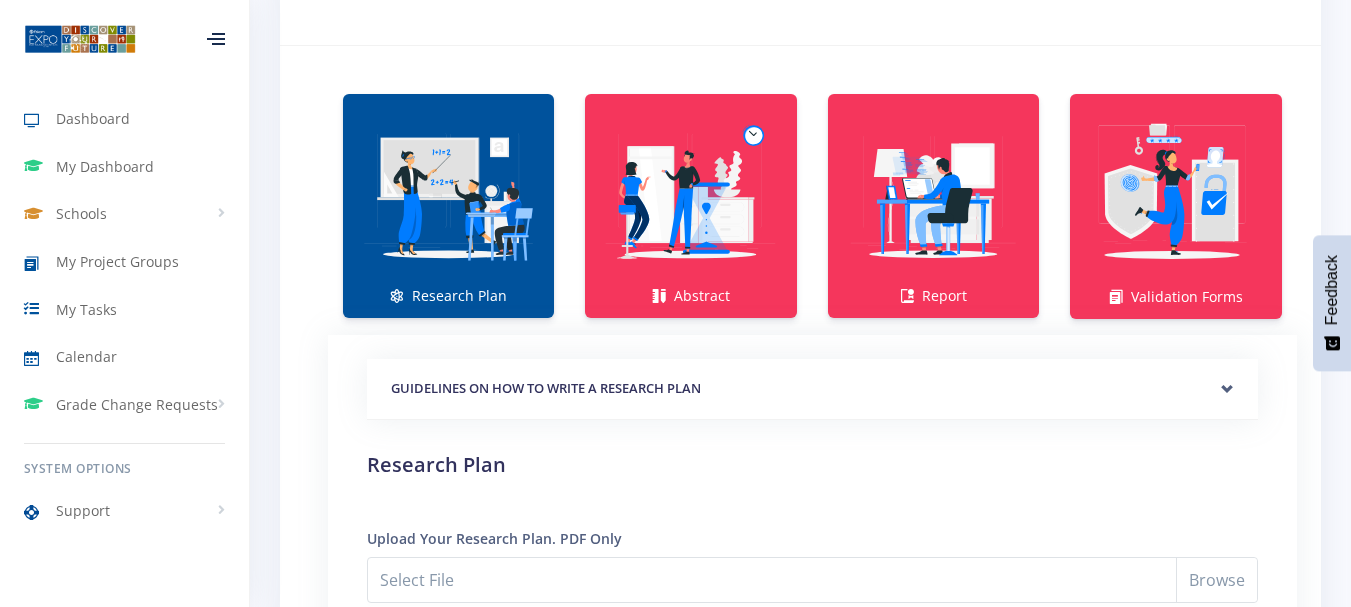 click at bounding box center (448, 195) 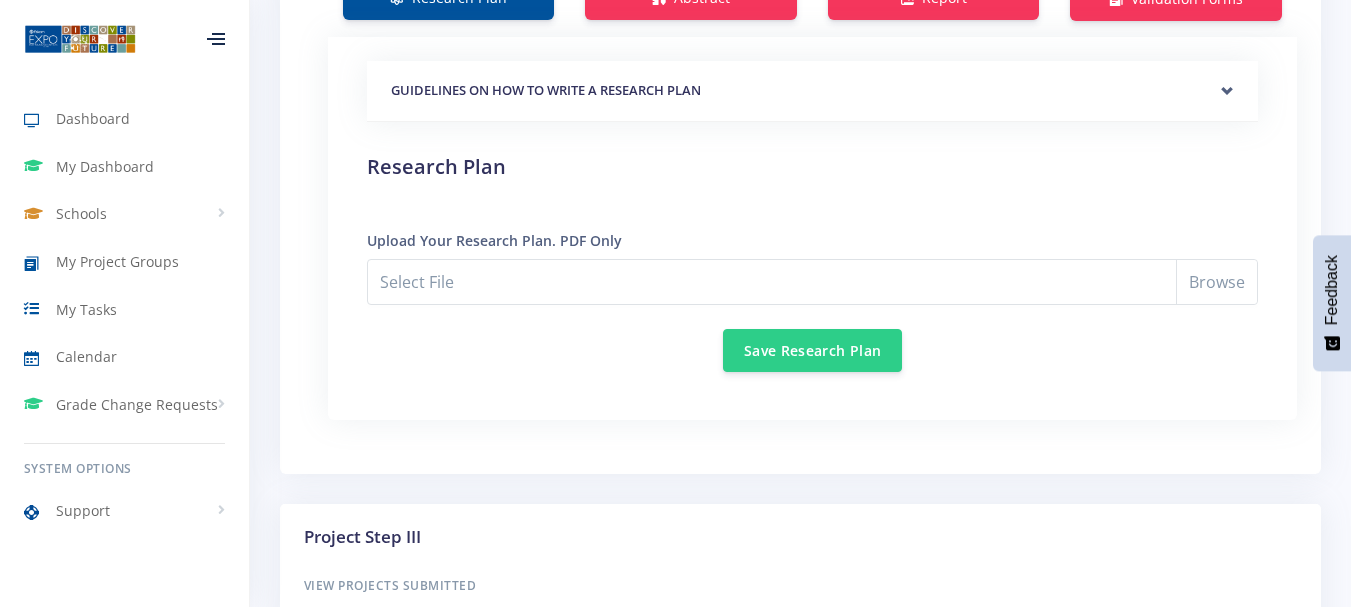 scroll, scrollTop: 1700, scrollLeft: 0, axis: vertical 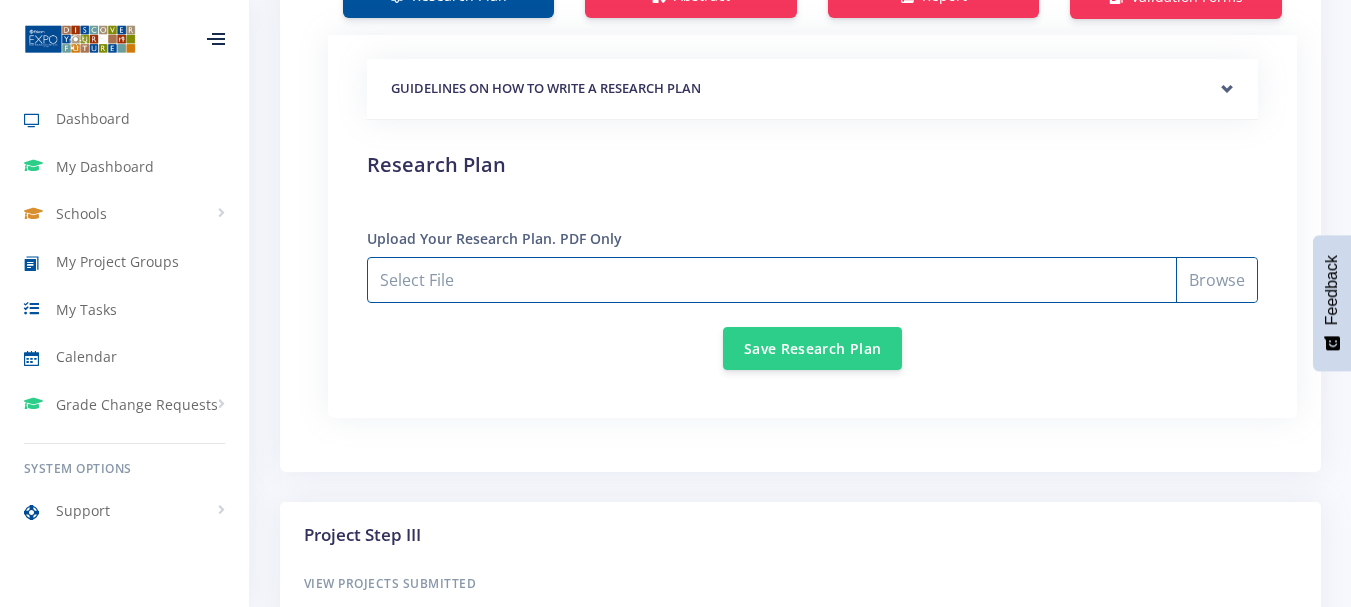 click on "Select File" at bounding box center (812, 280) 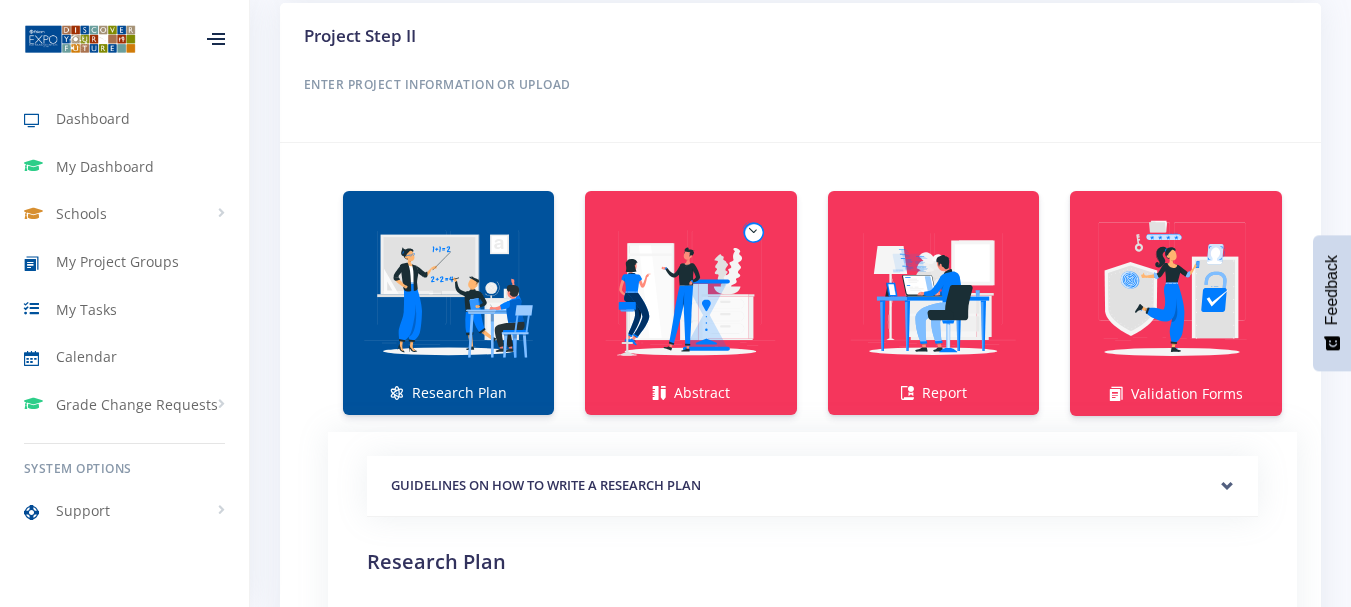 scroll, scrollTop: 1300, scrollLeft: 0, axis: vertical 